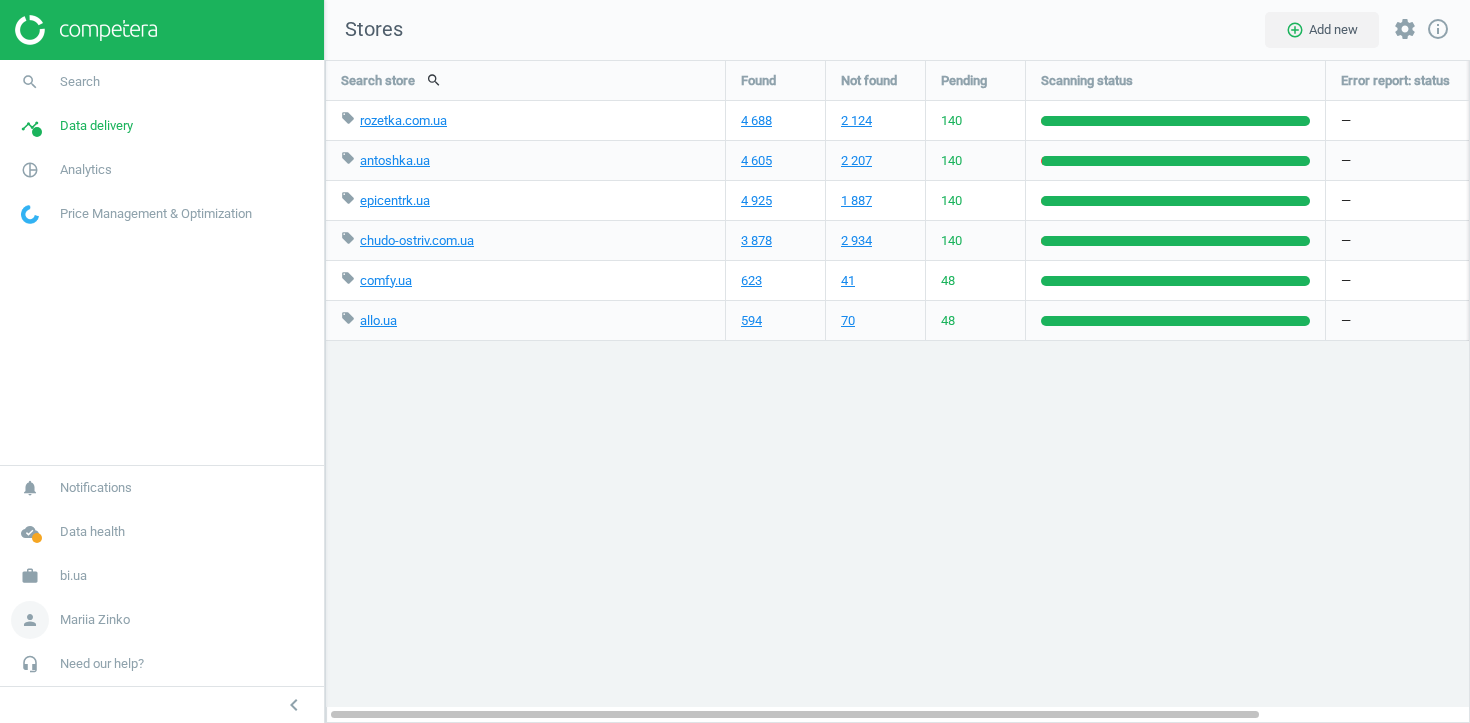 scroll, scrollTop: 0, scrollLeft: 0, axis: both 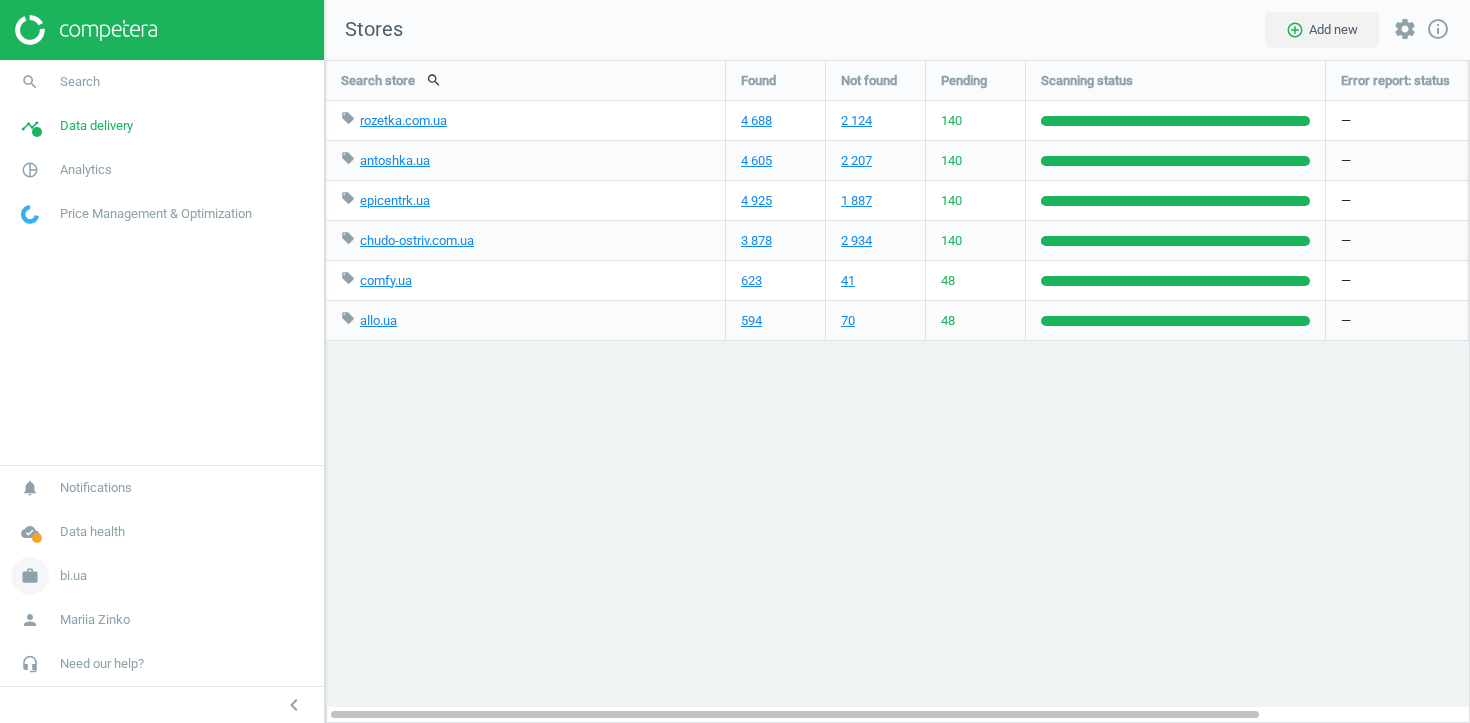 click on "bi.ua" at bounding box center [73, 576] 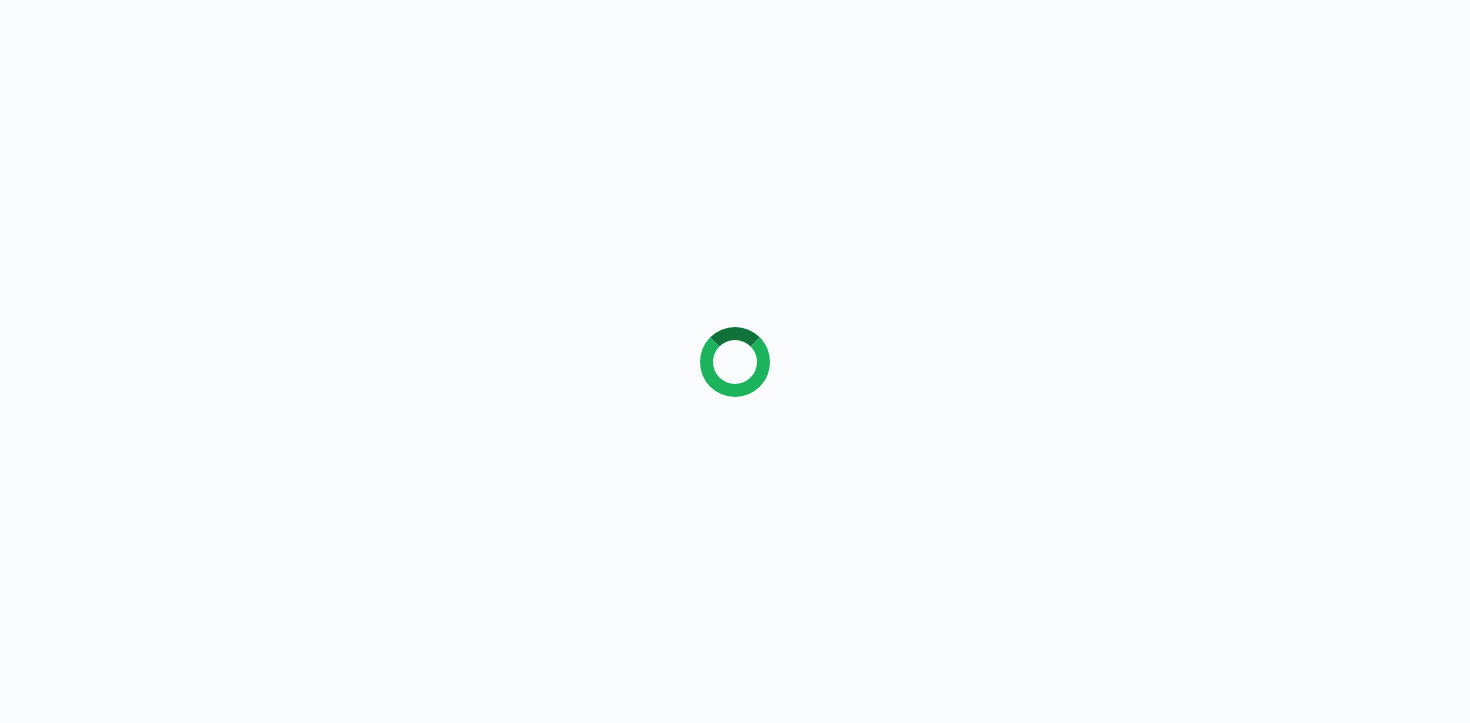 scroll, scrollTop: 0, scrollLeft: 0, axis: both 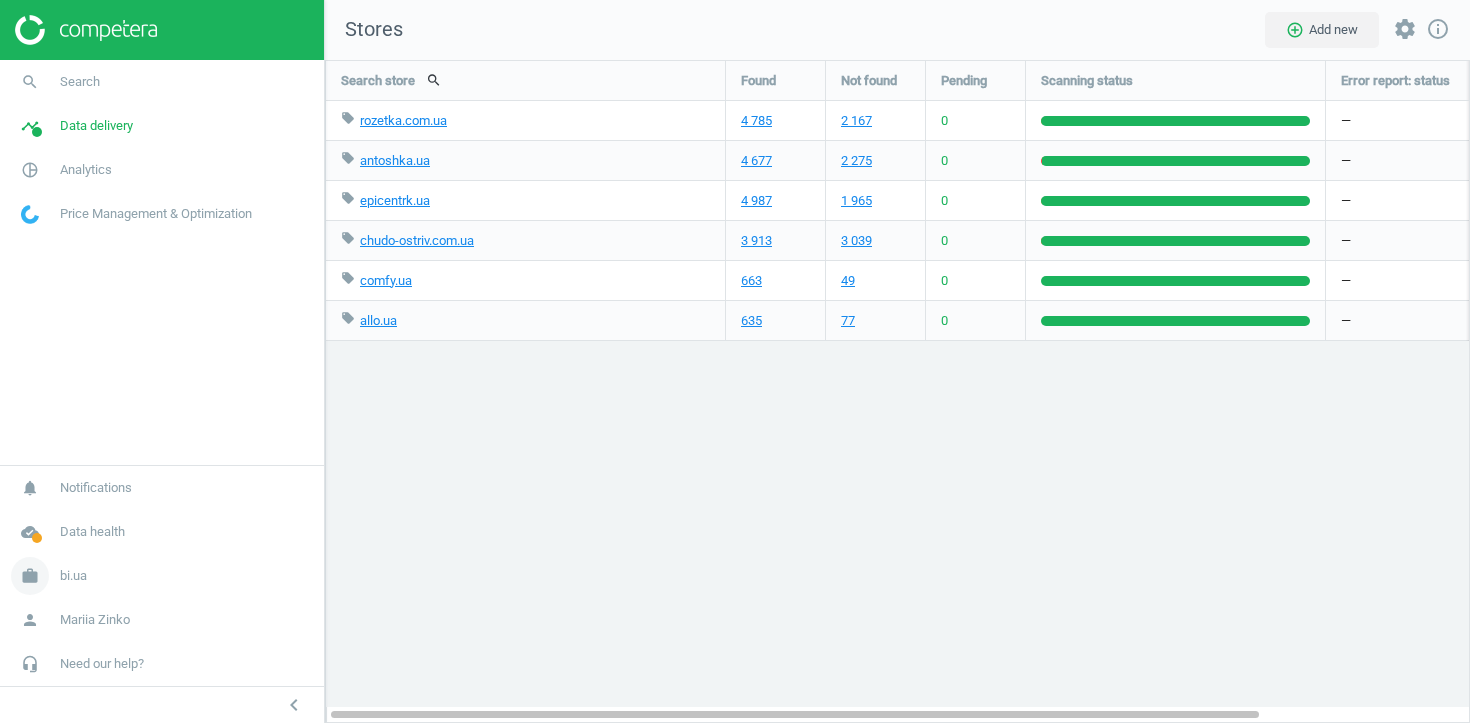 click on "bi.ua" at bounding box center (73, 576) 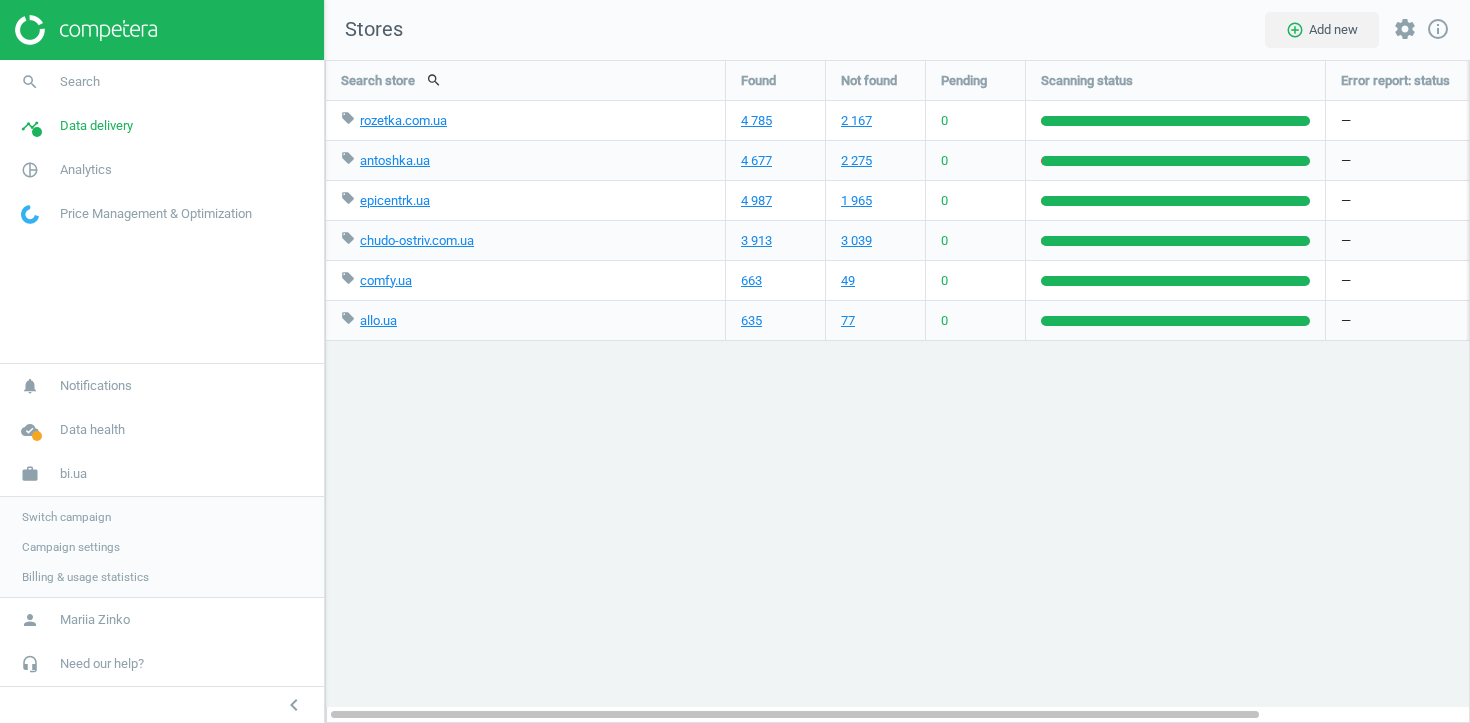 click on "Switch campaign" at bounding box center (66, 517) 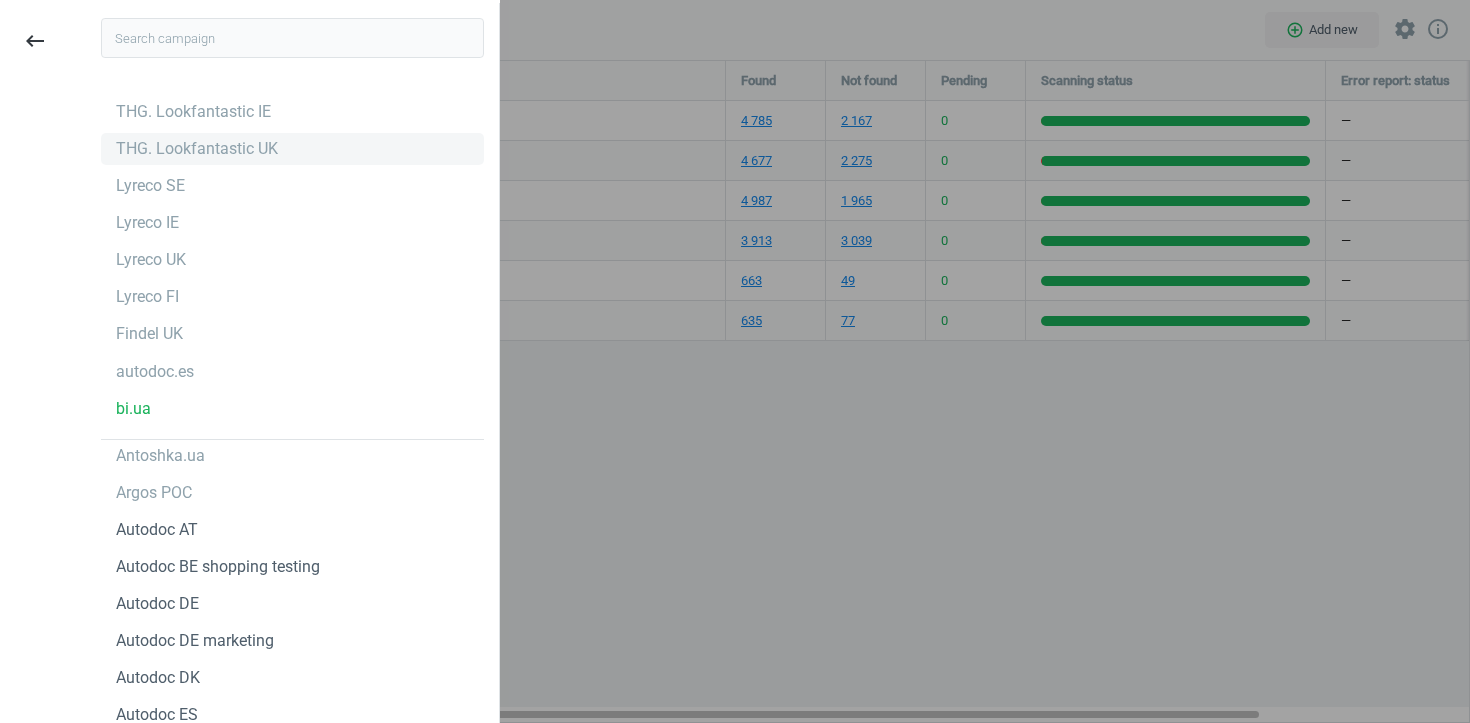 click on "THG. Lookfantastic UK" at bounding box center (197, 149) 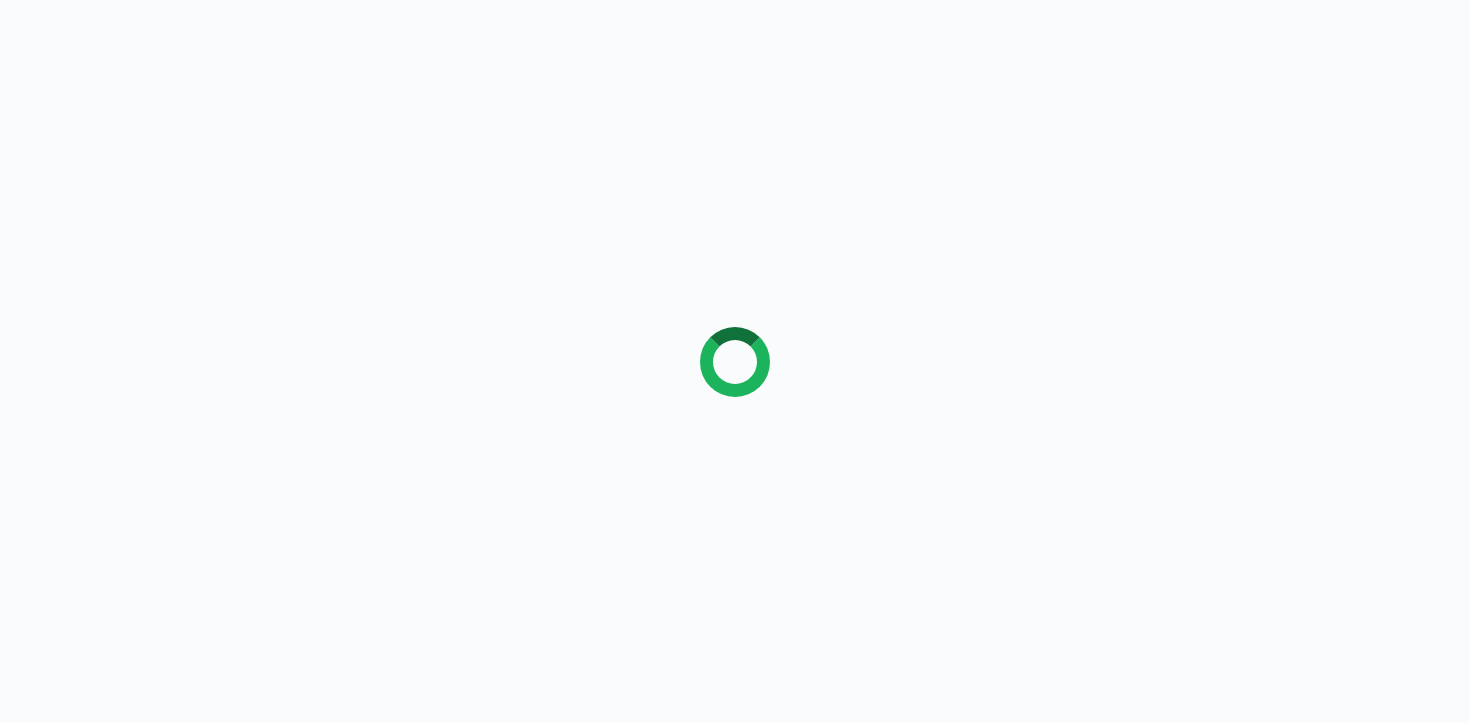 scroll, scrollTop: 0, scrollLeft: 0, axis: both 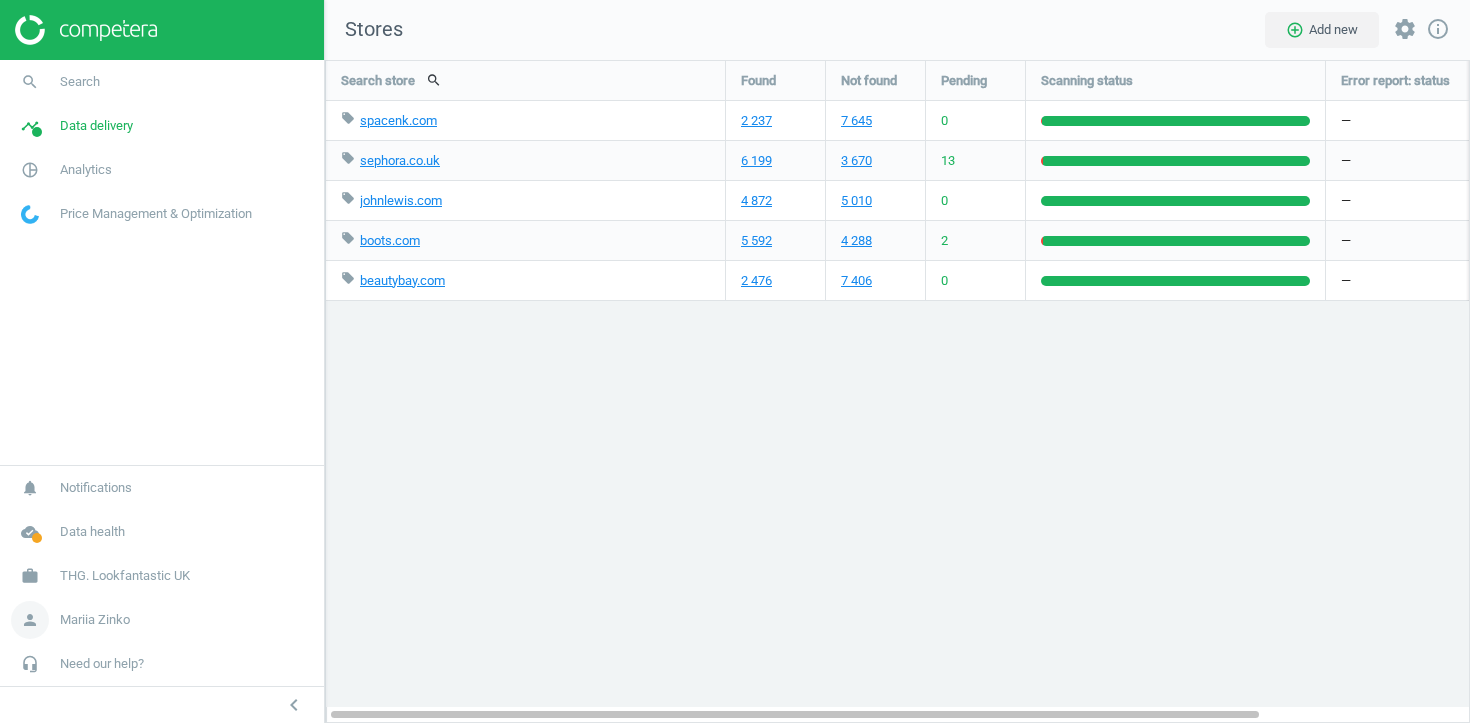 click on "Mariia Zinko" at bounding box center [95, 620] 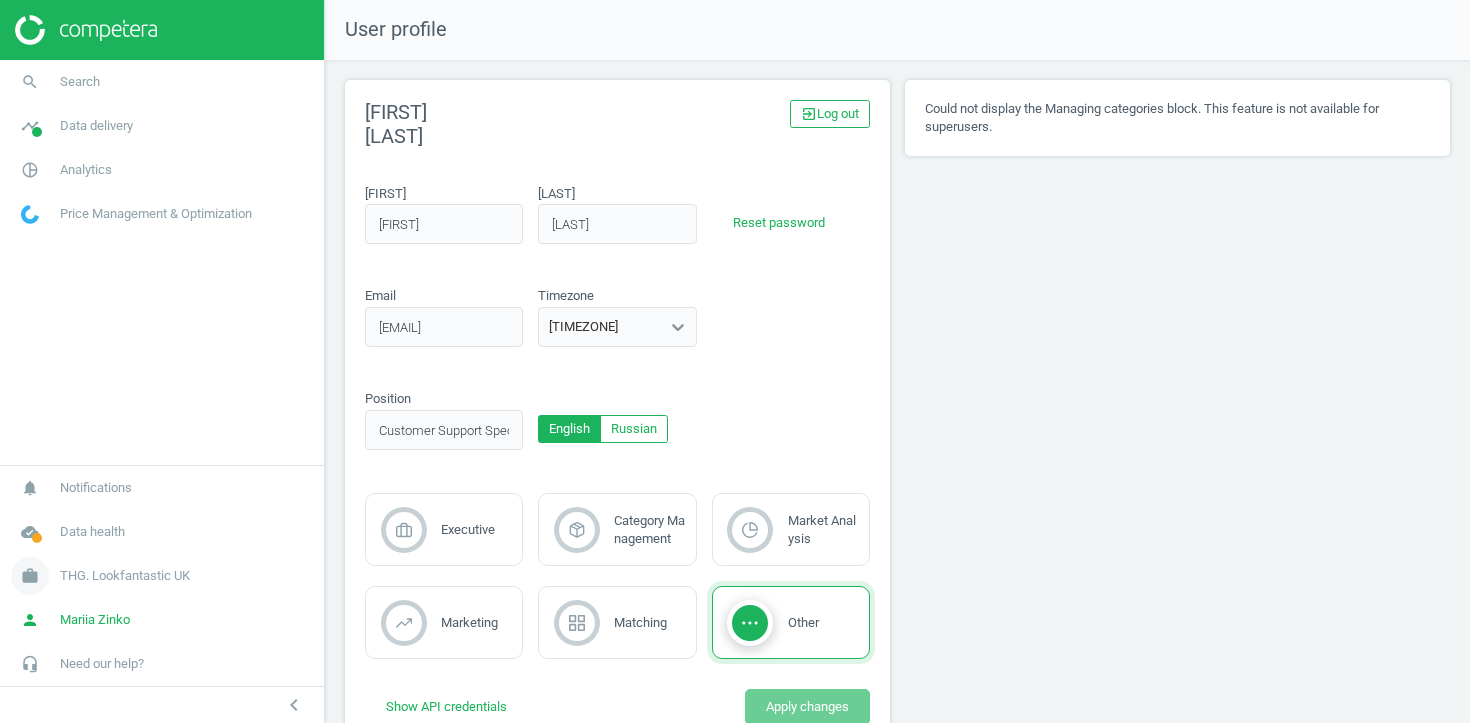 click on "THG. Lookfantastic UK" at bounding box center (125, 576) 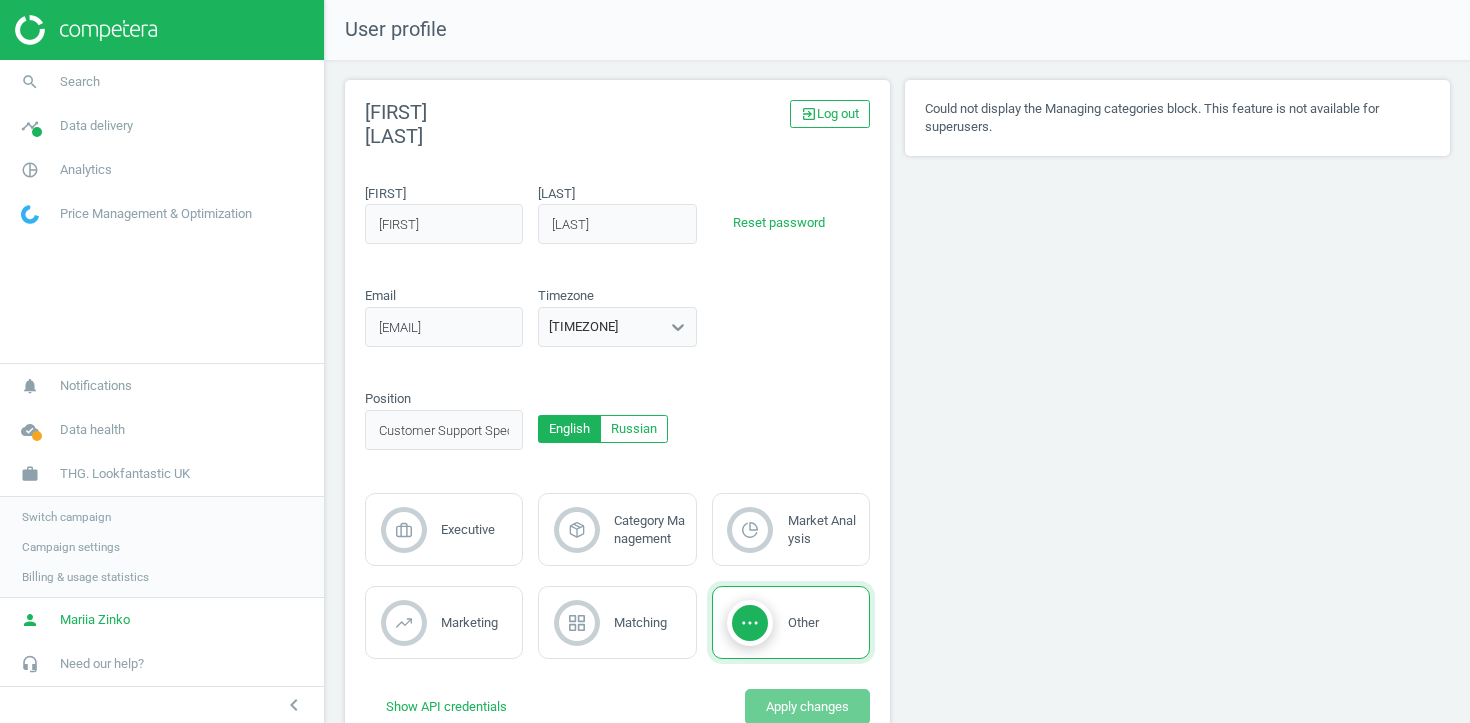 click on "Campaign settings" at bounding box center (71, 547) 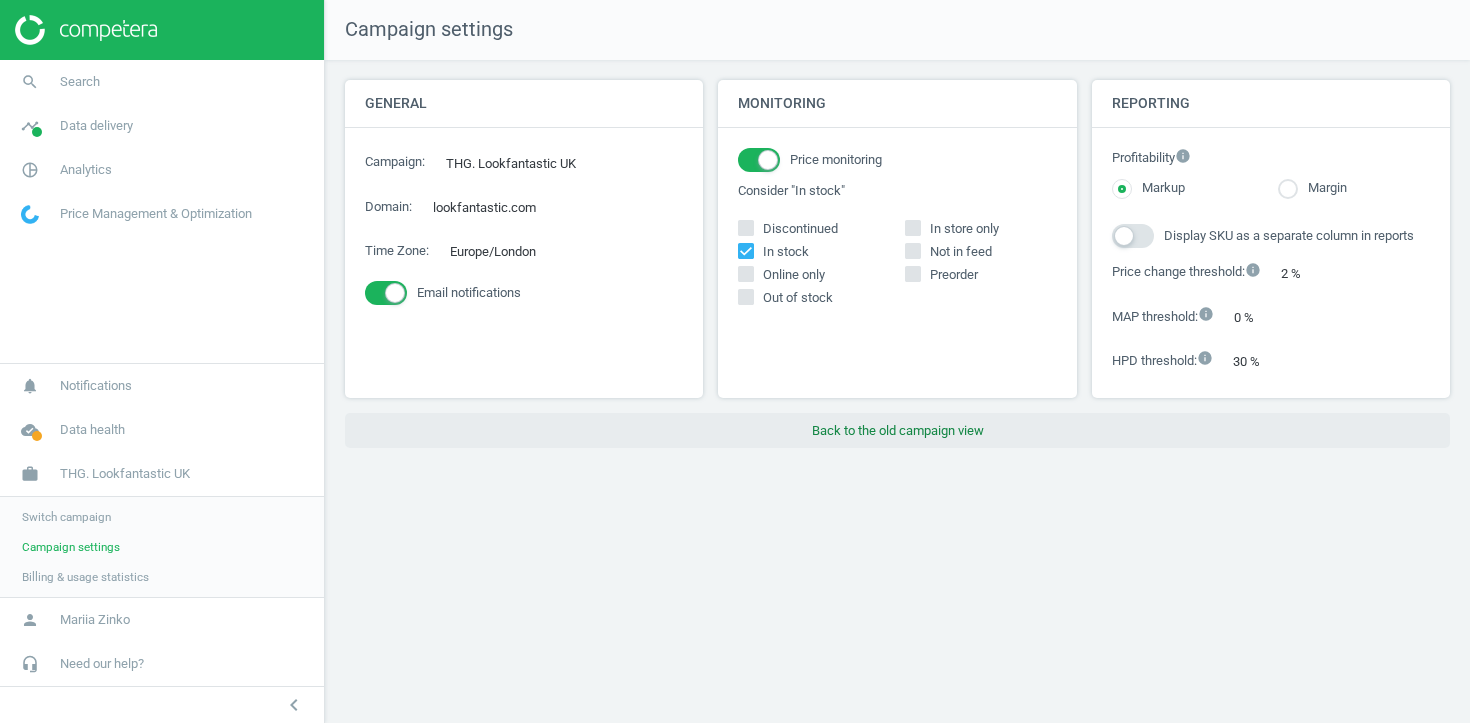 click on "Back to the old campaign view" at bounding box center (897, 431) 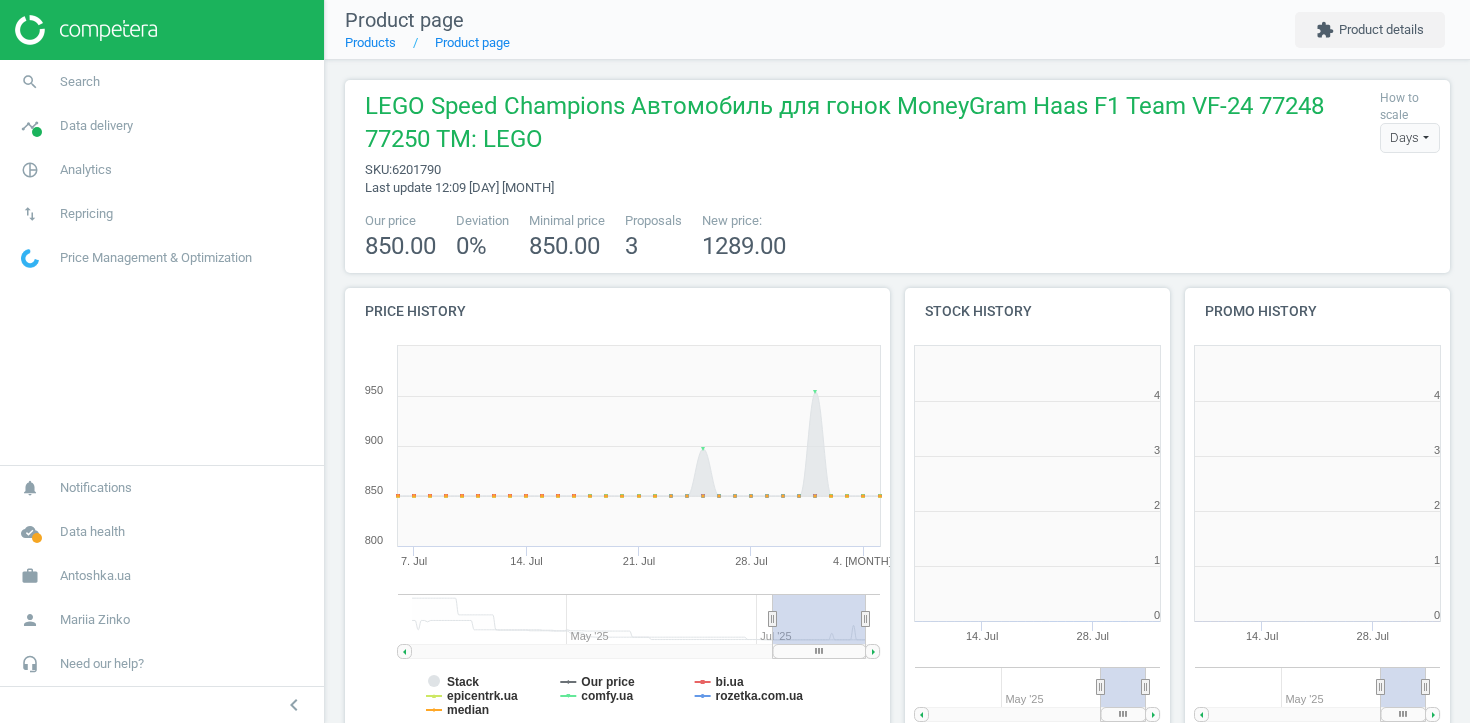 scroll, scrollTop: 0, scrollLeft: 0, axis: both 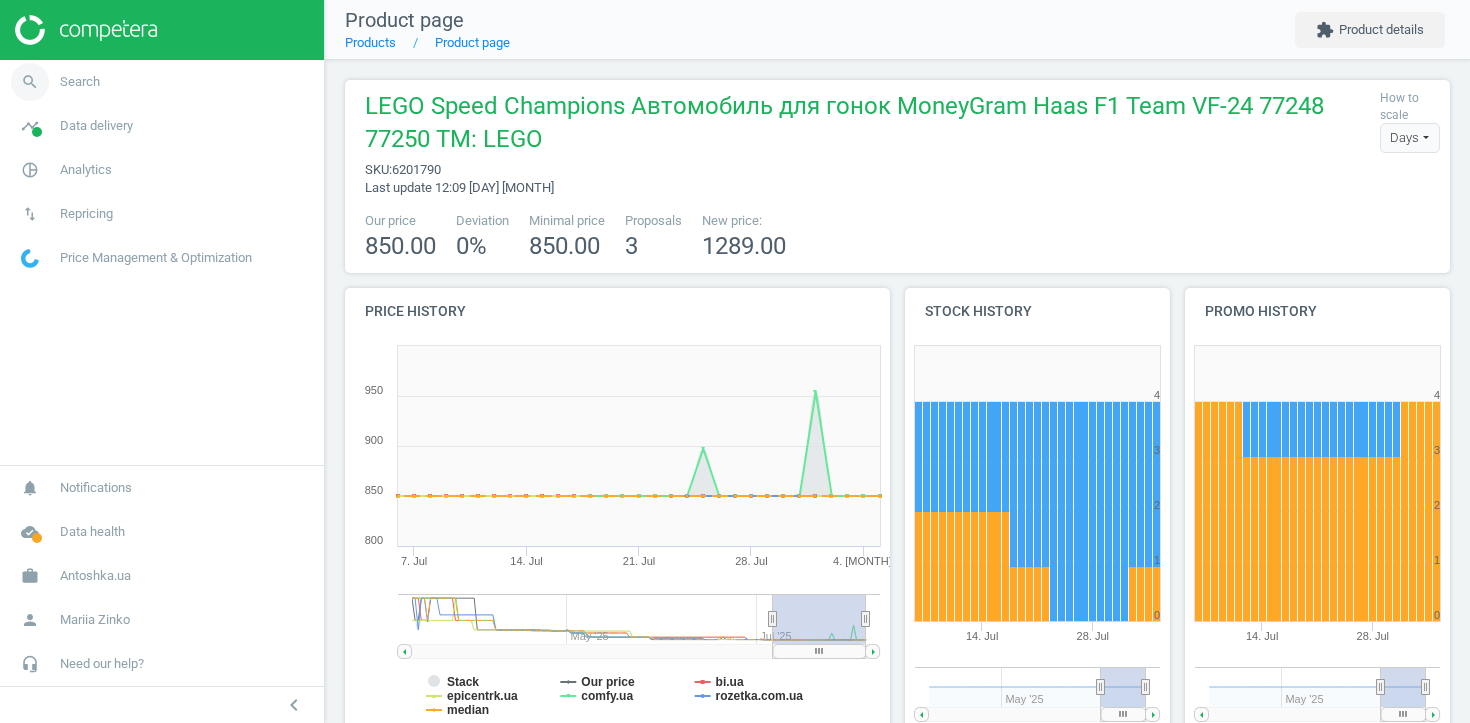 click on "search Search" at bounding box center [162, 82] 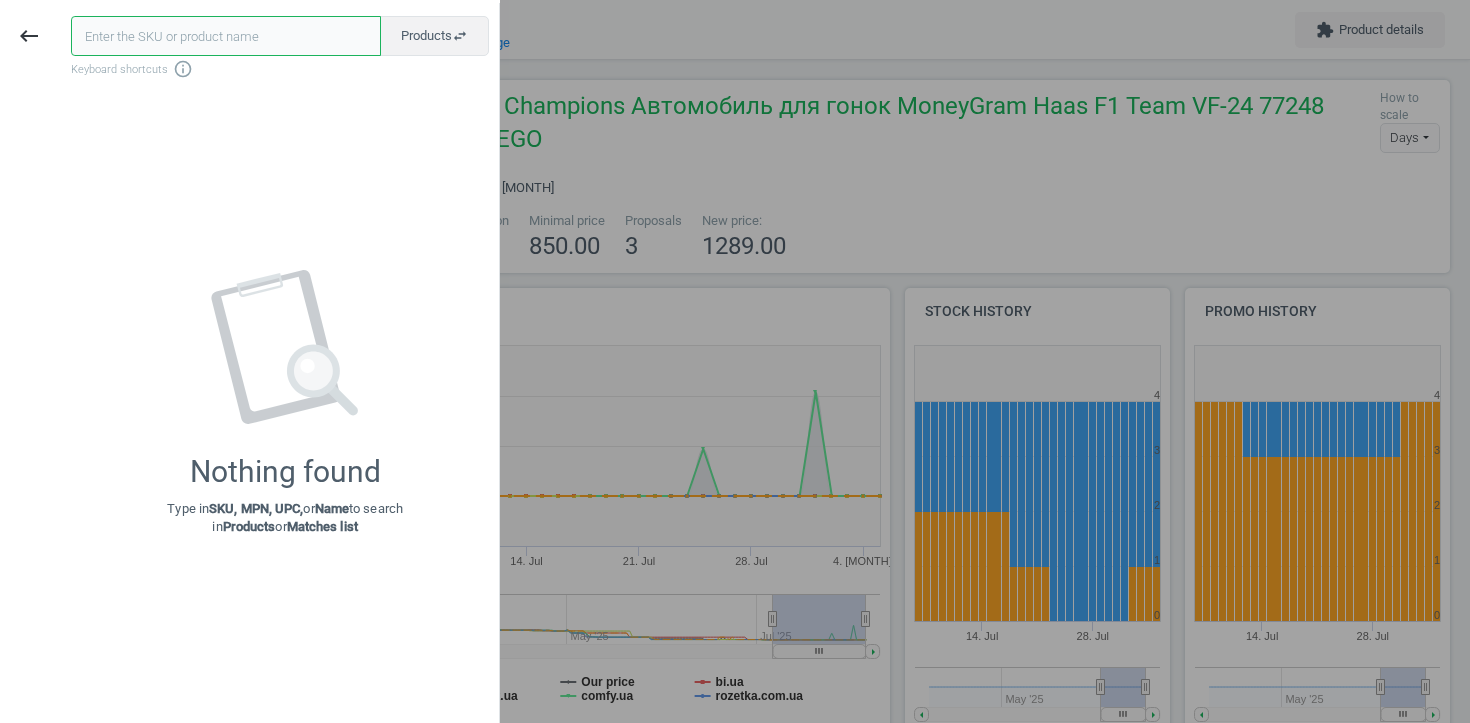 click at bounding box center (226, 36) 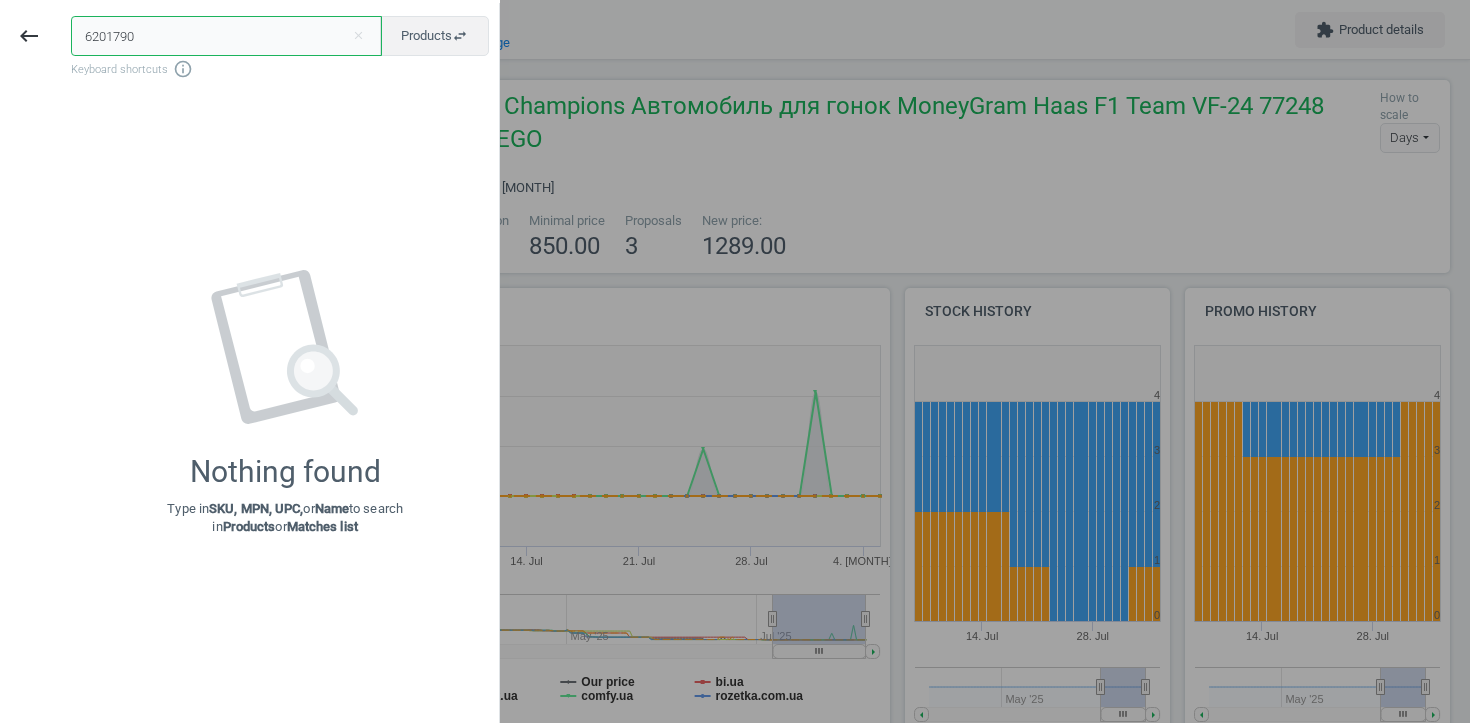 type on "6201790" 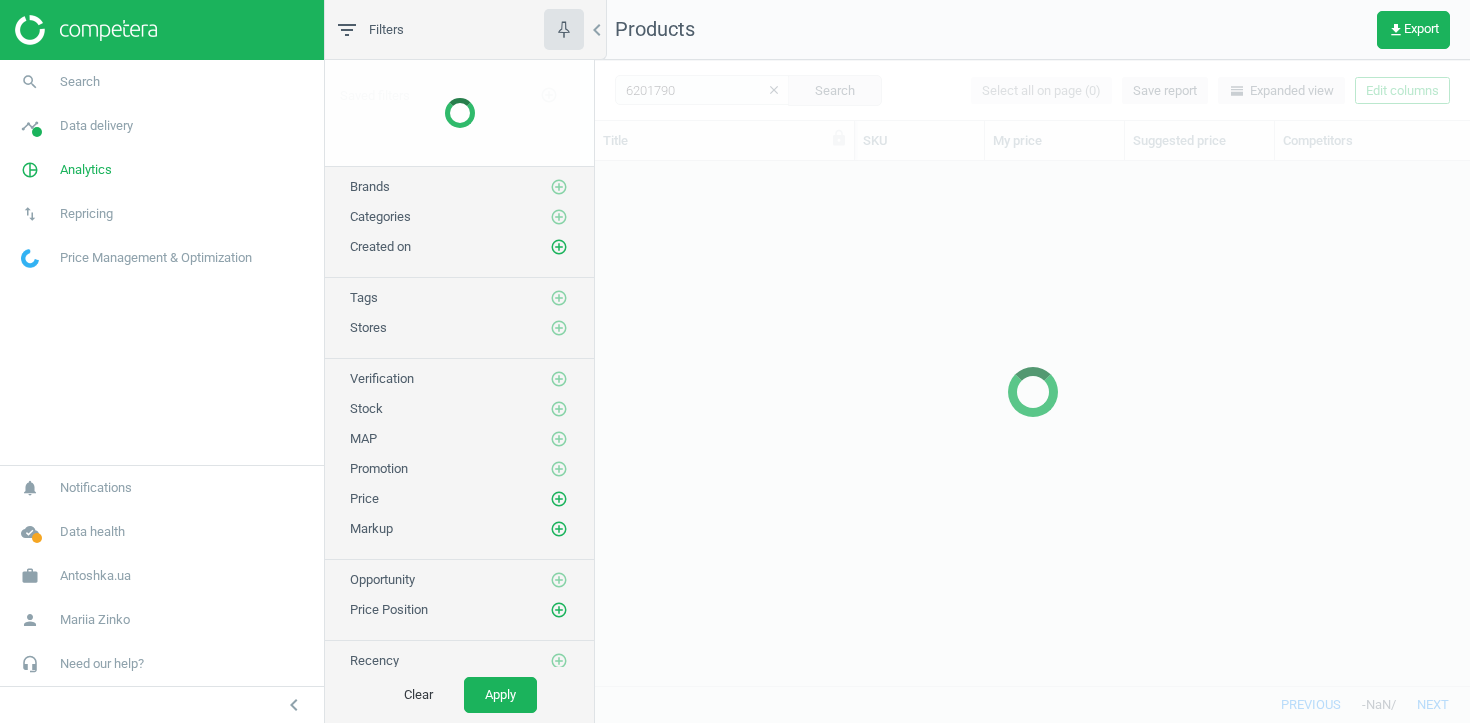 scroll, scrollTop: 1, scrollLeft: 1, axis: both 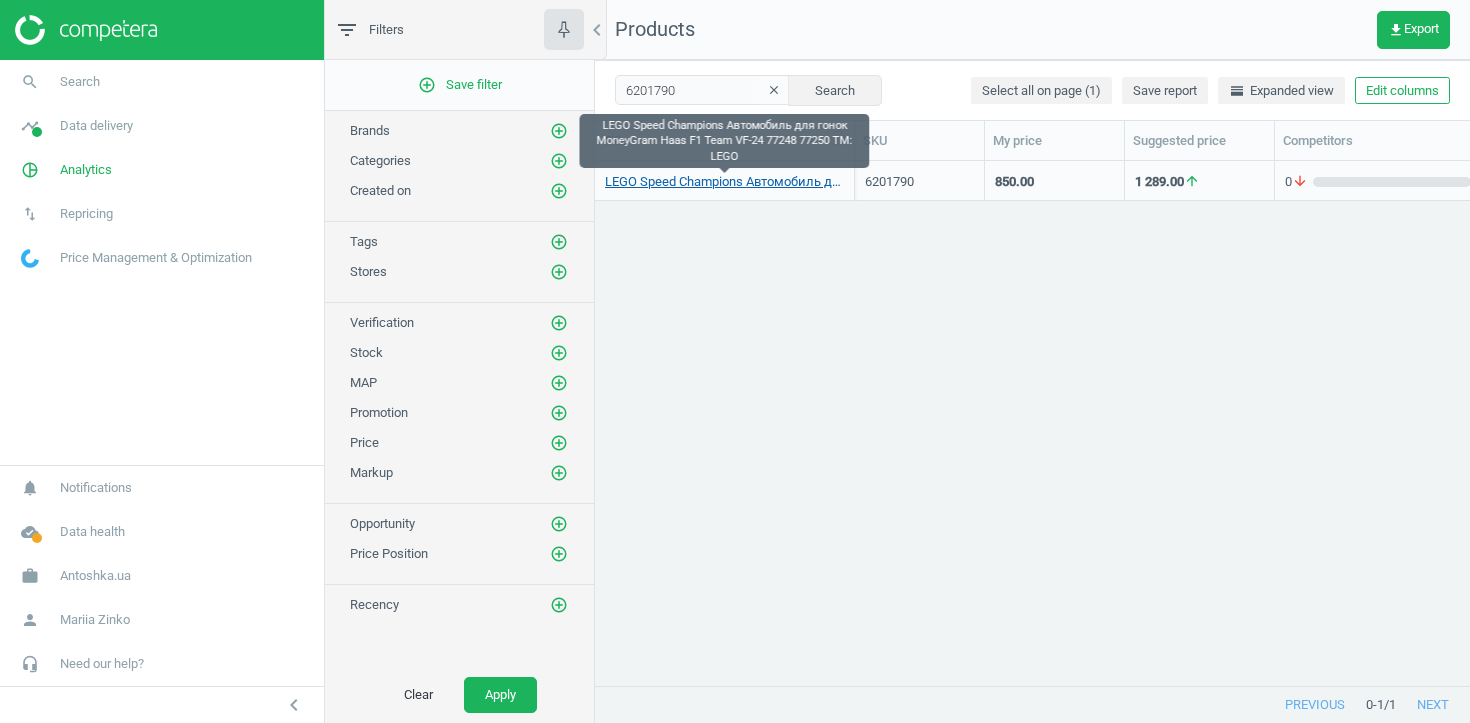 click on "LEGO Speed Champions Автомобиль для гонок MoneyGram Haas F1 Team VF-24 77248 77250 TM: LEGO" at bounding box center [724, 182] 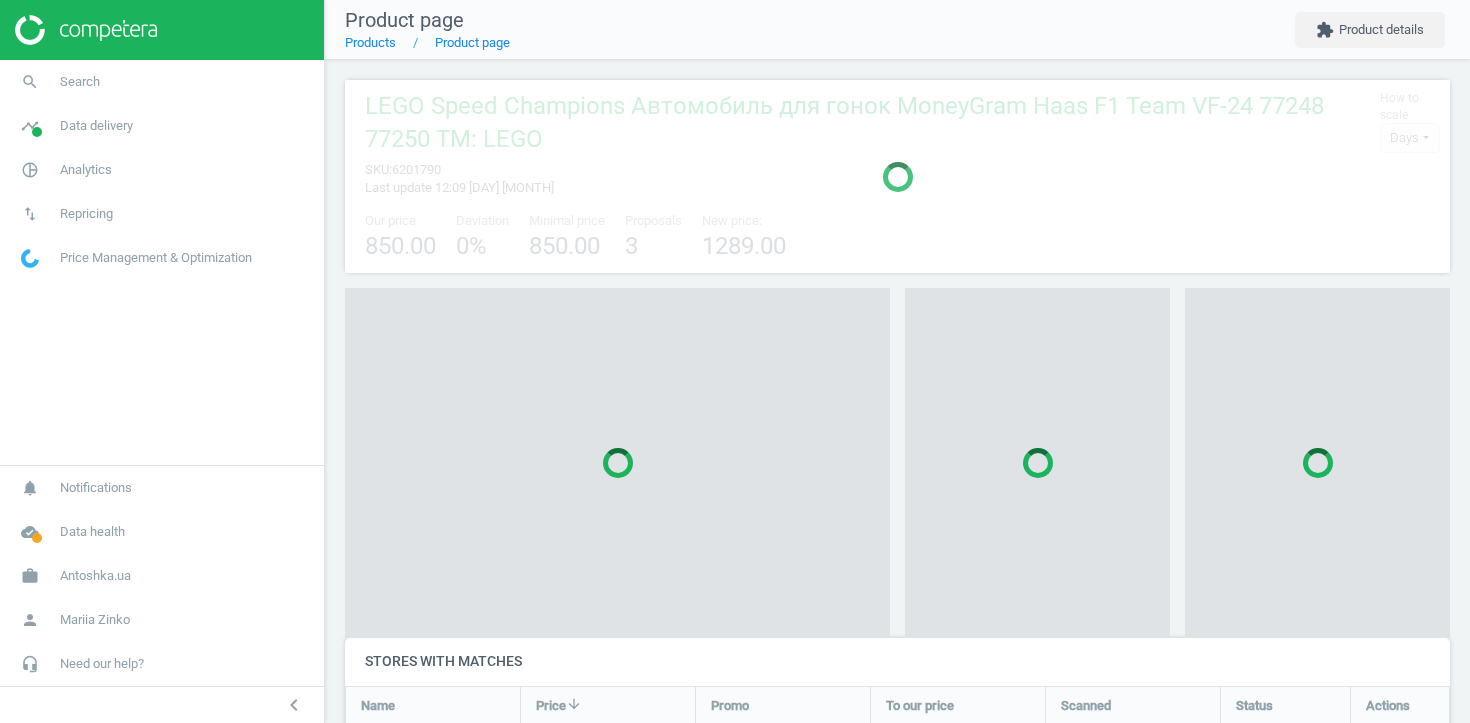 scroll, scrollTop: 10, scrollLeft: 10, axis: both 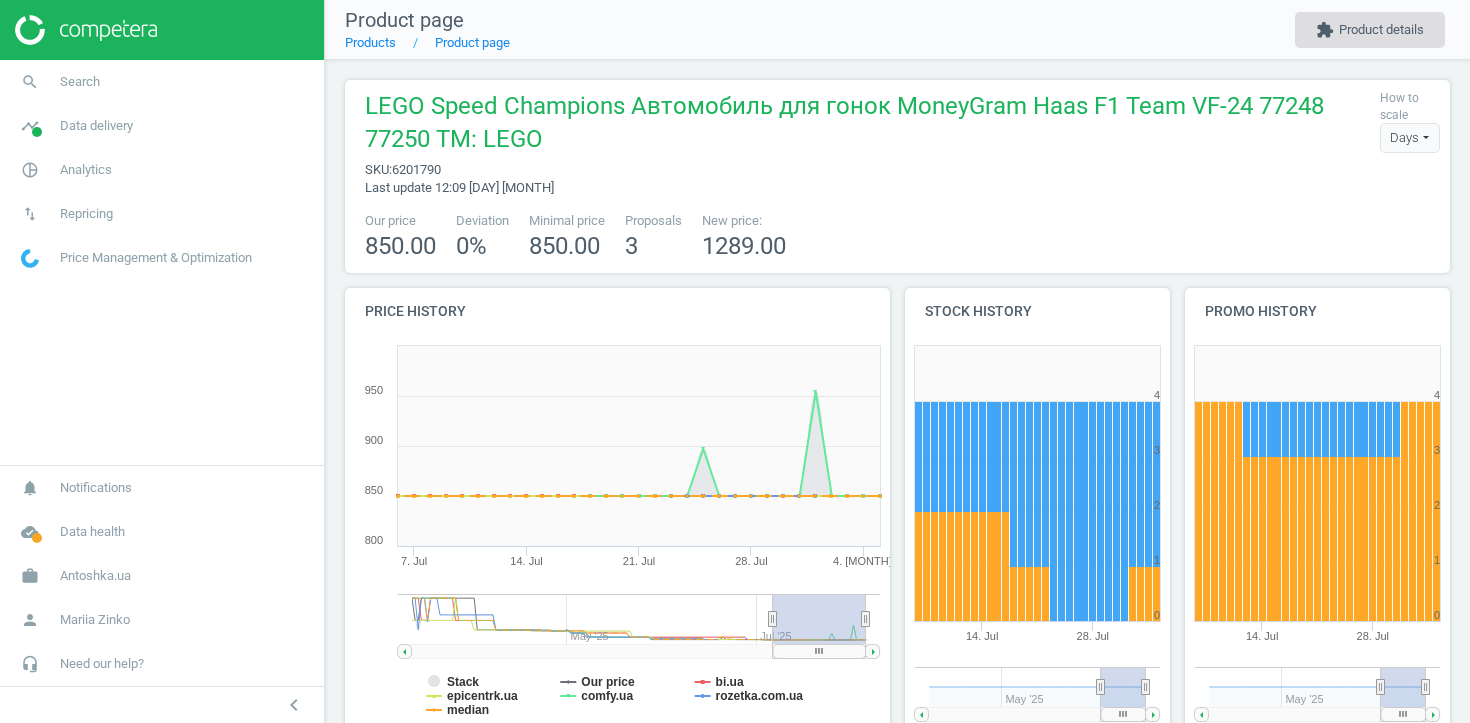 click on "extension Product details" at bounding box center (1370, 30) 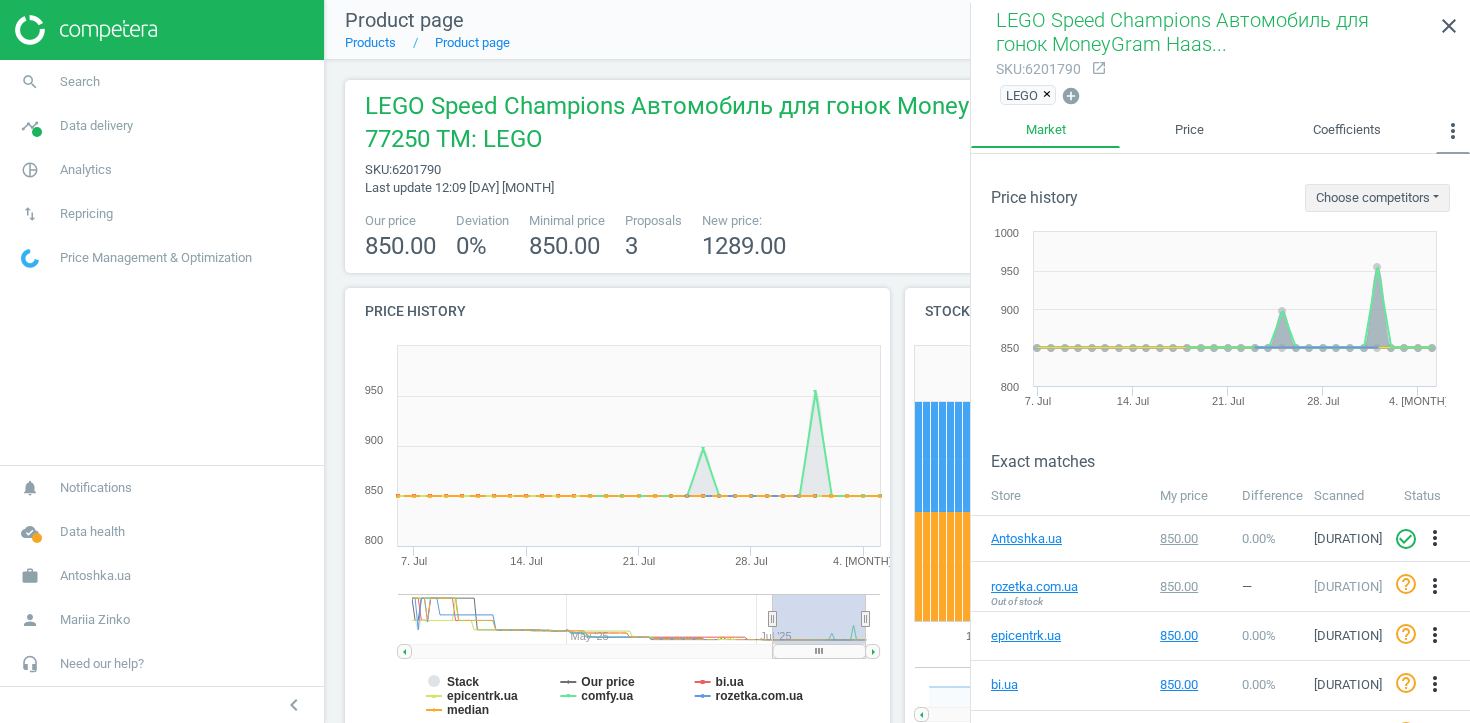click on "more_vert" at bounding box center [1453, 131] 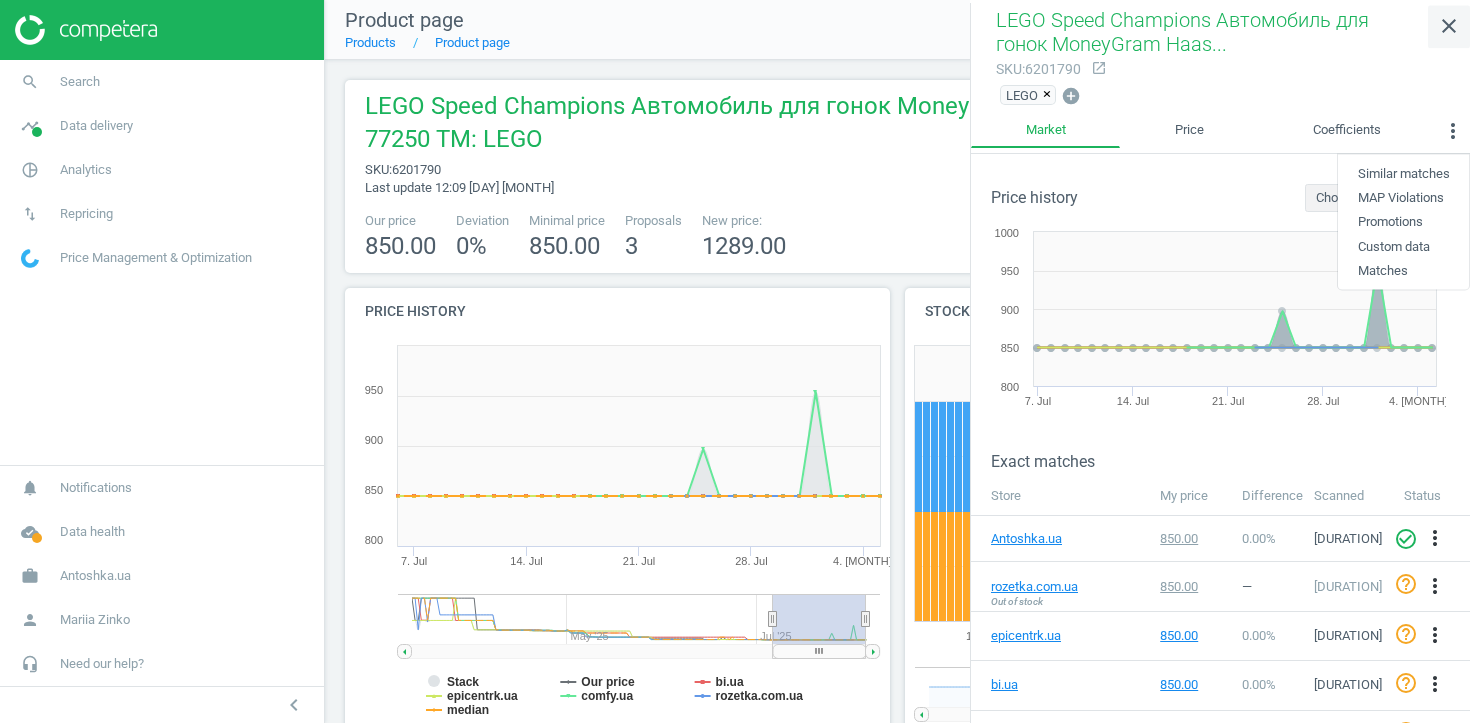 click on "close" at bounding box center (1449, 26) 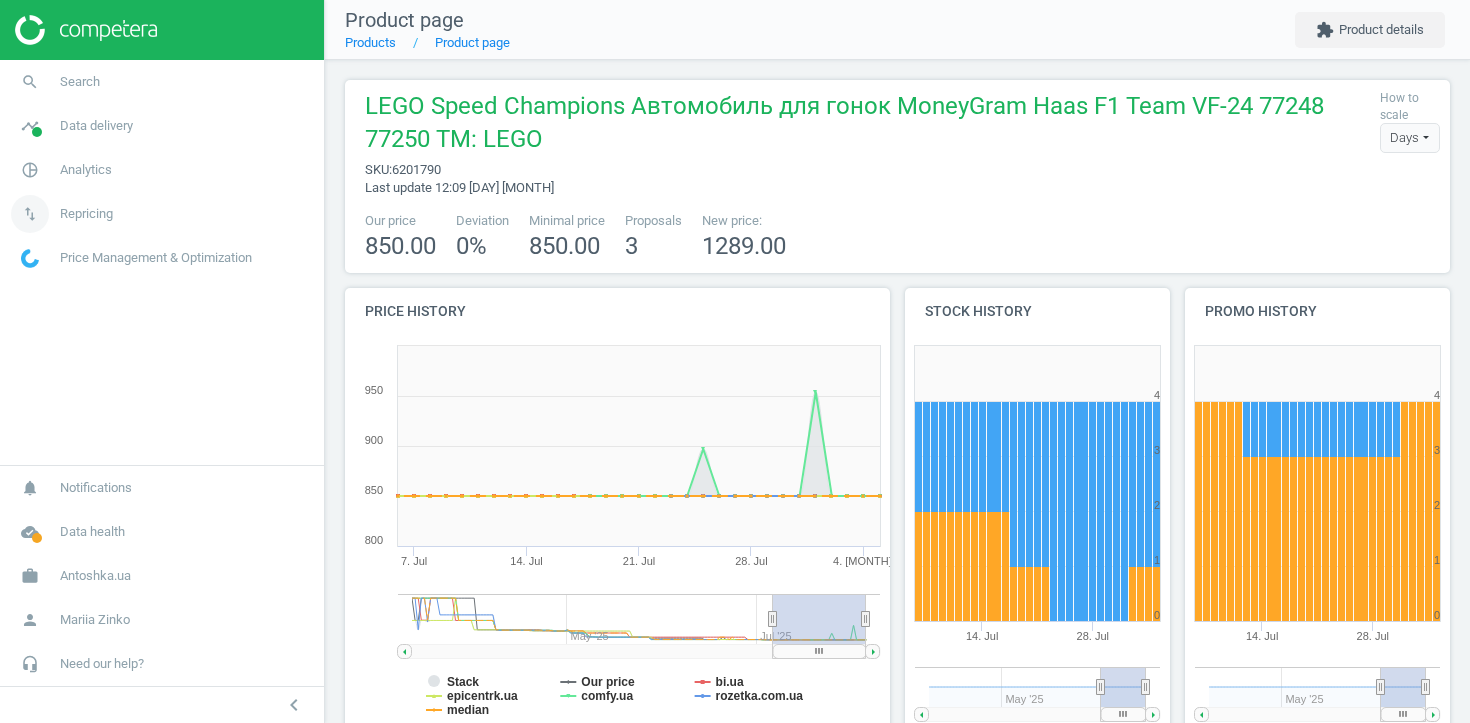 click on "swap_vert Repricing" at bounding box center (162, 214) 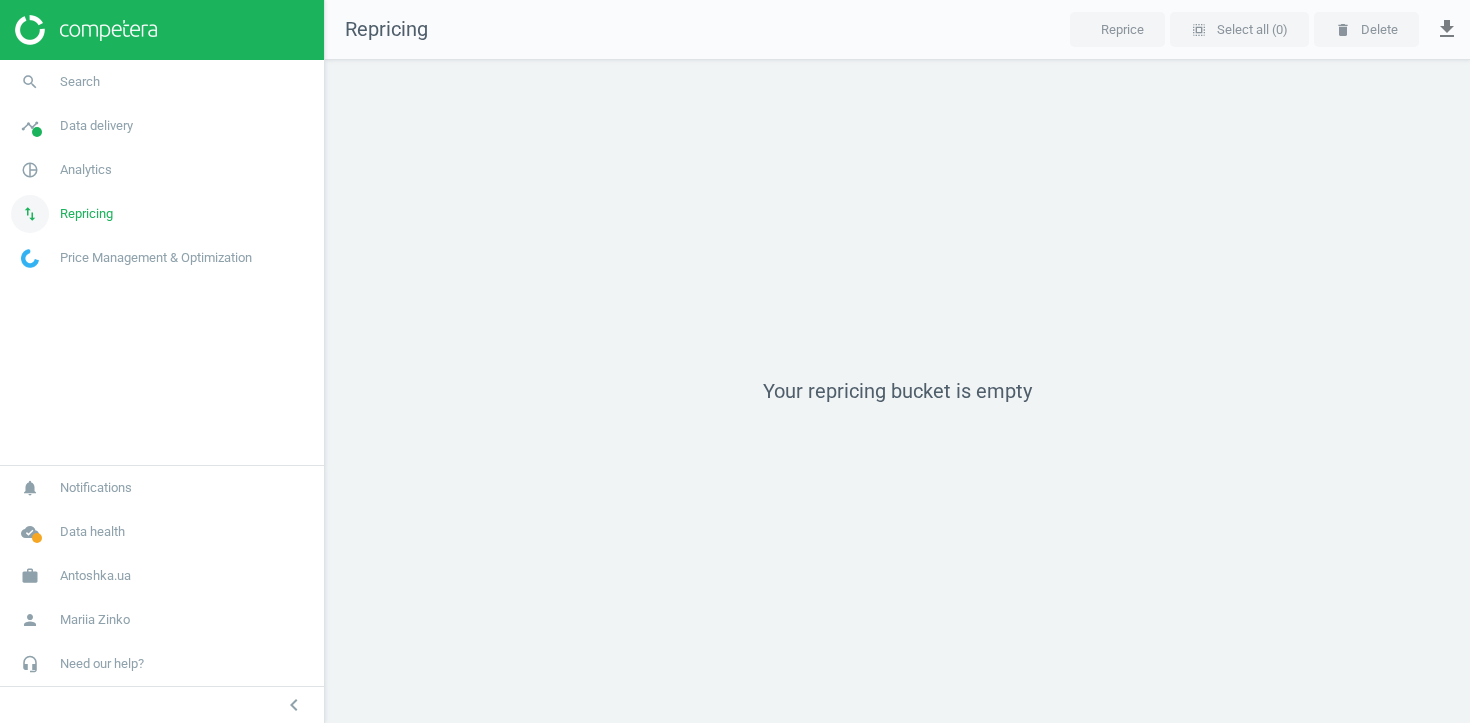 scroll, scrollTop: 10, scrollLeft: 10, axis: both 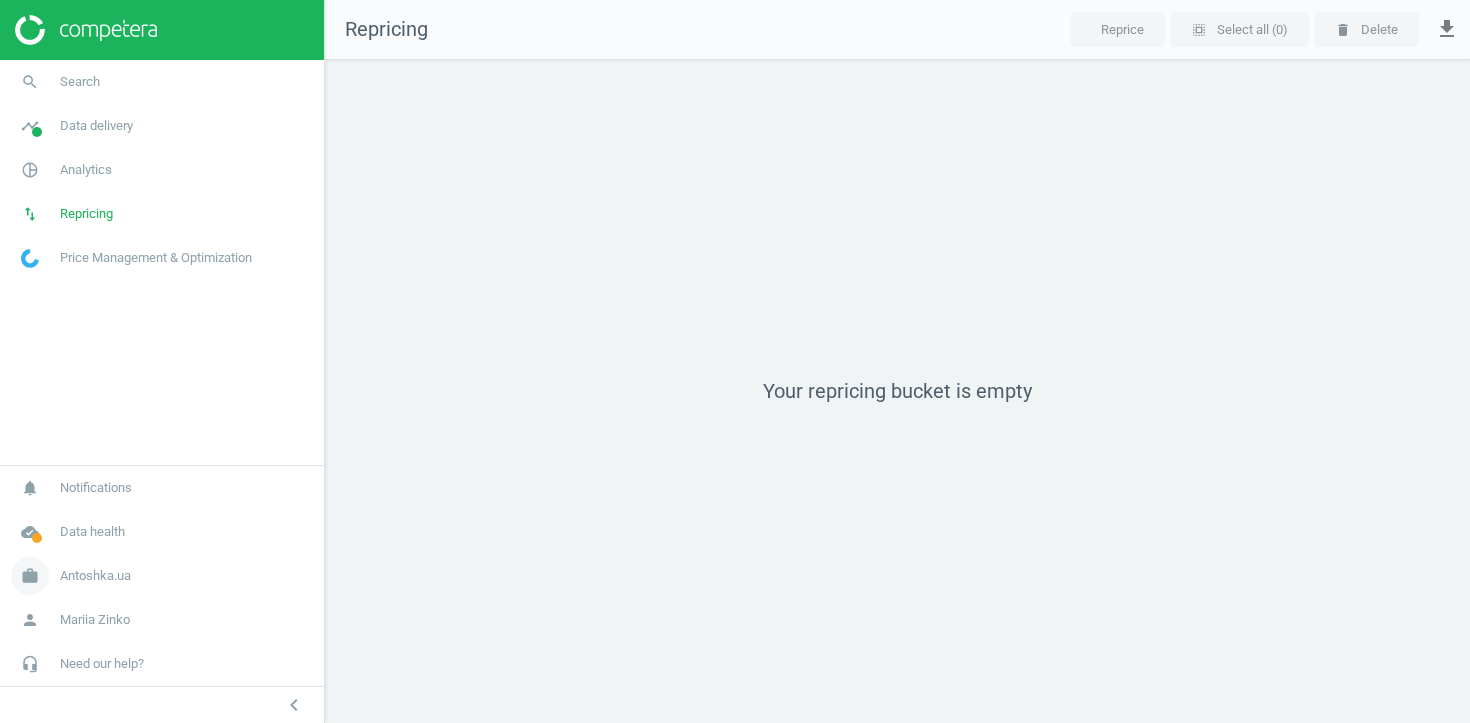 click on "Antoshka.ua" at bounding box center (95, 576) 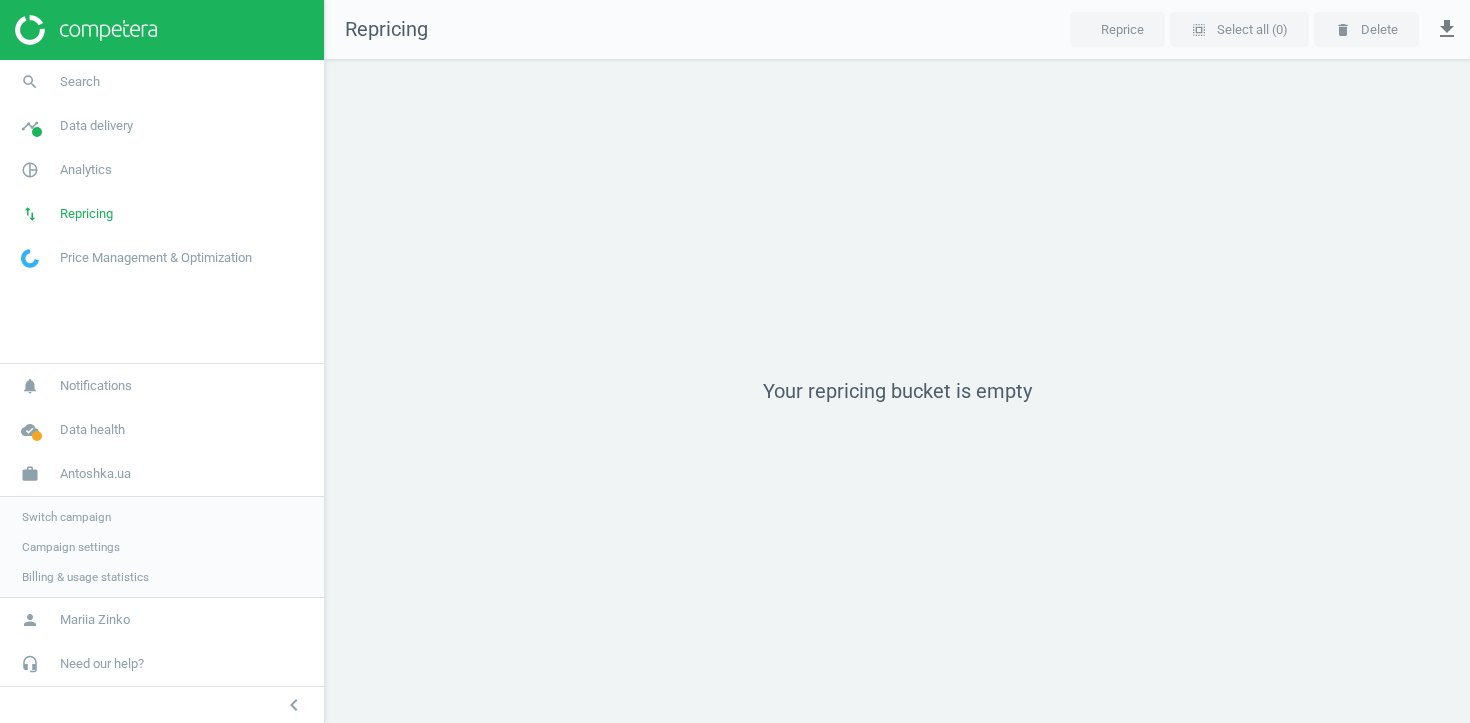 click on "Campaign settings" at bounding box center (71, 547) 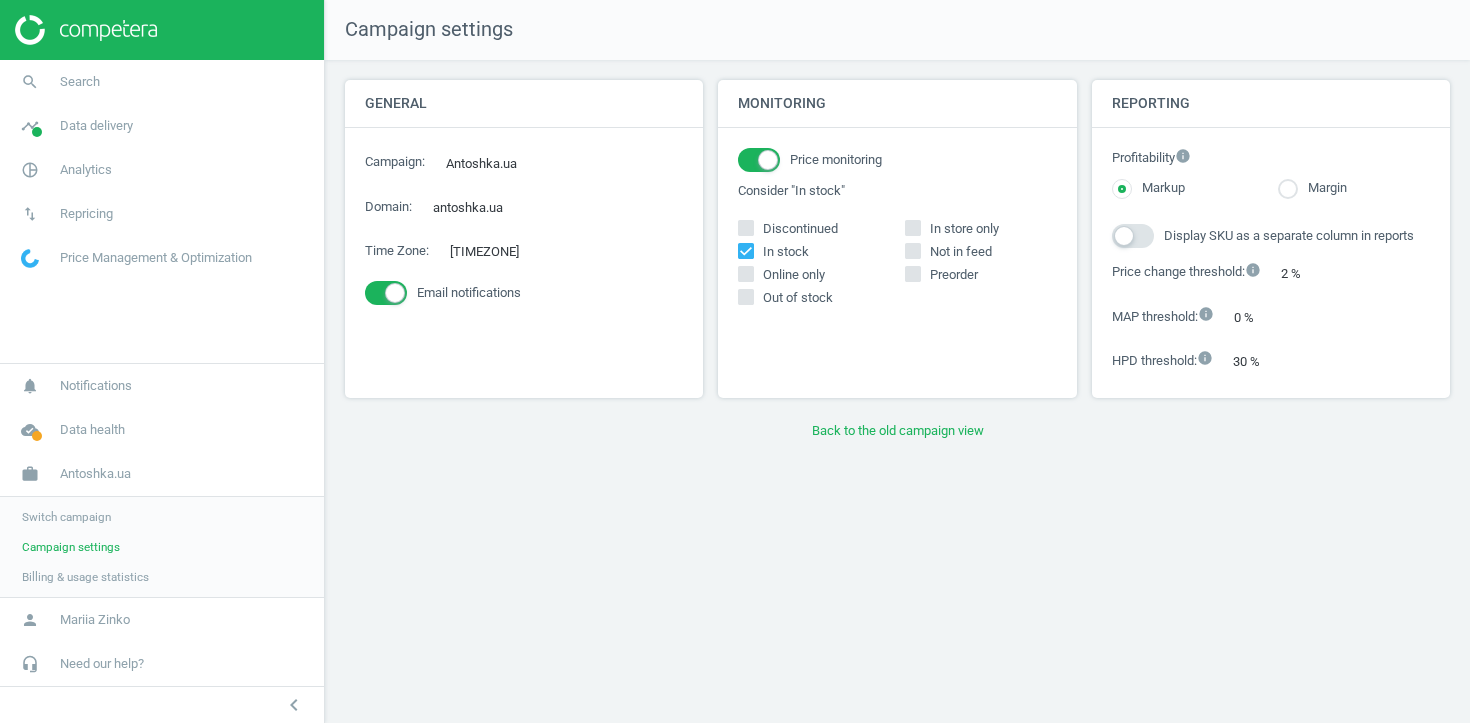 click on "Monitoring Price monitoring Consider "In stock" Discontinued In stock In store only Not in feed Online only Out of stock Preorder" at bounding box center [897, 246] 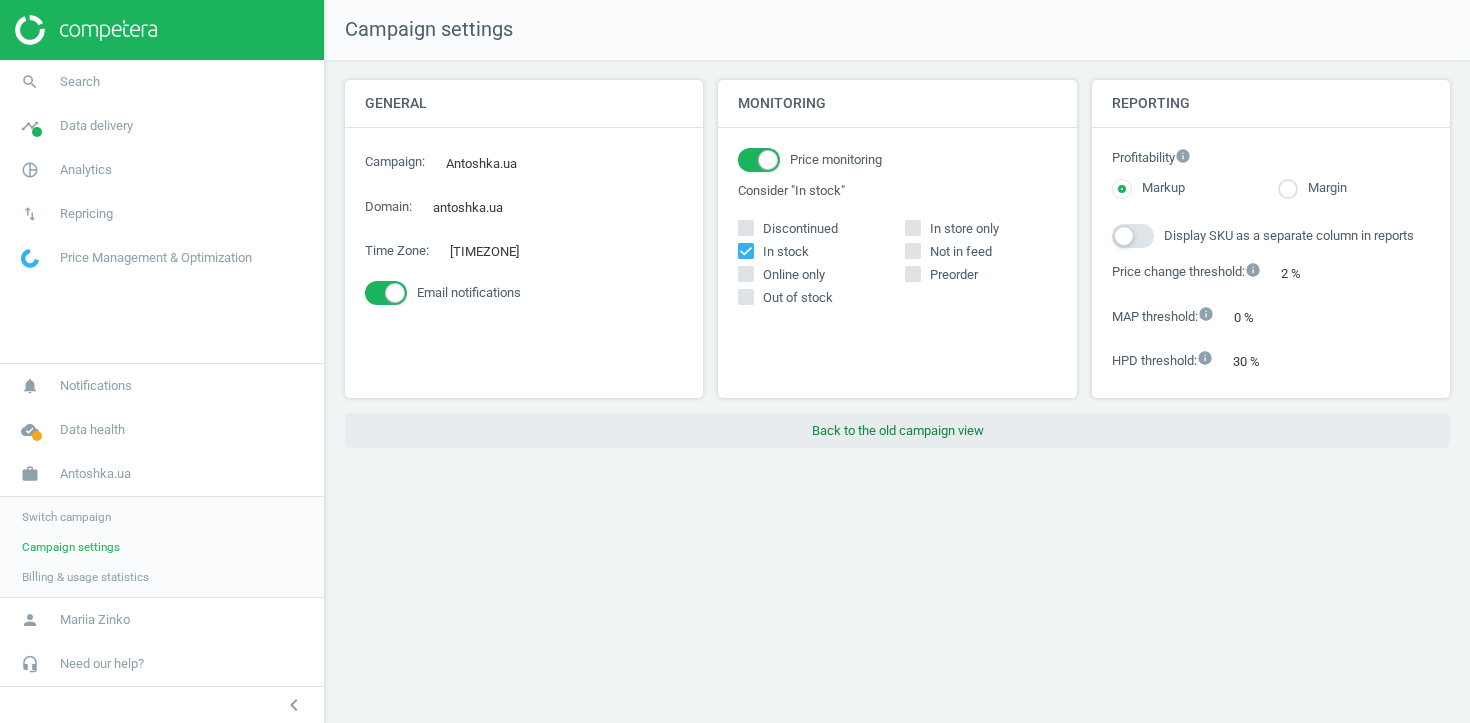 click on "Back to the old campaign view" at bounding box center (897, 431) 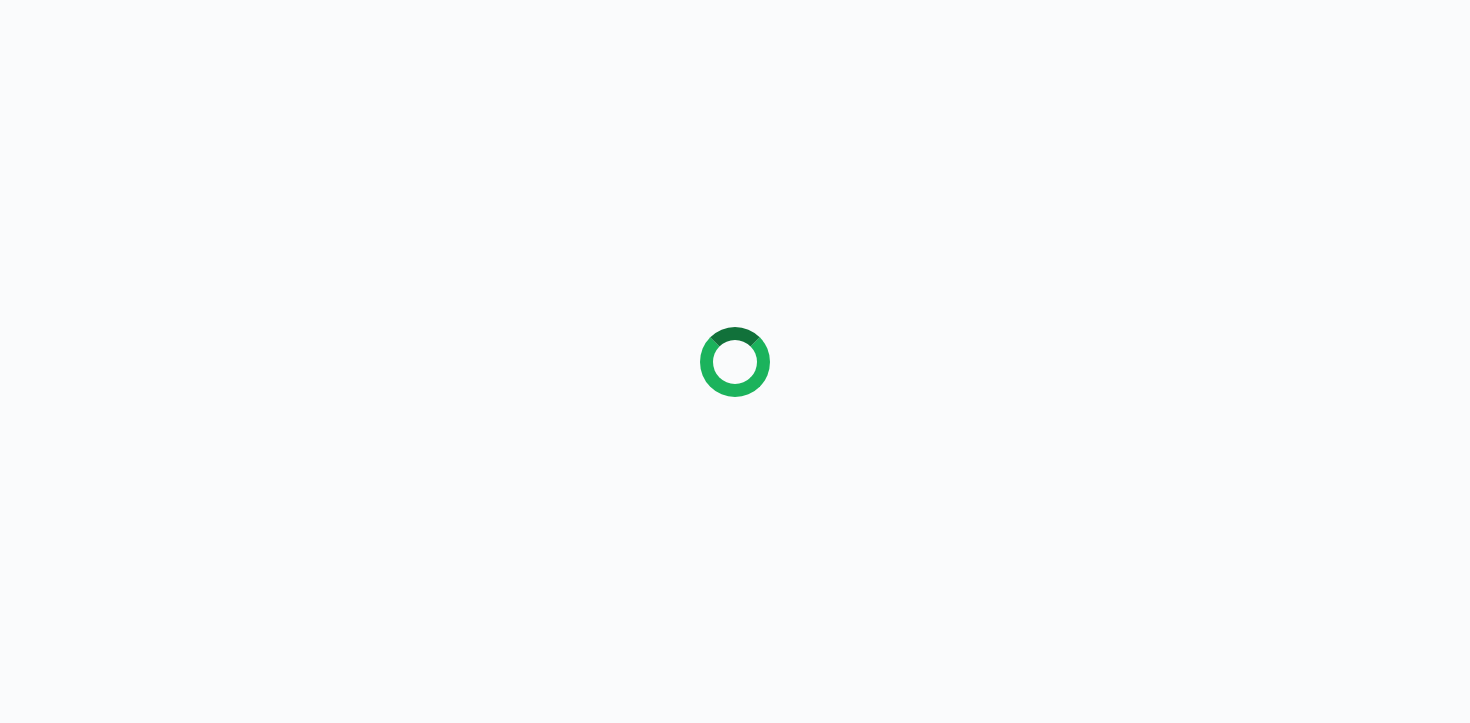 scroll, scrollTop: 0, scrollLeft: 0, axis: both 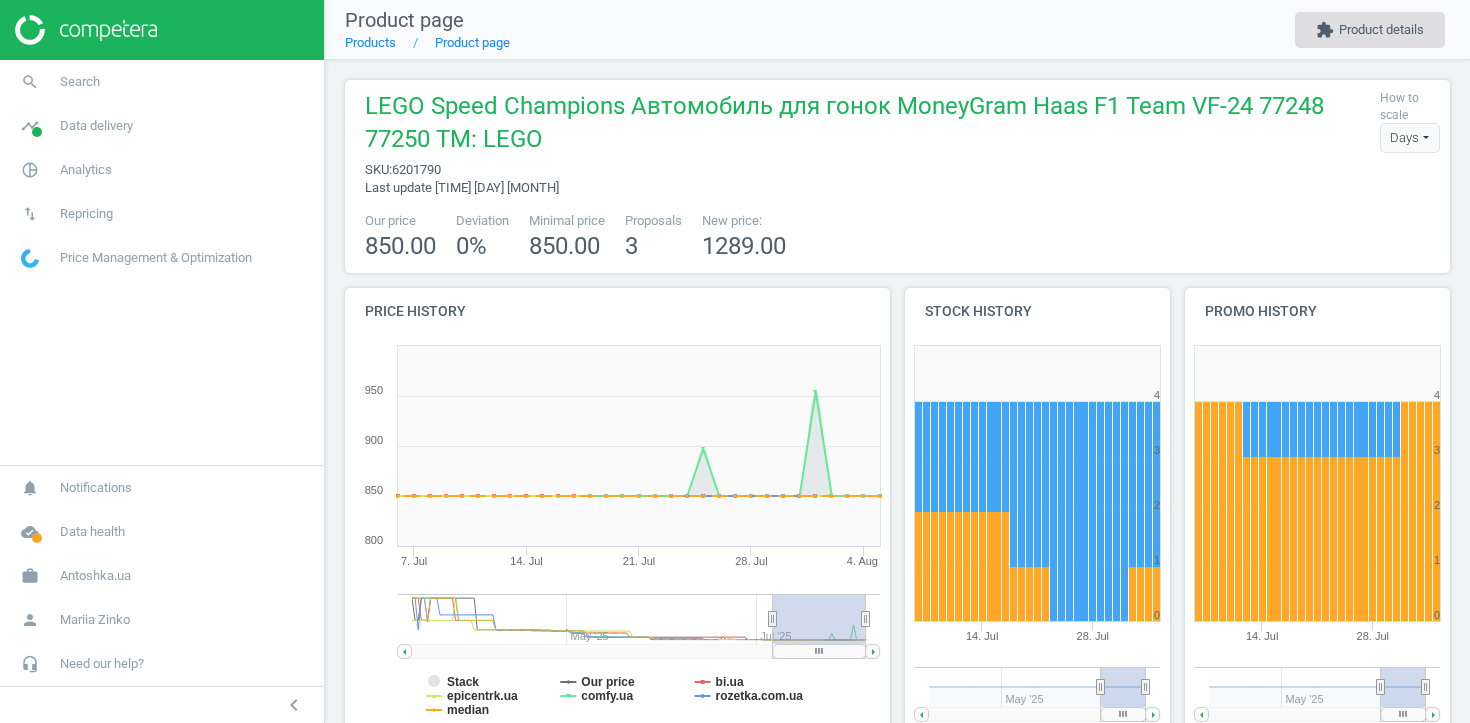 click on "extension" at bounding box center (1325, 30) 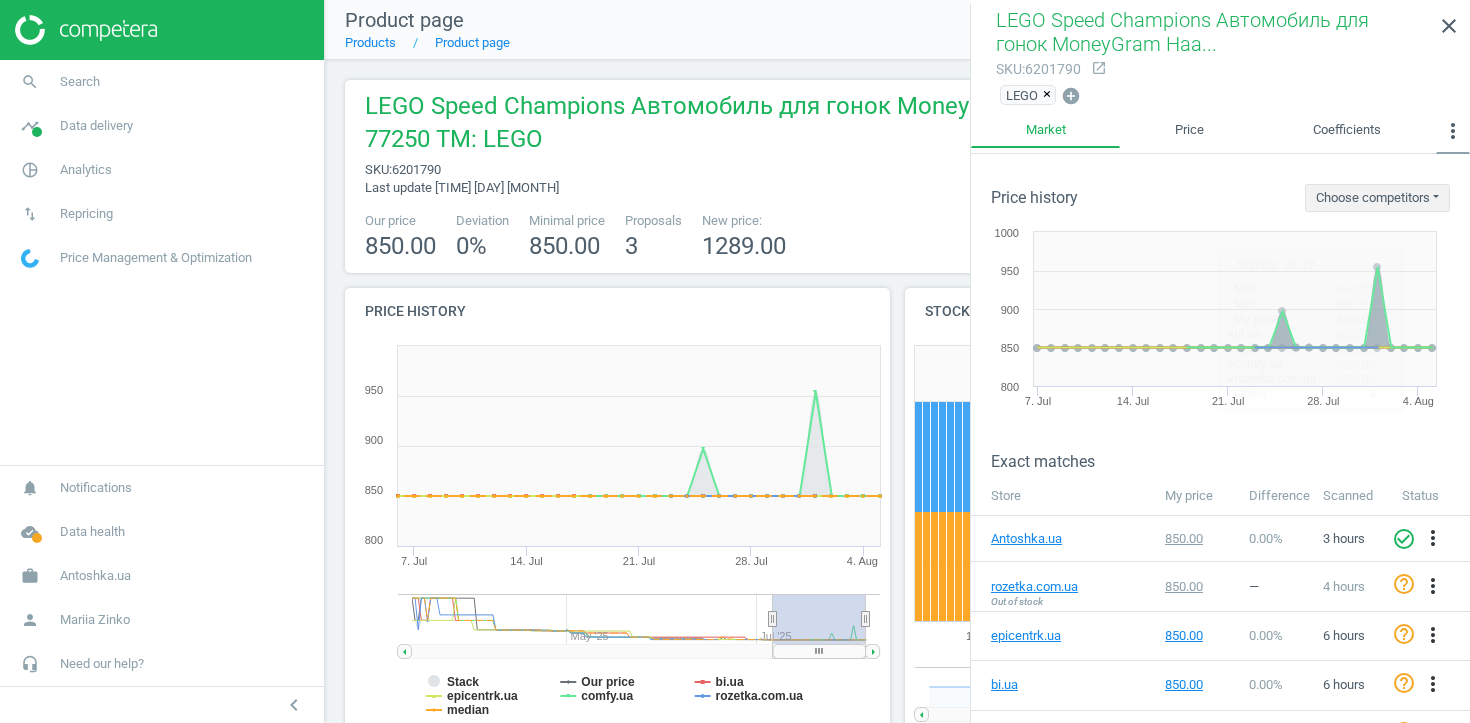 click on "more_vert" at bounding box center [1453, 131] 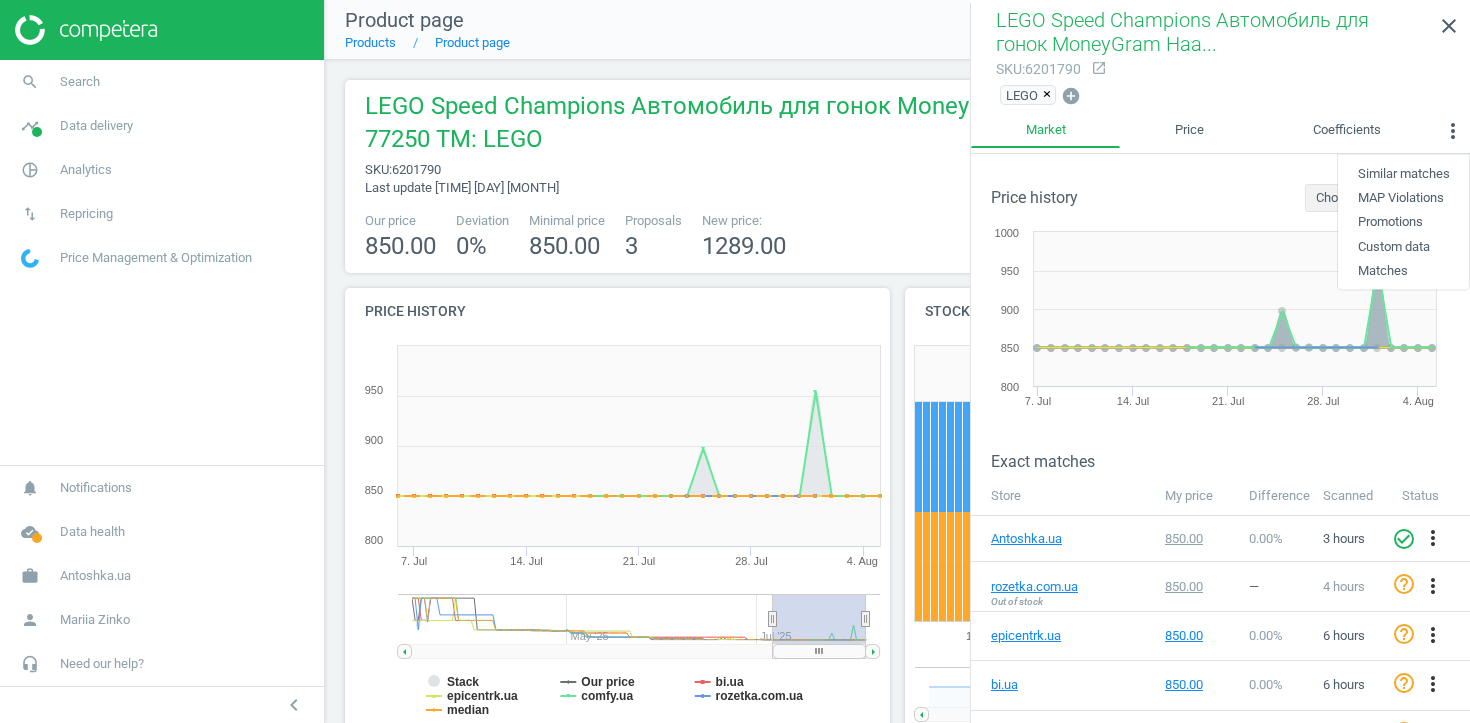 click on "Price history Choose competitors bi.ua epicentrk.ua comfy.ua rozetka.com.ua" at bounding box center [1220, 183] 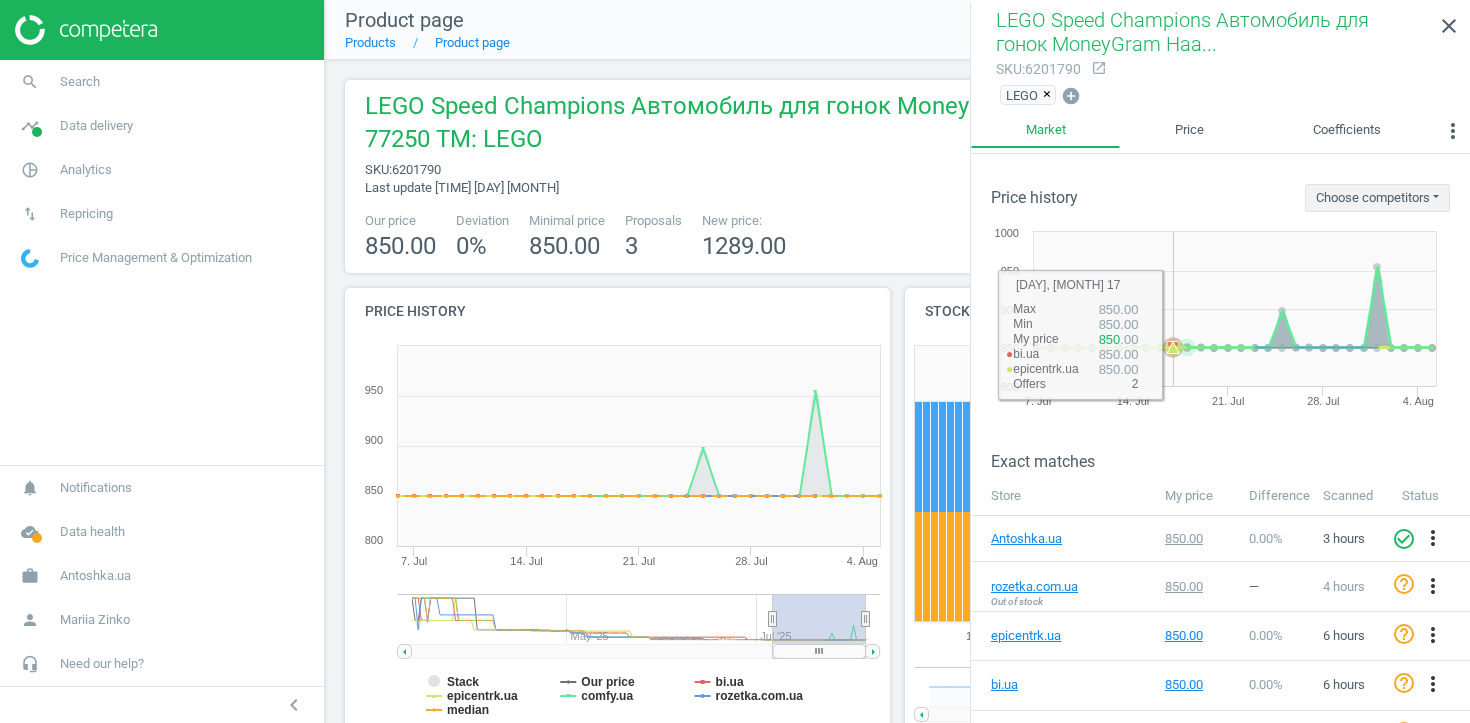 scroll, scrollTop: 160, scrollLeft: 0, axis: vertical 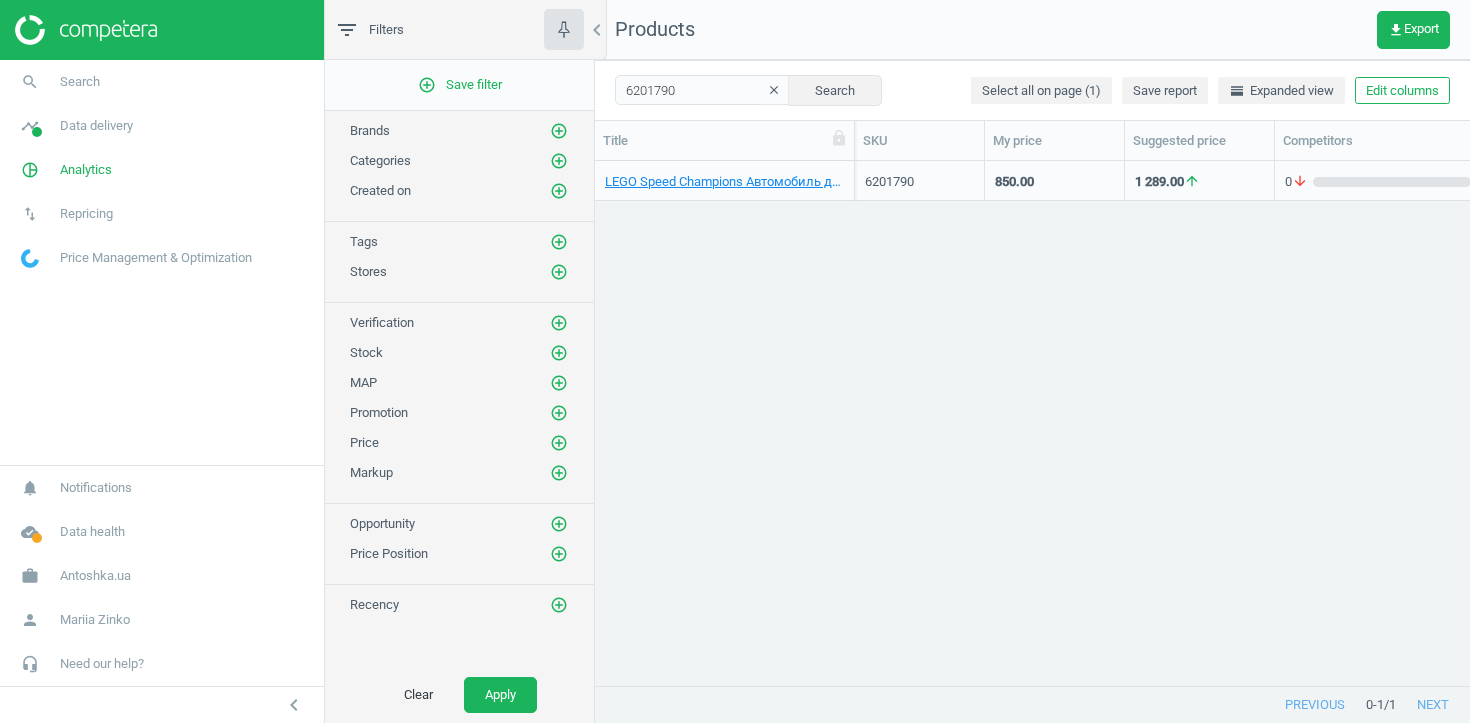 click on "6201790" at bounding box center (920, 181) 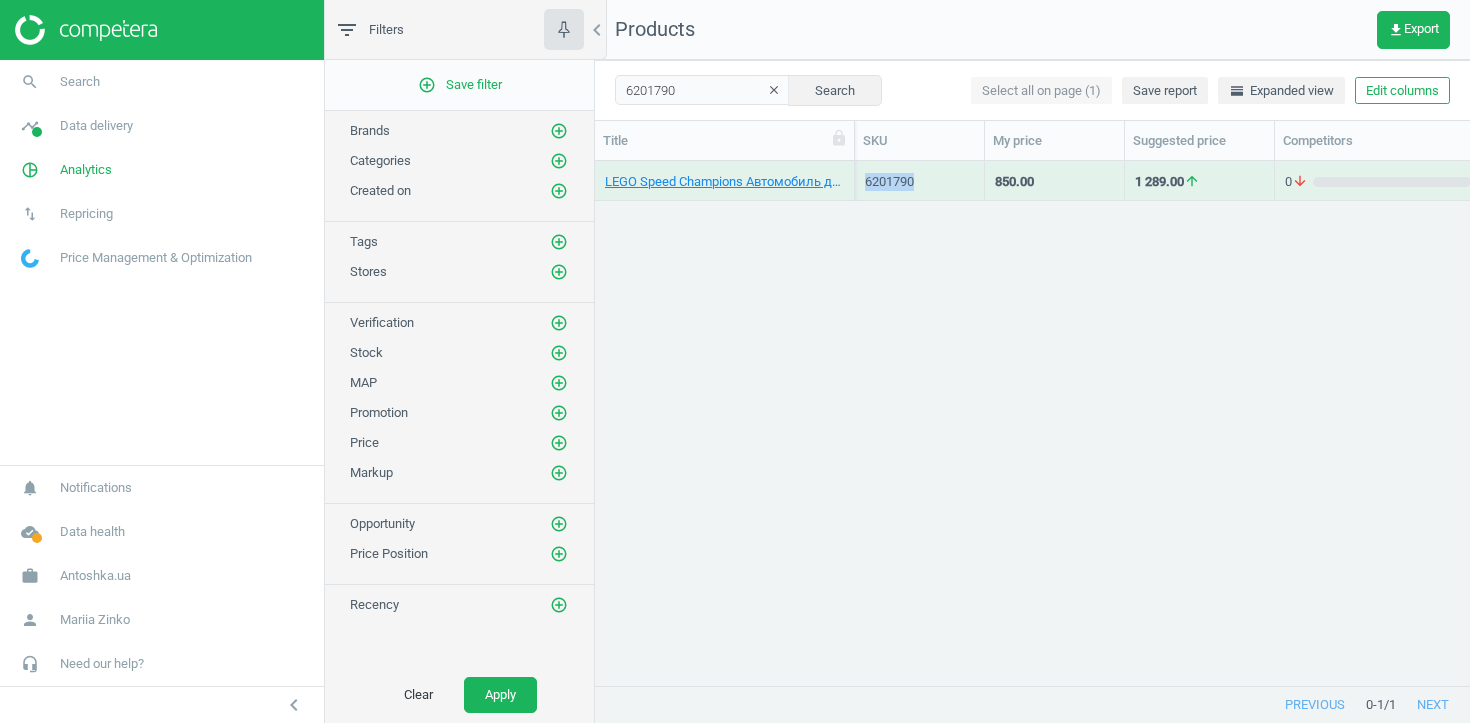 click on "6201790" at bounding box center (920, 181) 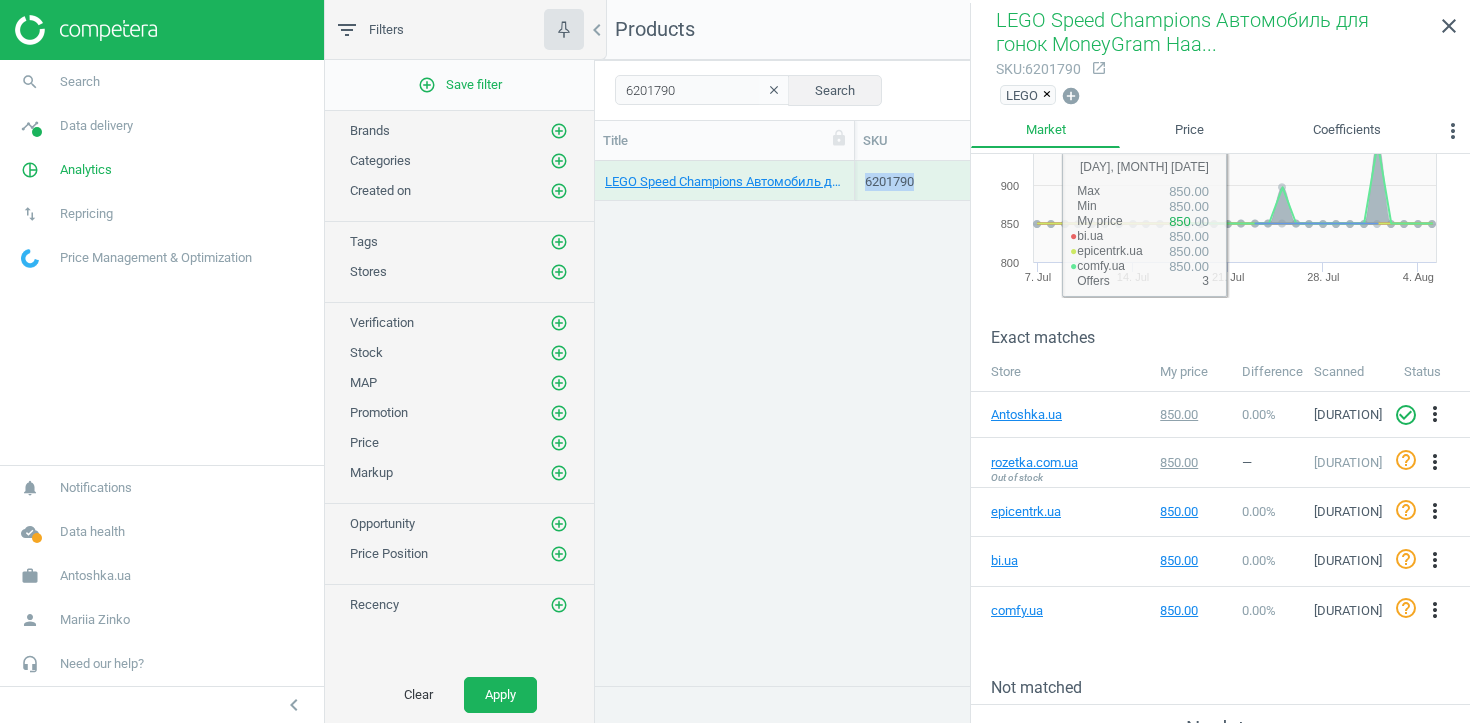scroll, scrollTop: 160, scrollLeft: 0, axis: vertical 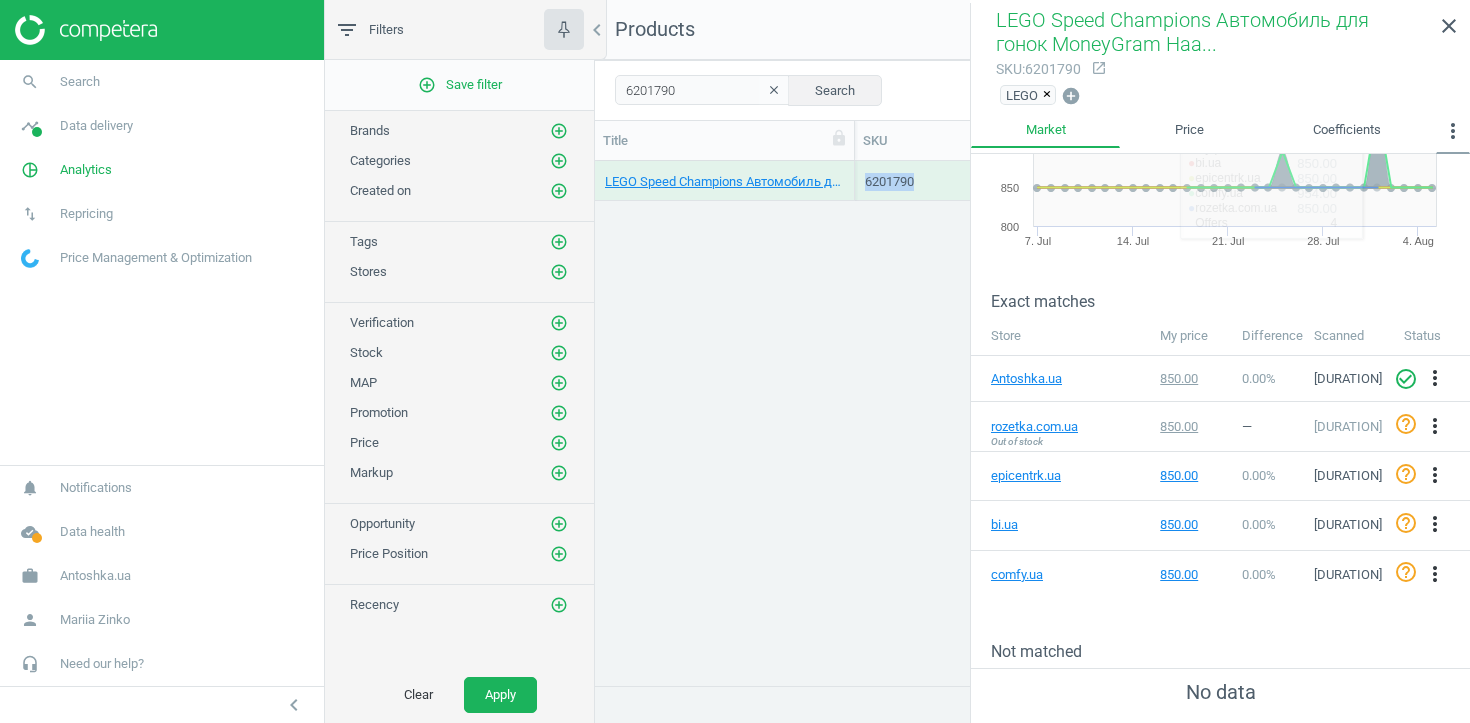 click on "more_vert" at bounding box center (1453, 131) 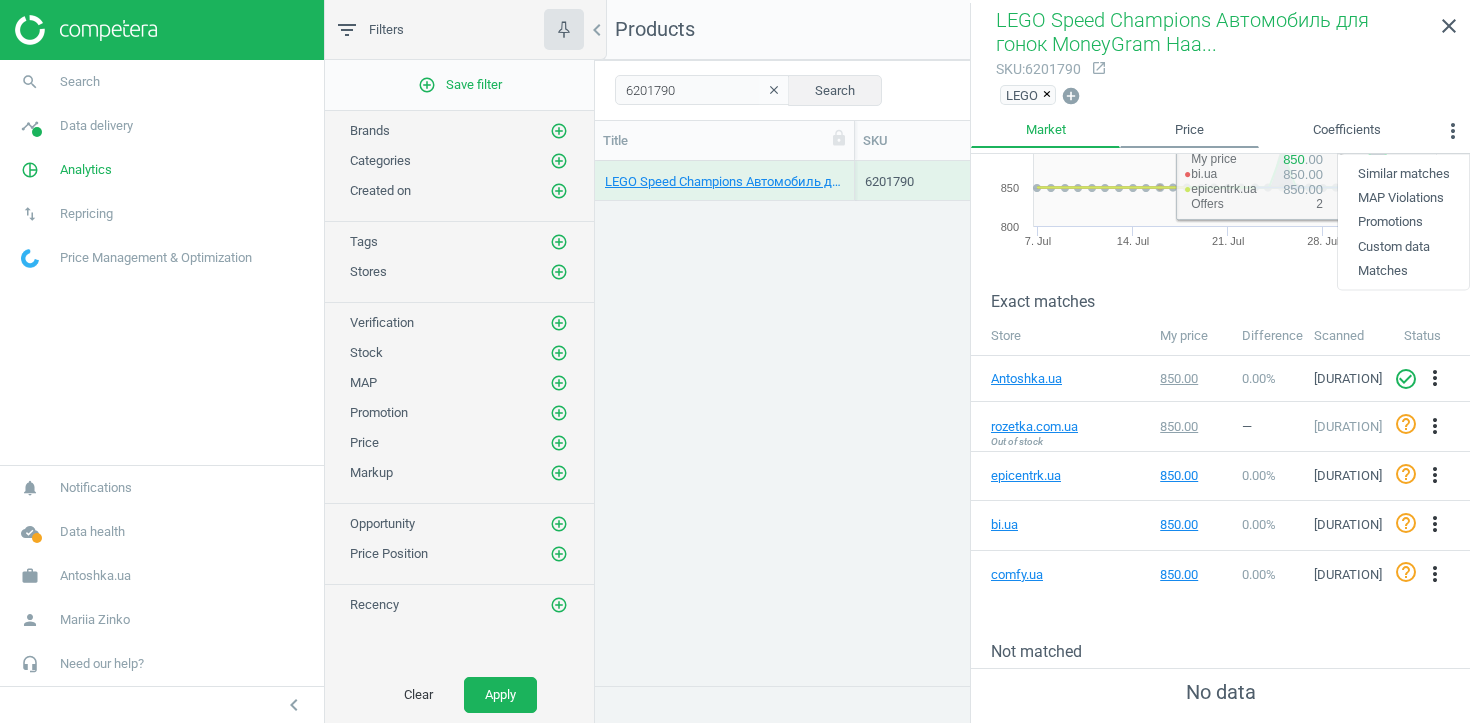 click on "Price" at bounding box center (1189, 131) 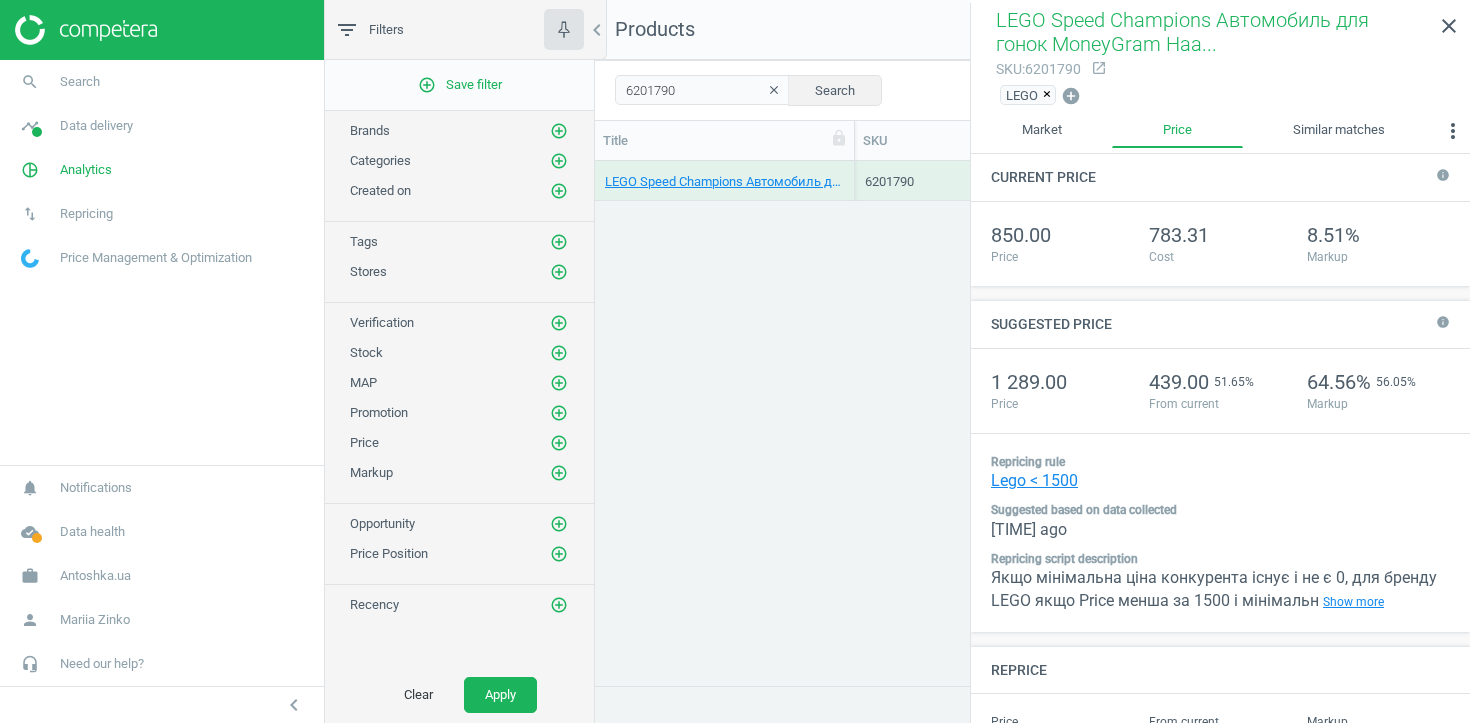 type on "1289.00" 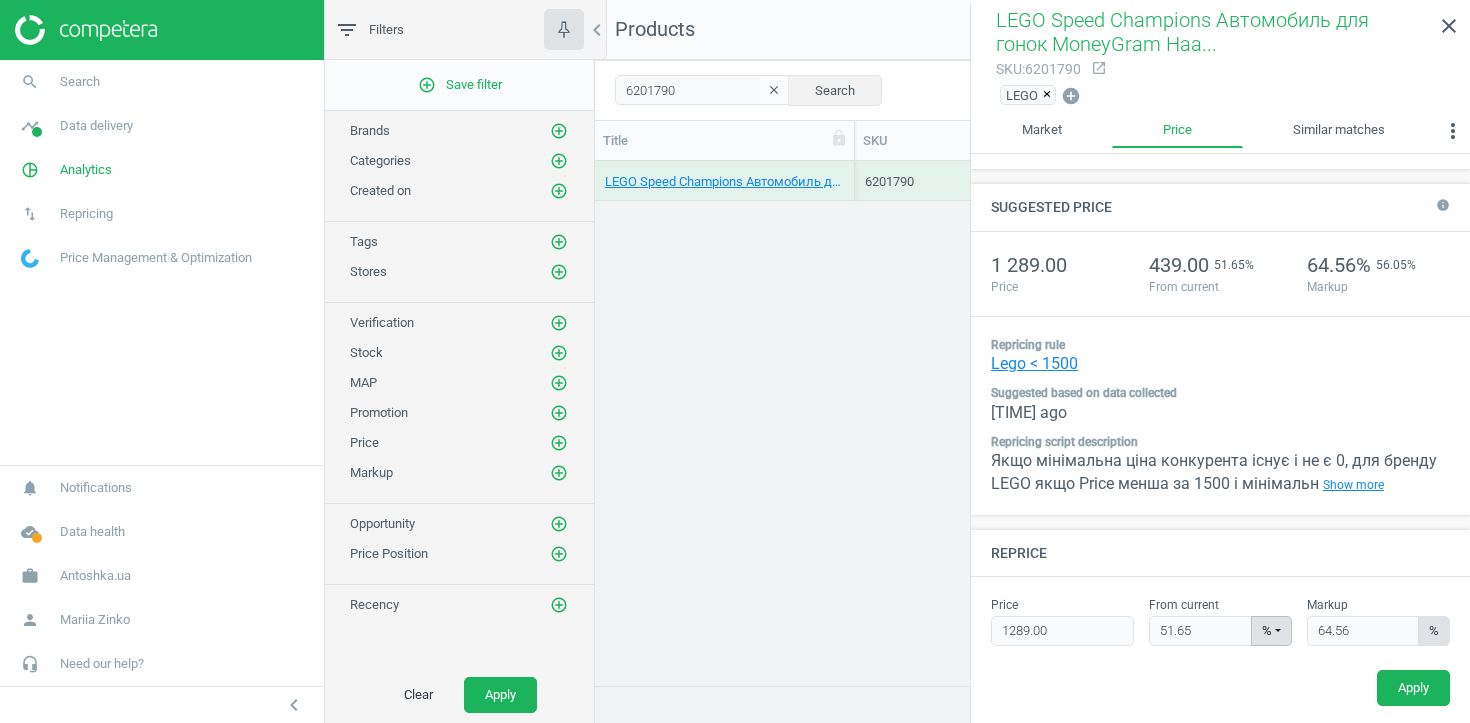 scroll, scrollTop: 120, scrollLeft: 0, axis: vertical 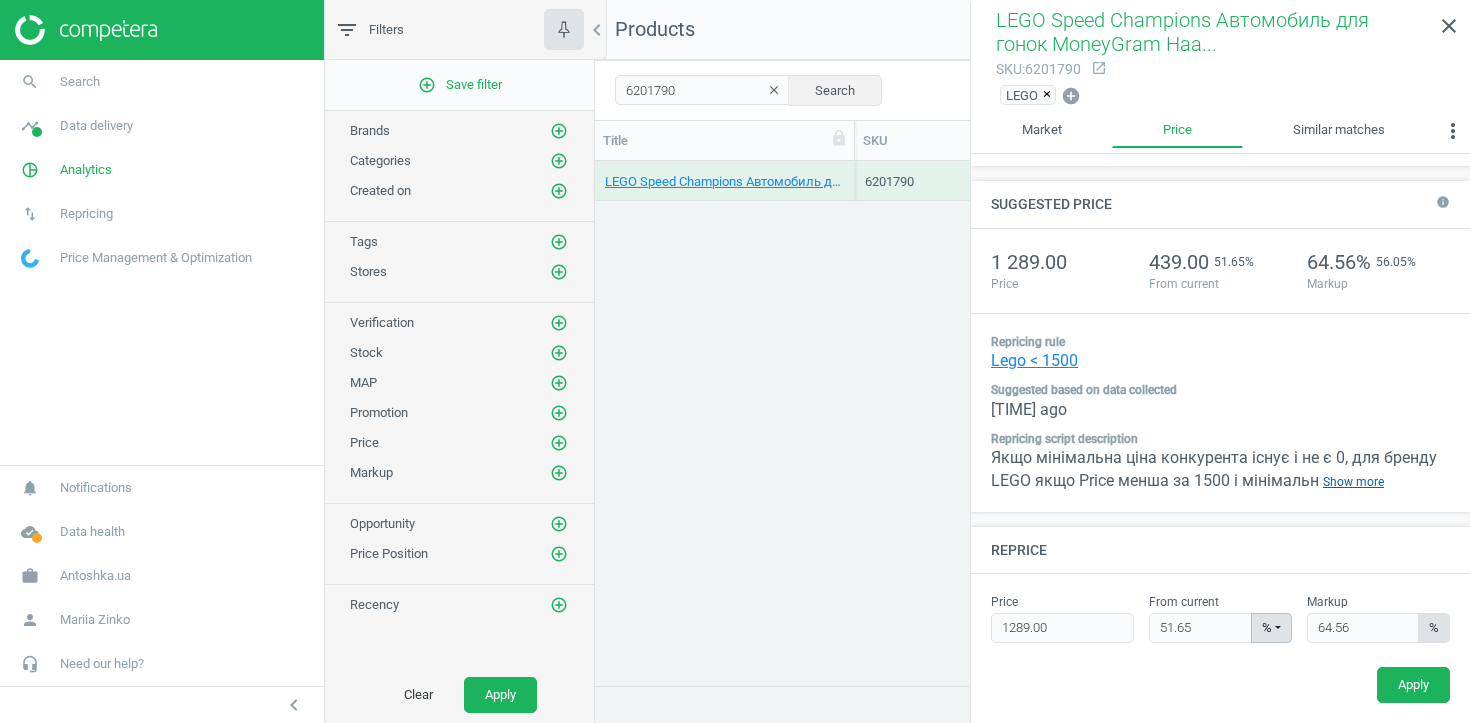 click on "Show more" at bounding box center [1353, 482] 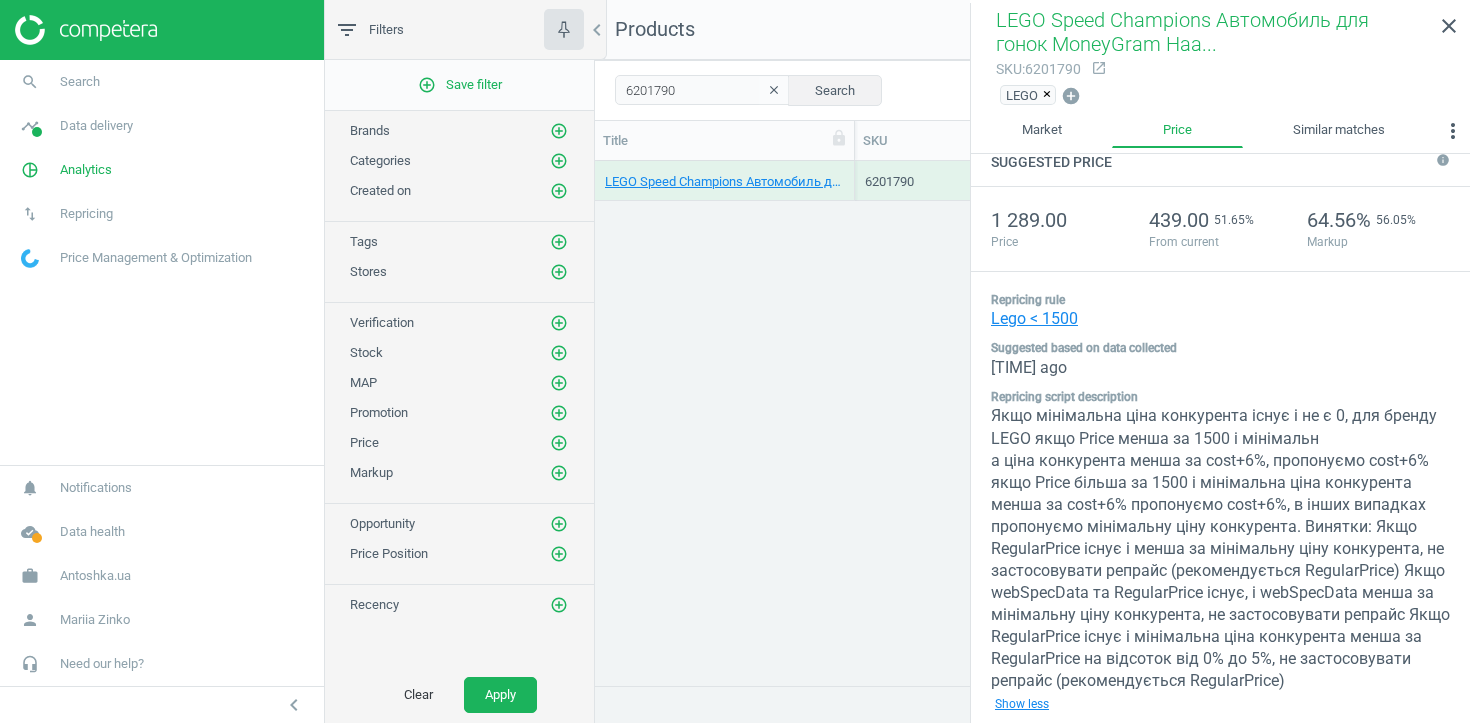 scroll, scrollTop: 0, scrollLeft: 0, axis: both 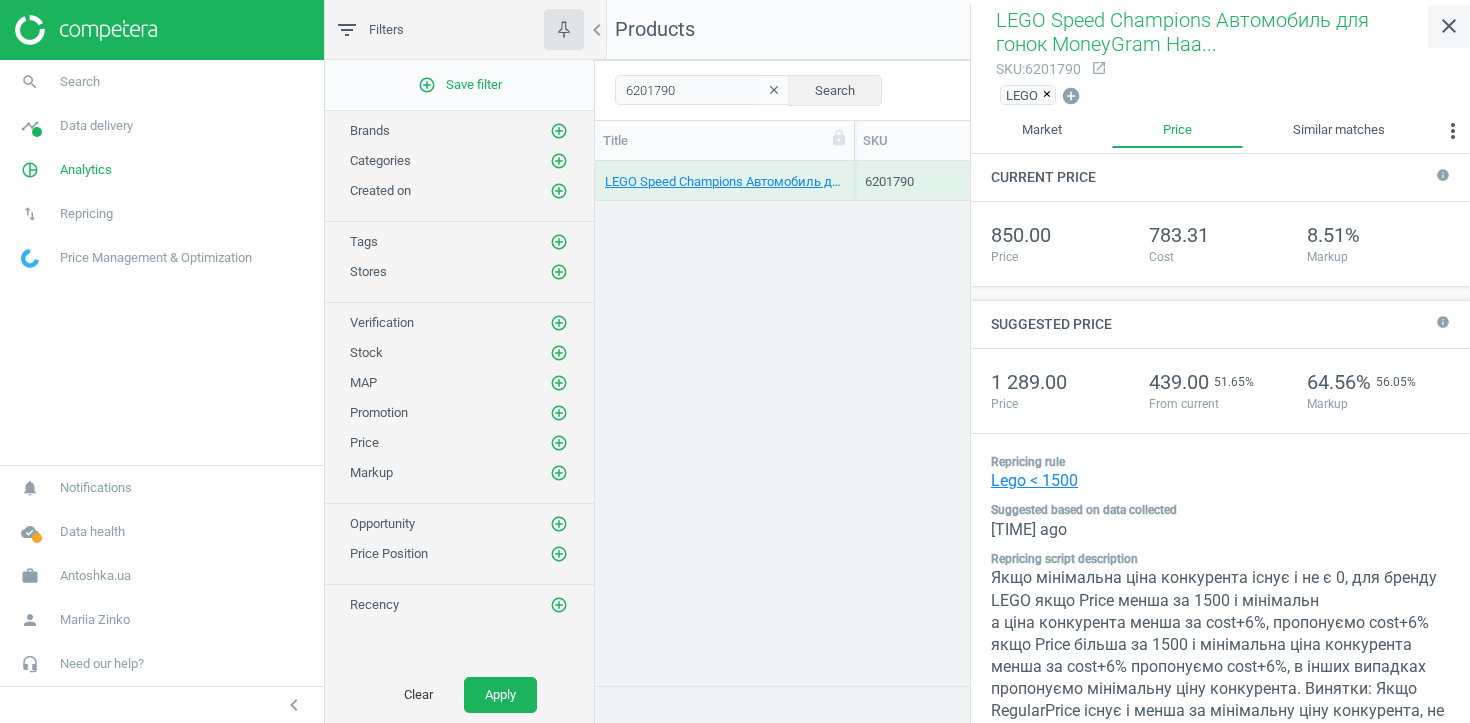 click on "close" at bounding box center (1449, 26) 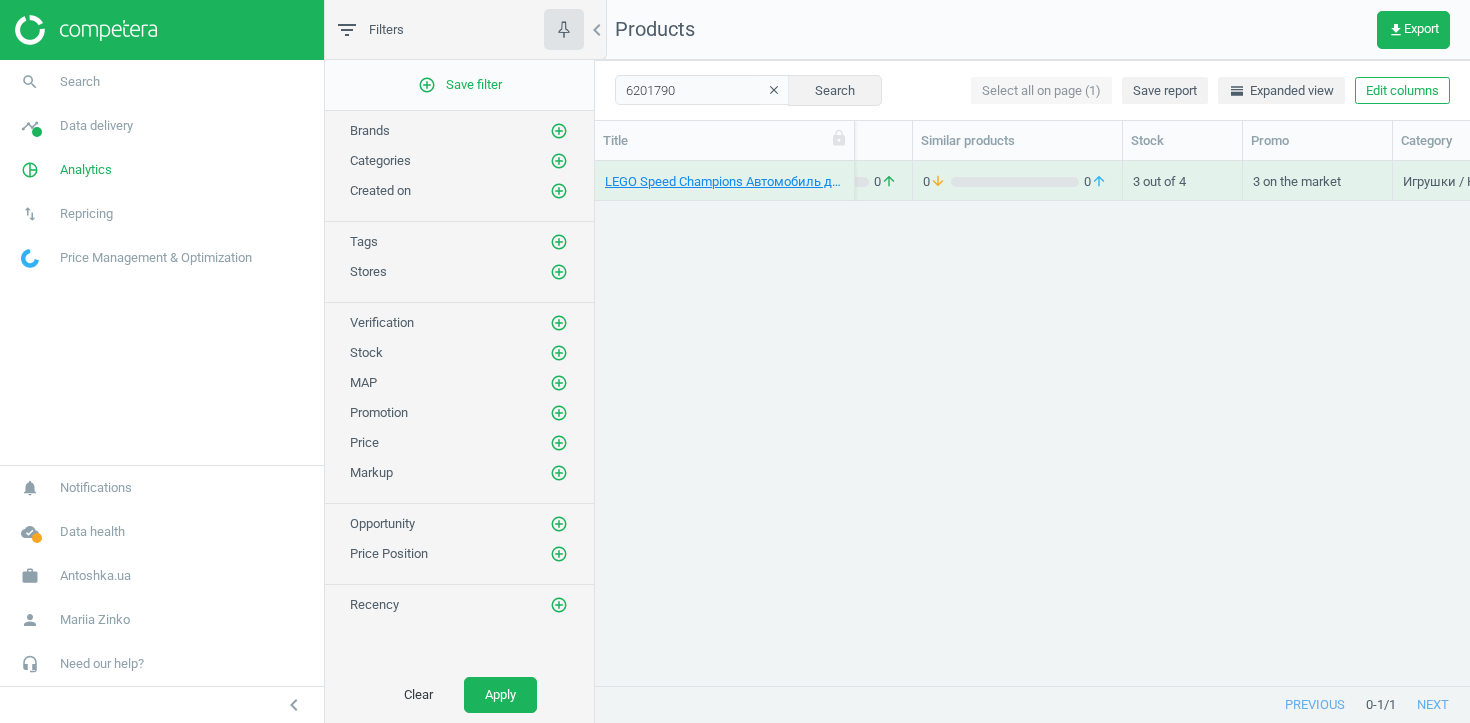 scroll, scrollTop: 0, scrollLeft: 657, axis: horizontal 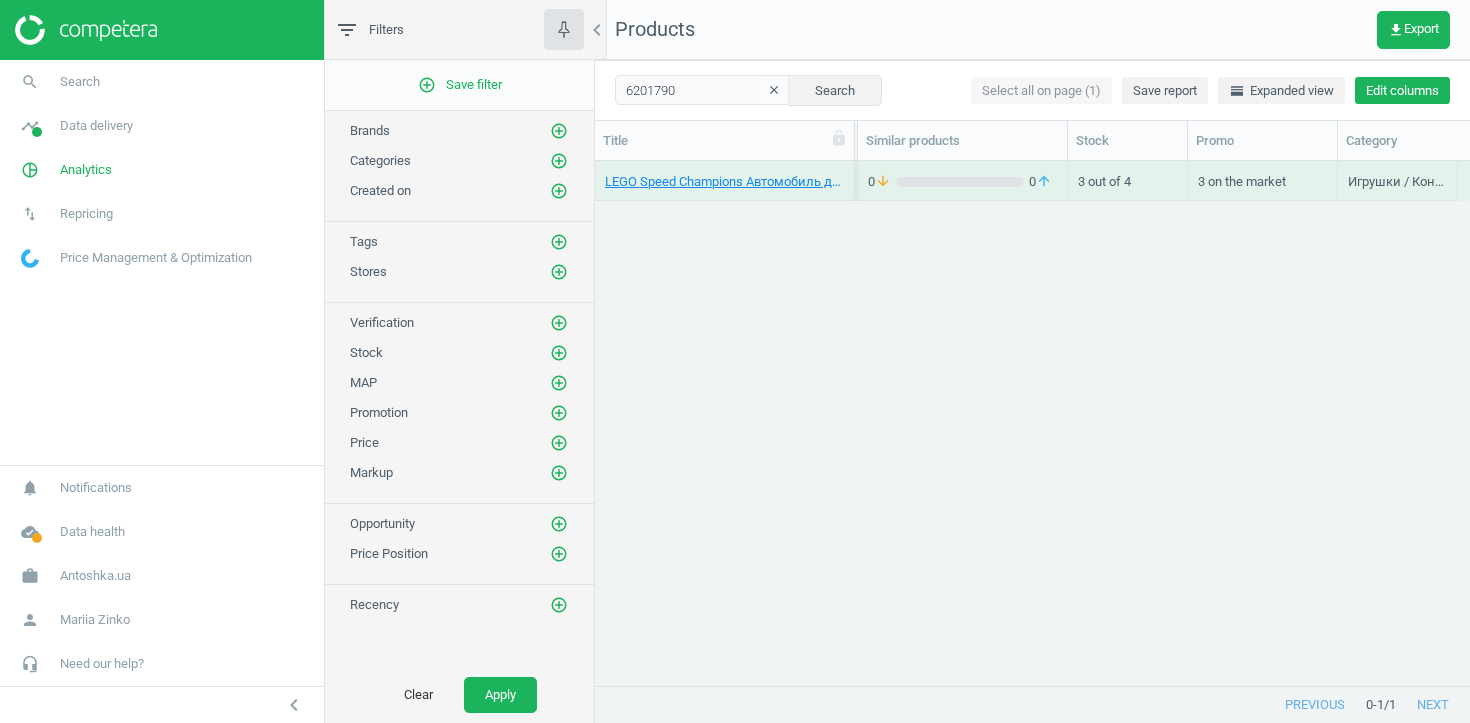 click on "Edit columns" at bounding box center (1402, 91) 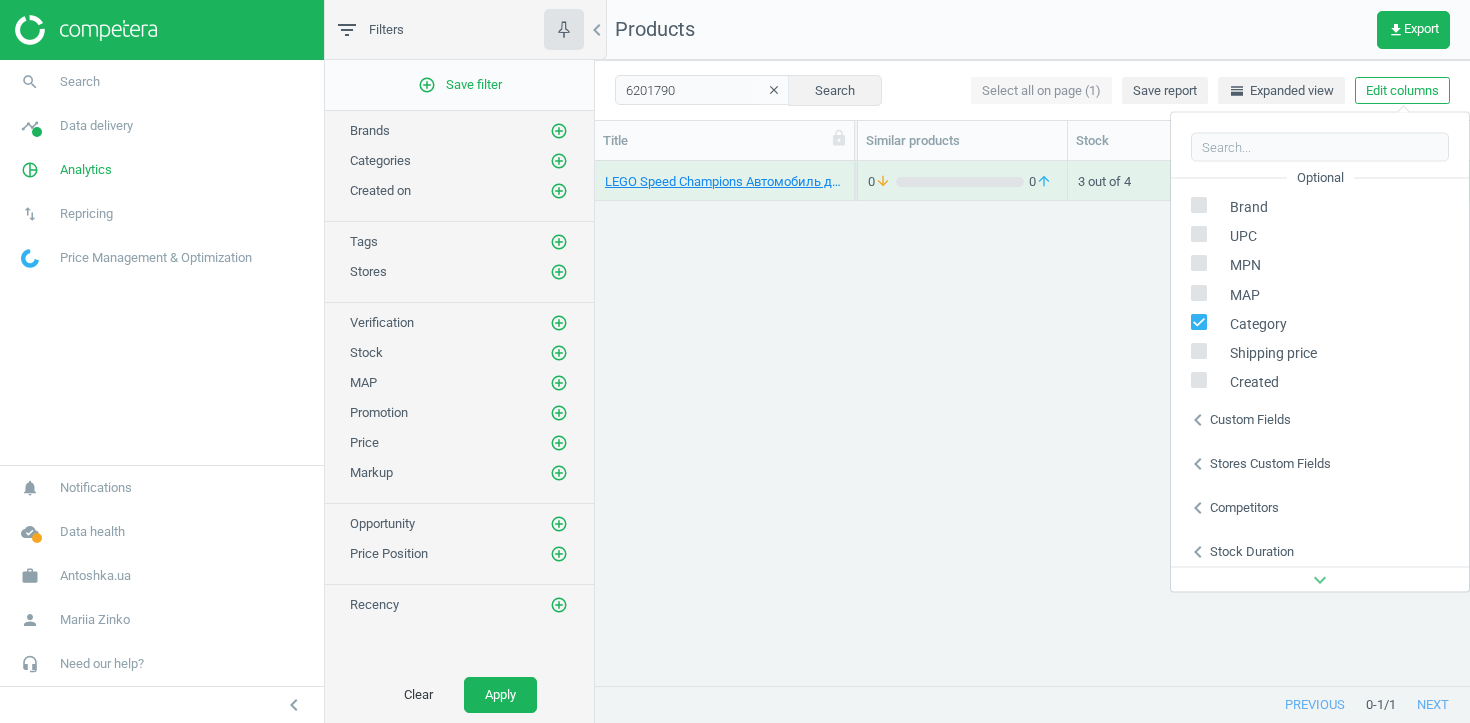 scroll, scrollTop: 271, scrollLeft: 0, axis: vertical 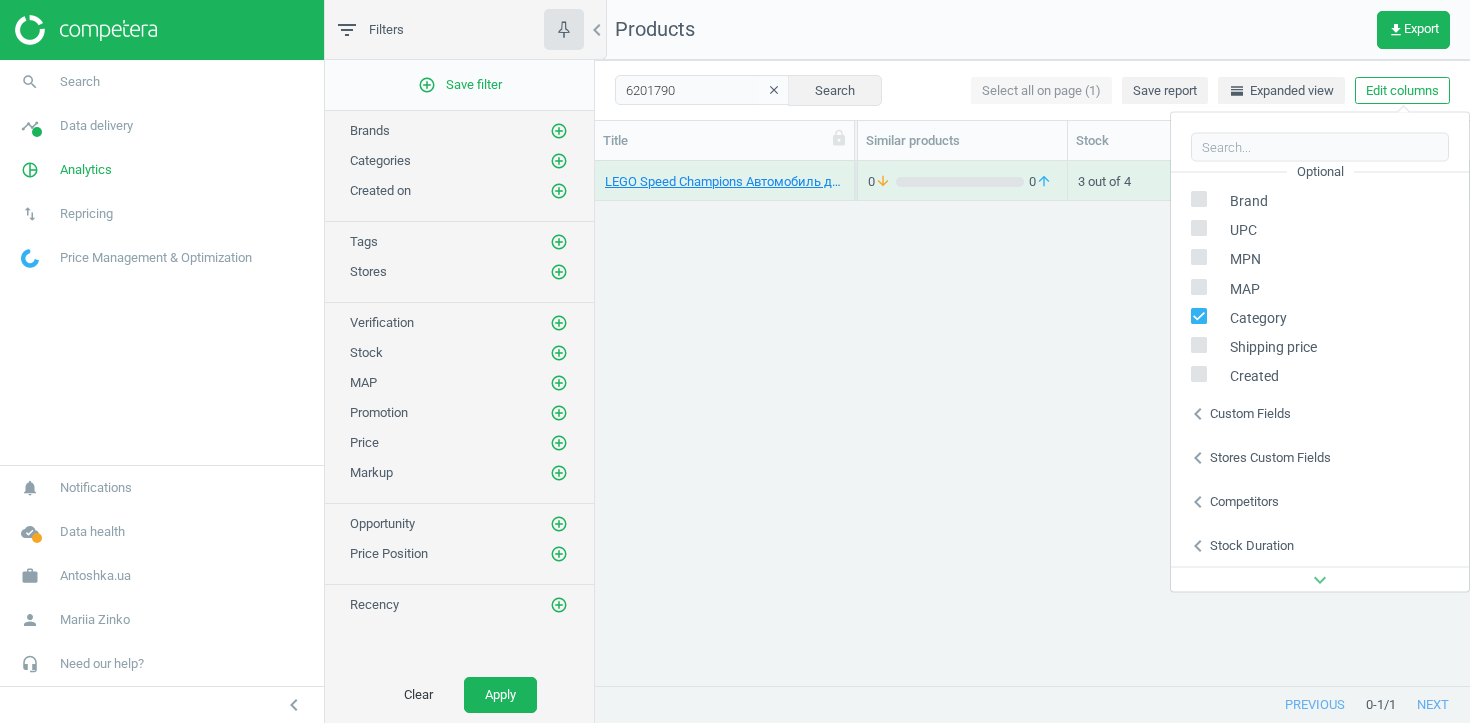 click on "Stores custom fields" at bounding box center [1270, 457] 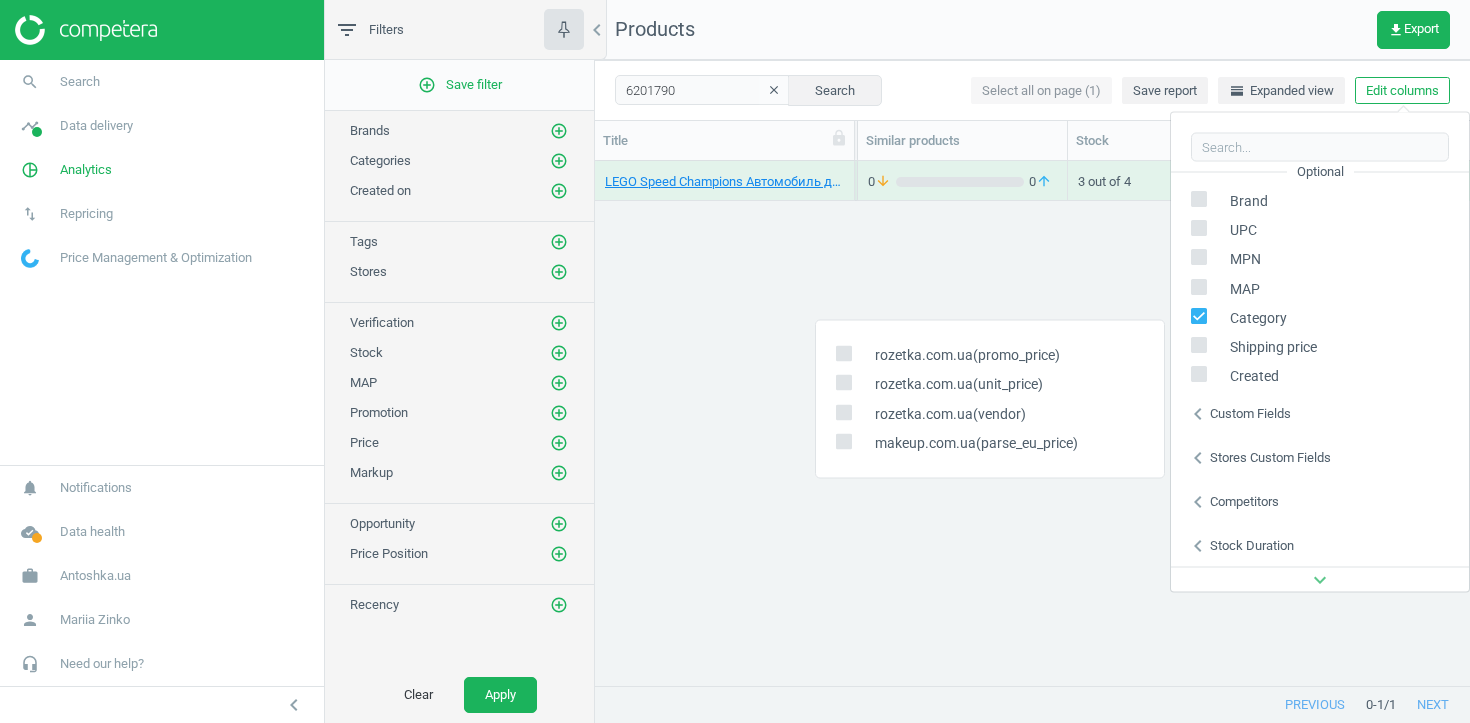 click on "Competitors" at bounding box center [1244, 501] 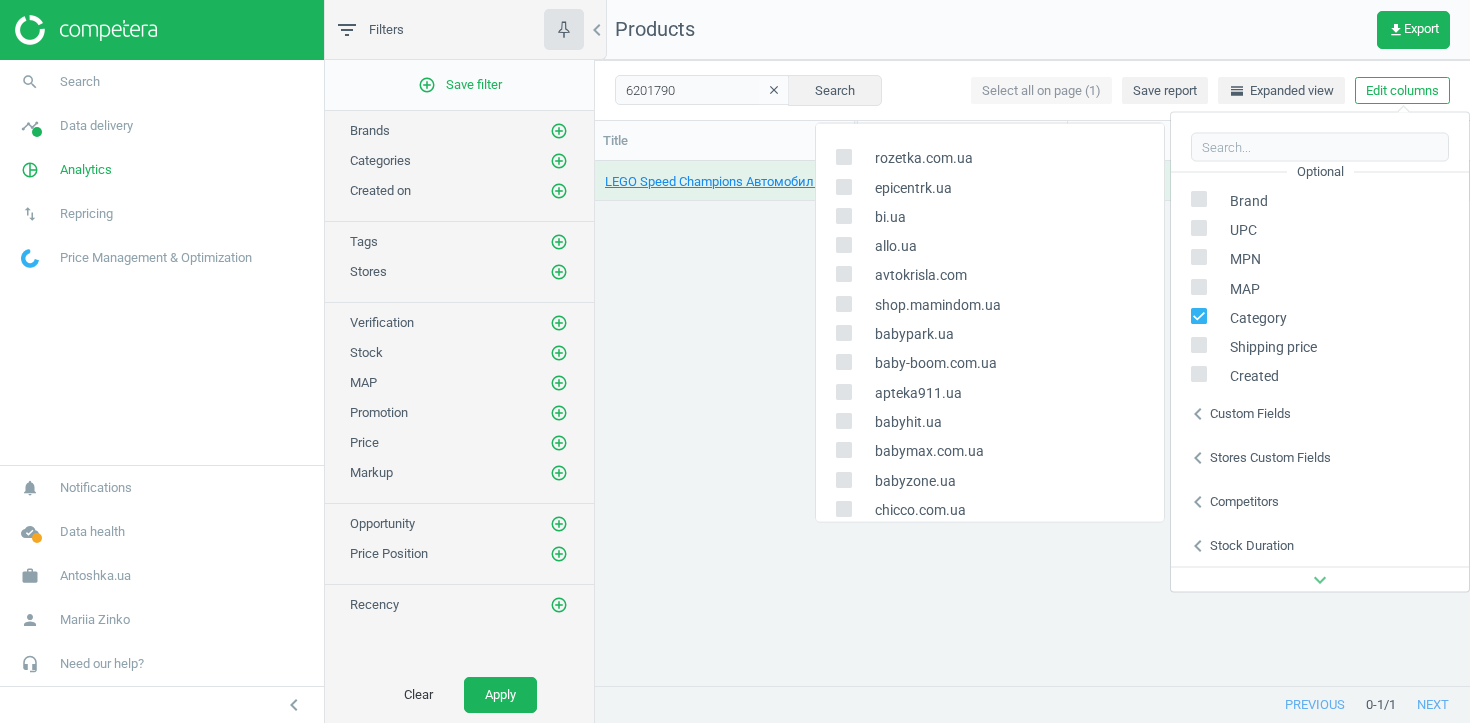 click on "Custom fields" at bounding box center (1250, 413) 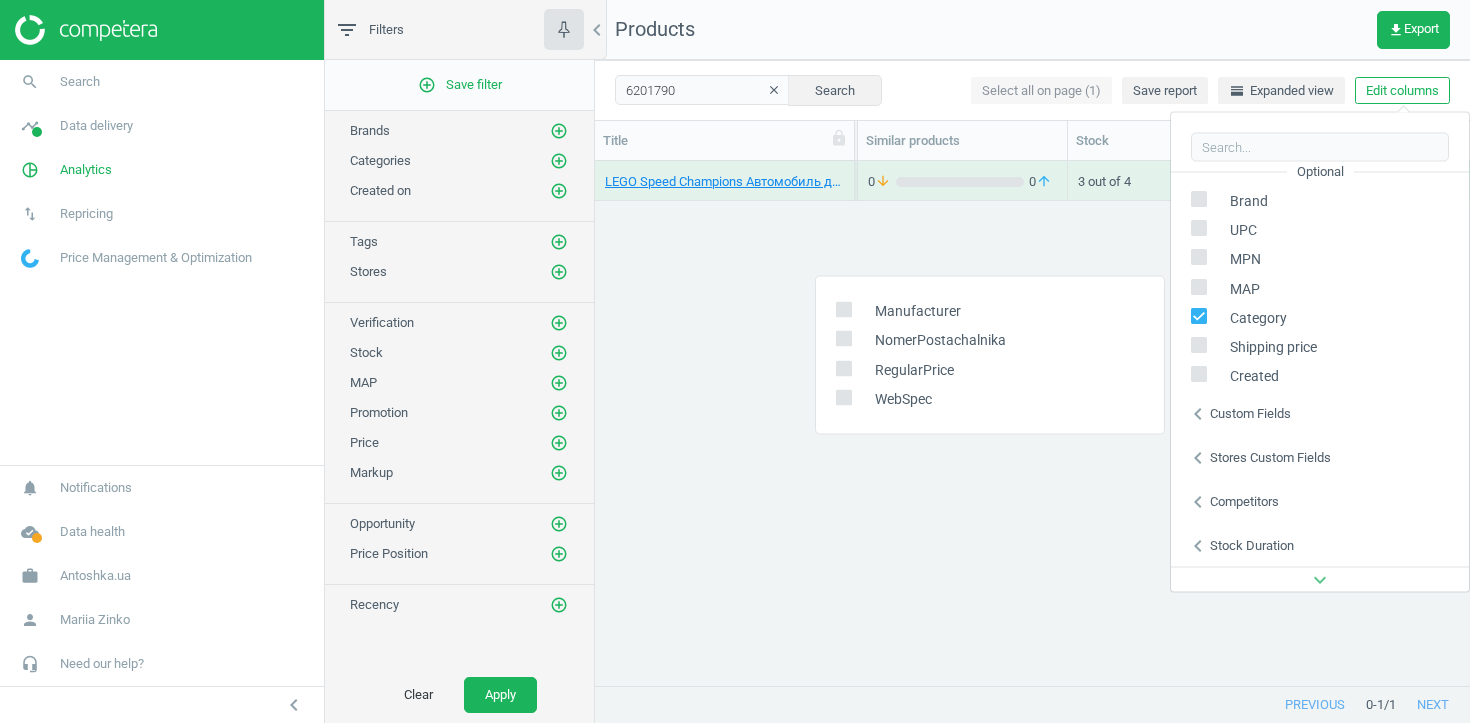 click on "RegularPrice" at bounding box center (909, 369) 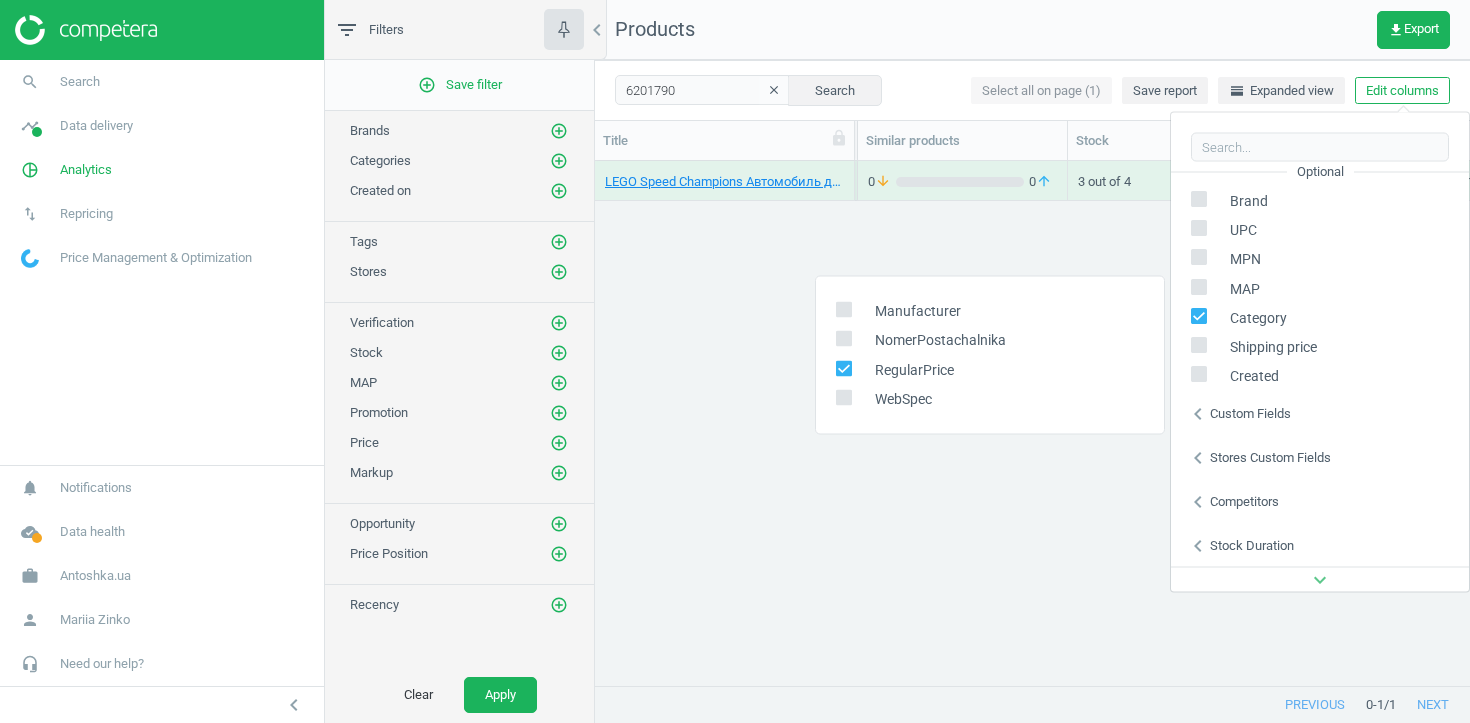 click 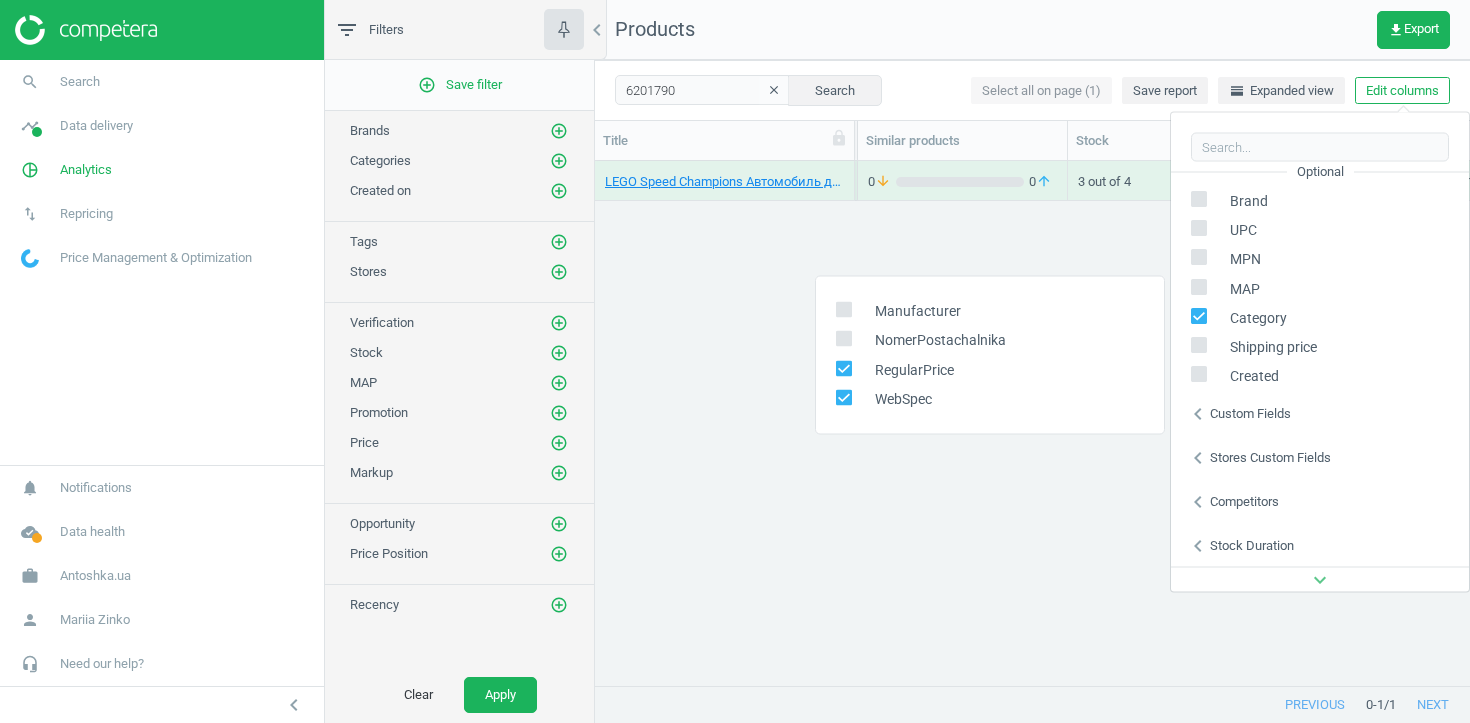 click on "LEGO Speed Champions Автомобиль для гонок MoneyGram Haas F1 Team VF-24 77248 77250 TM: LEGO 6201790 850.00 1 289.00 arrow_upward 0 arrow_downward 0 arrow_upward 0 arrow_downward 0 arrow_upward 3 out of 4 3 on the market Игрушки / Конструкторы / Блочные конструкторы 1289 809" at bounding box center (1032, 423) 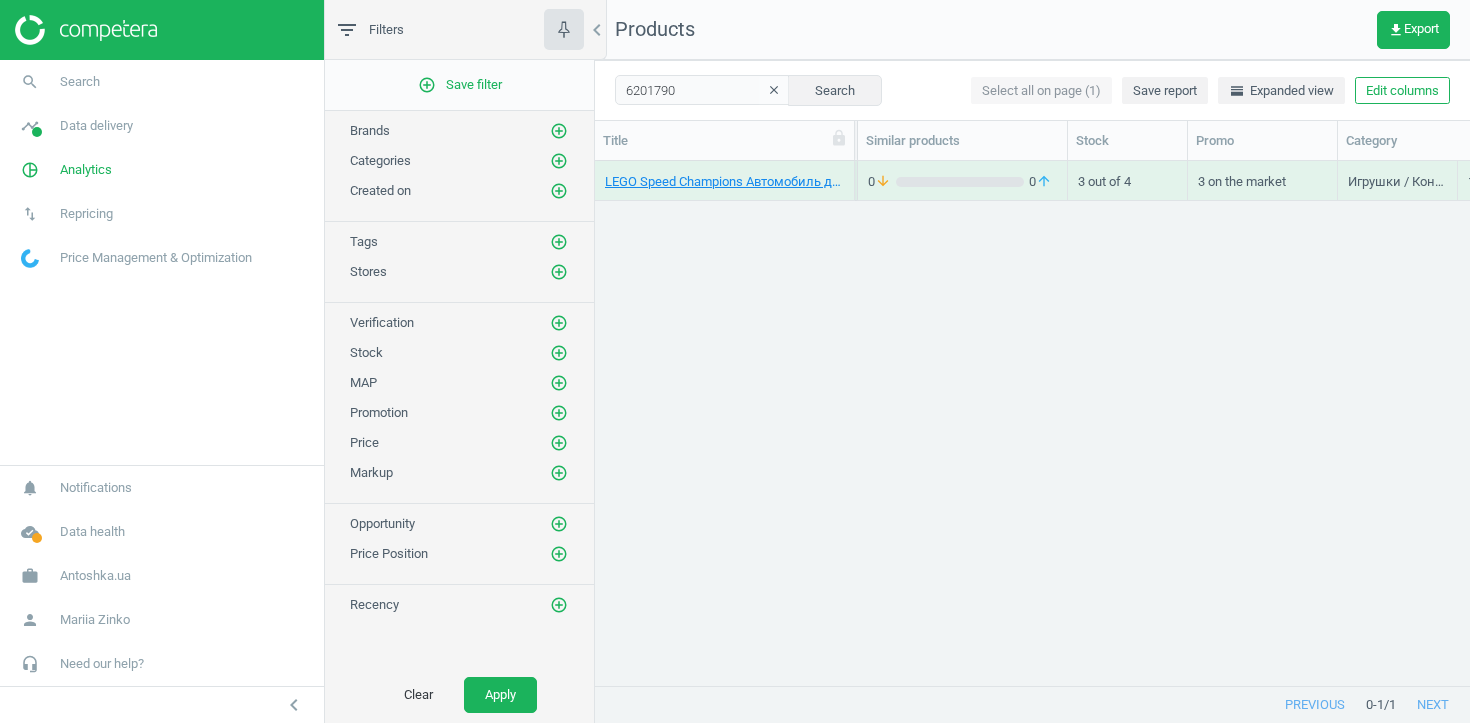 scroll, scrollTop: 0, scrollLeft: 895, axis: horizontal 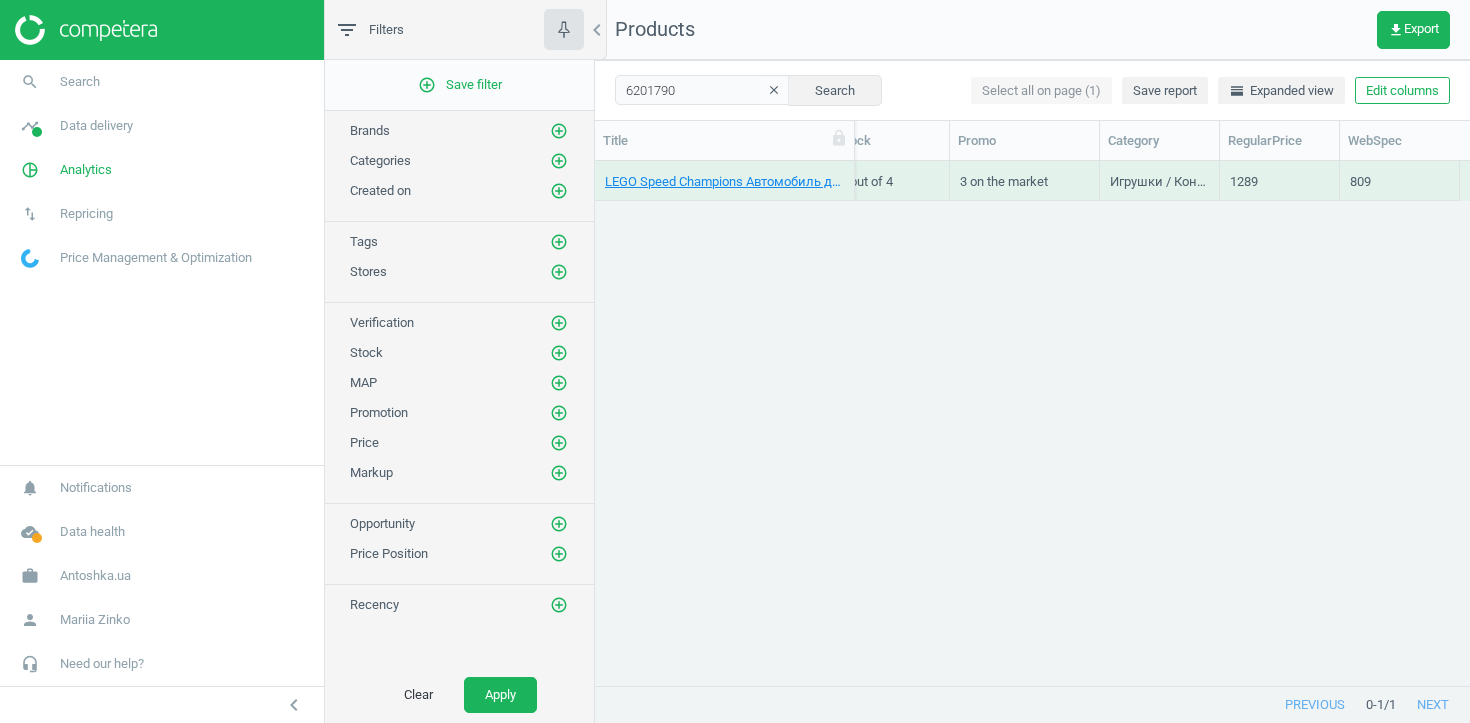 click on "3 out of 4" at bounding box center [889, 180] 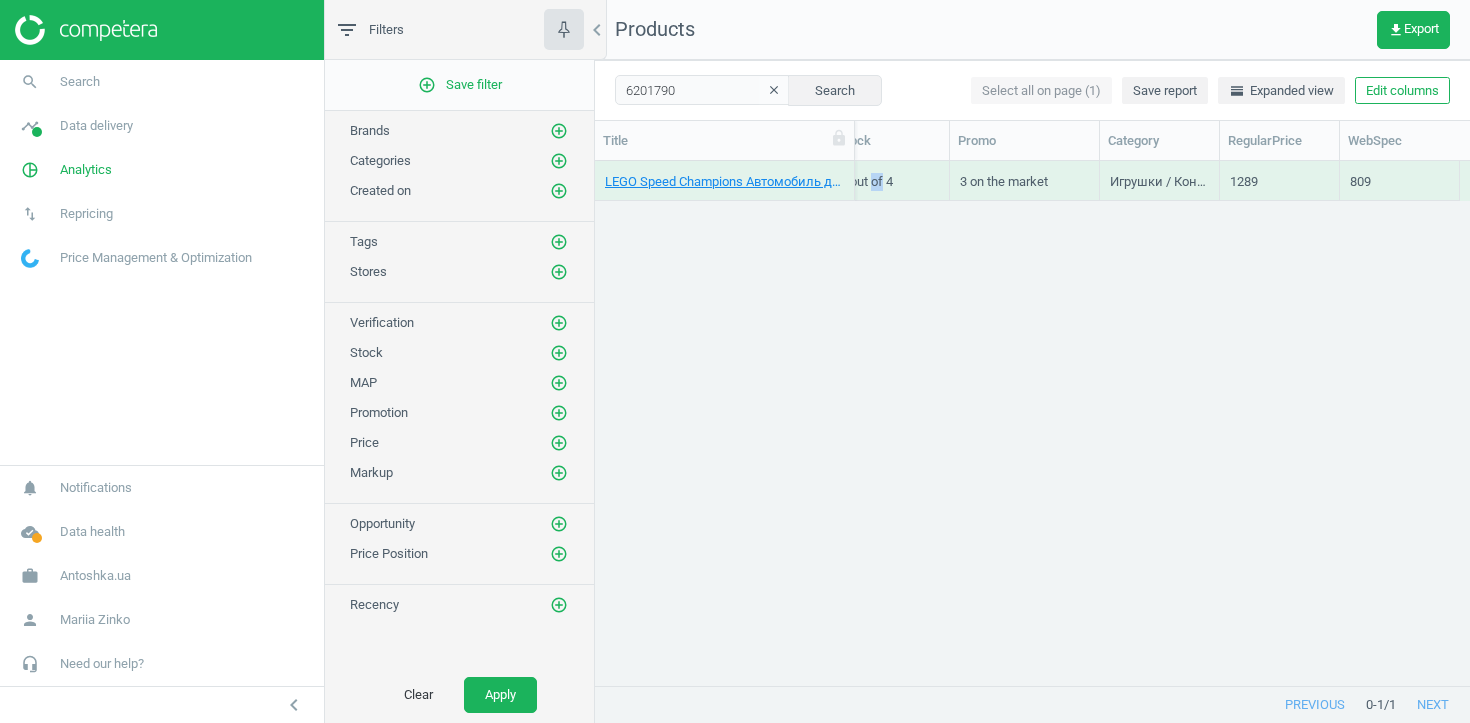 click on "3 out of 4" at bounding box center (889, 180) 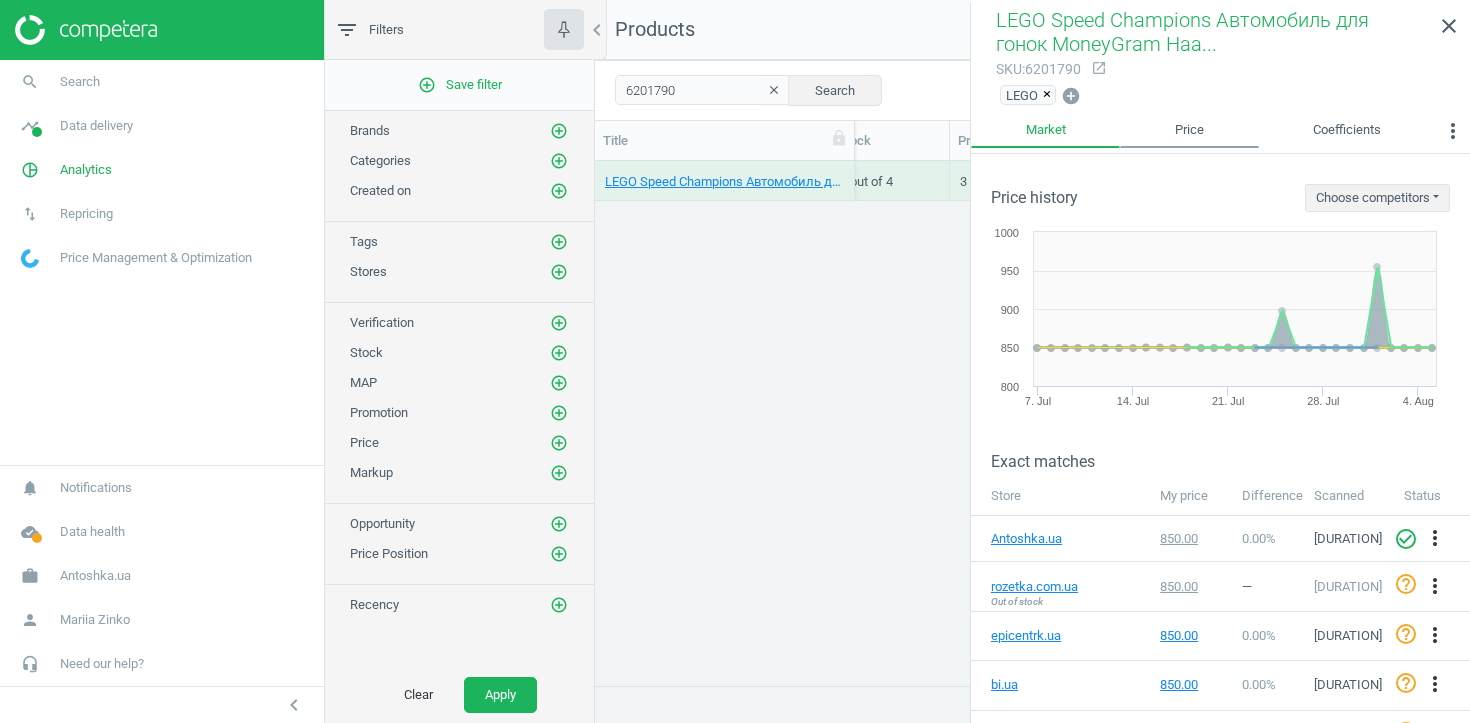 click on "Price" at bounding box center [1189, 131] 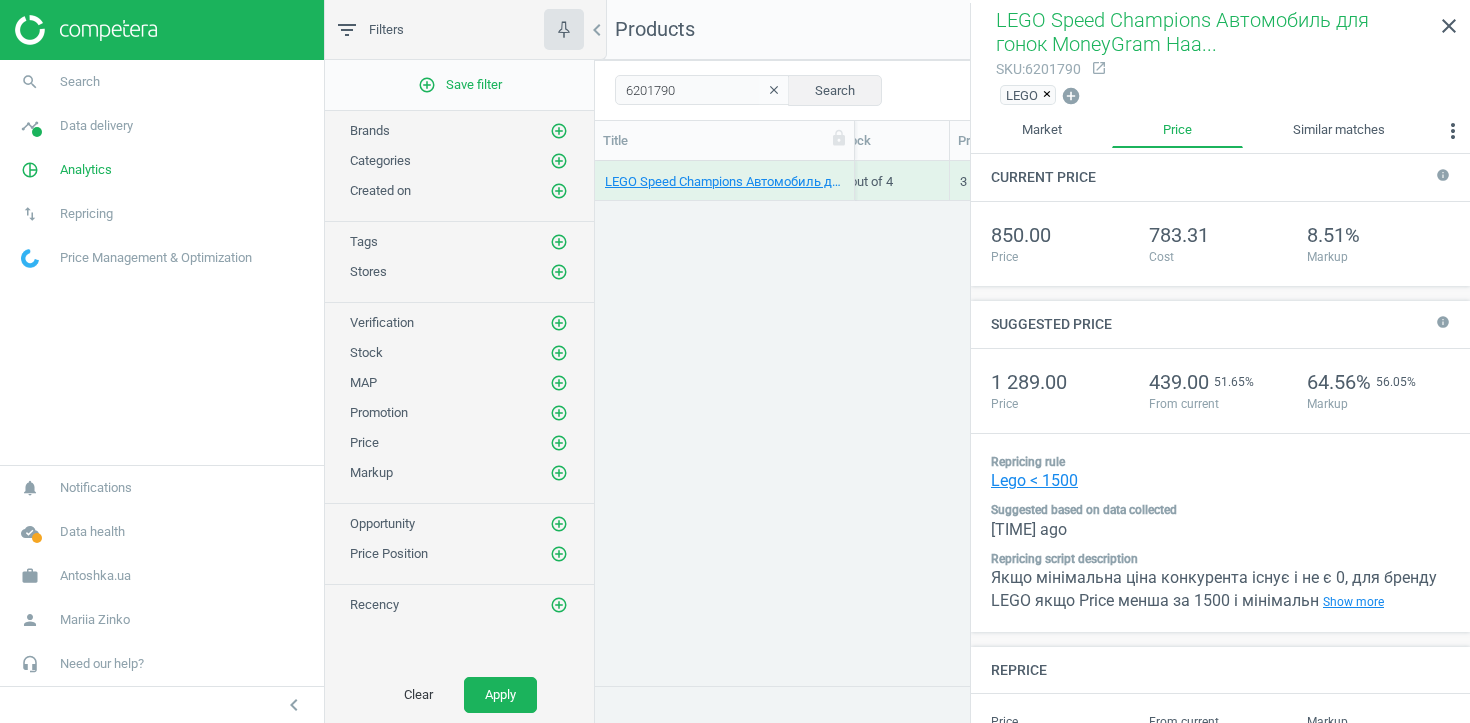 type on "1289.00" 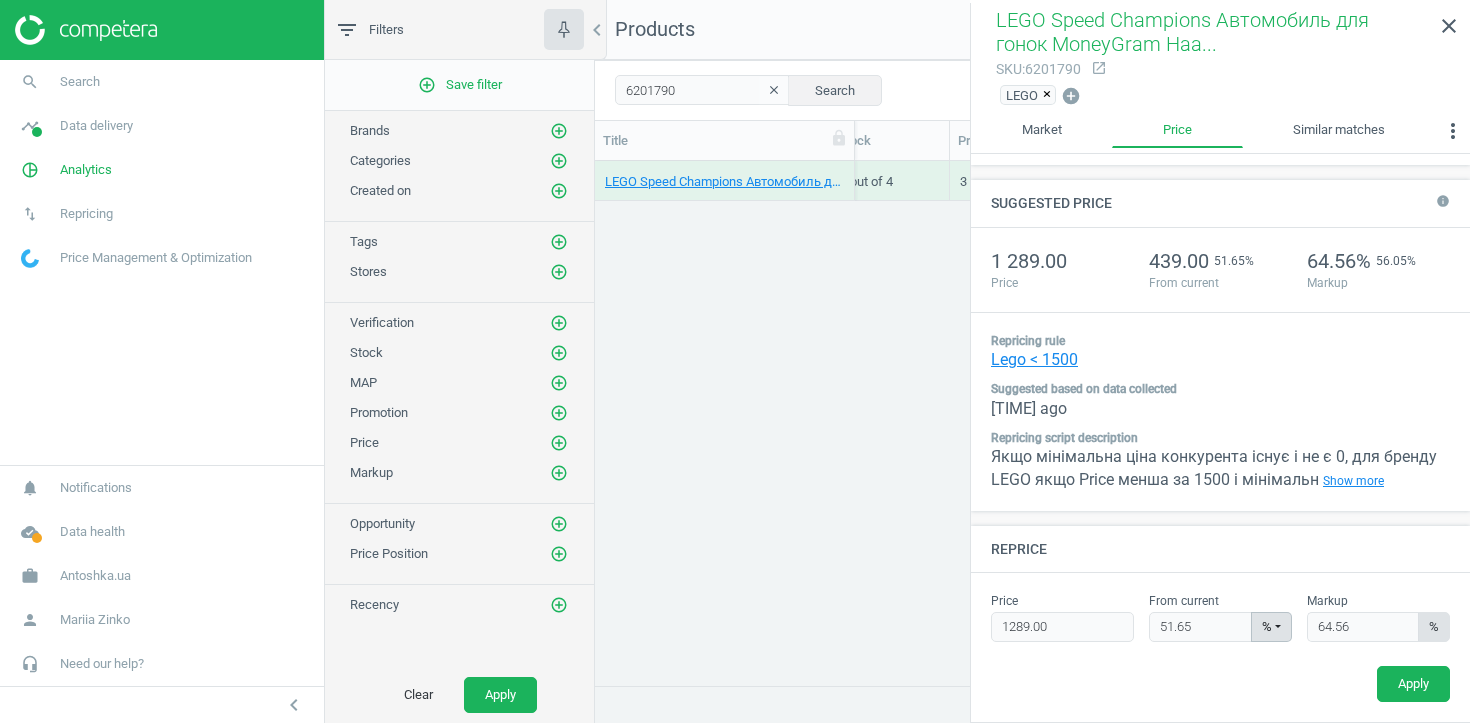 scroll, scrollTop: 122, scrollLeft: 0, axis: vertical 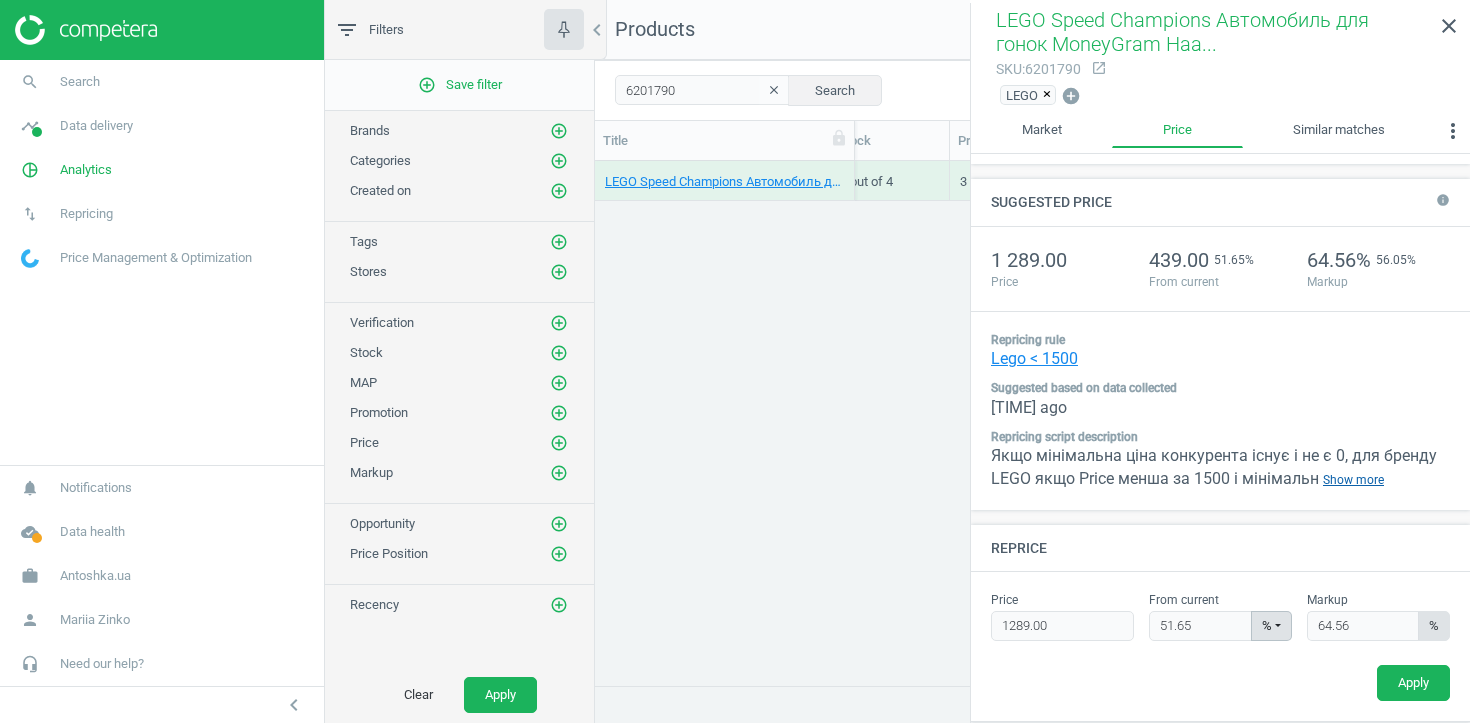 click on "Show more" at bounding box center (1353, 480) 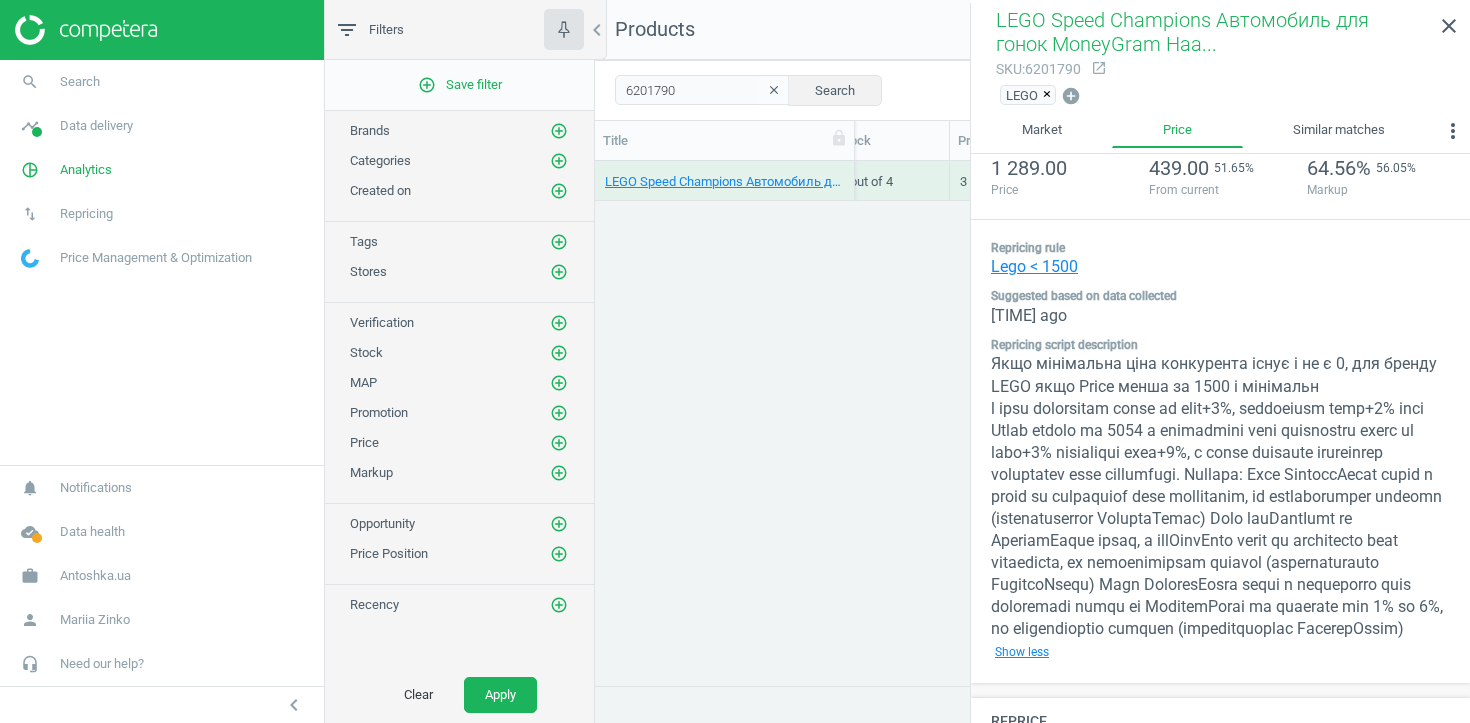 scroll, scrollTop: 198, scrollLeft: 0, axis: vertical 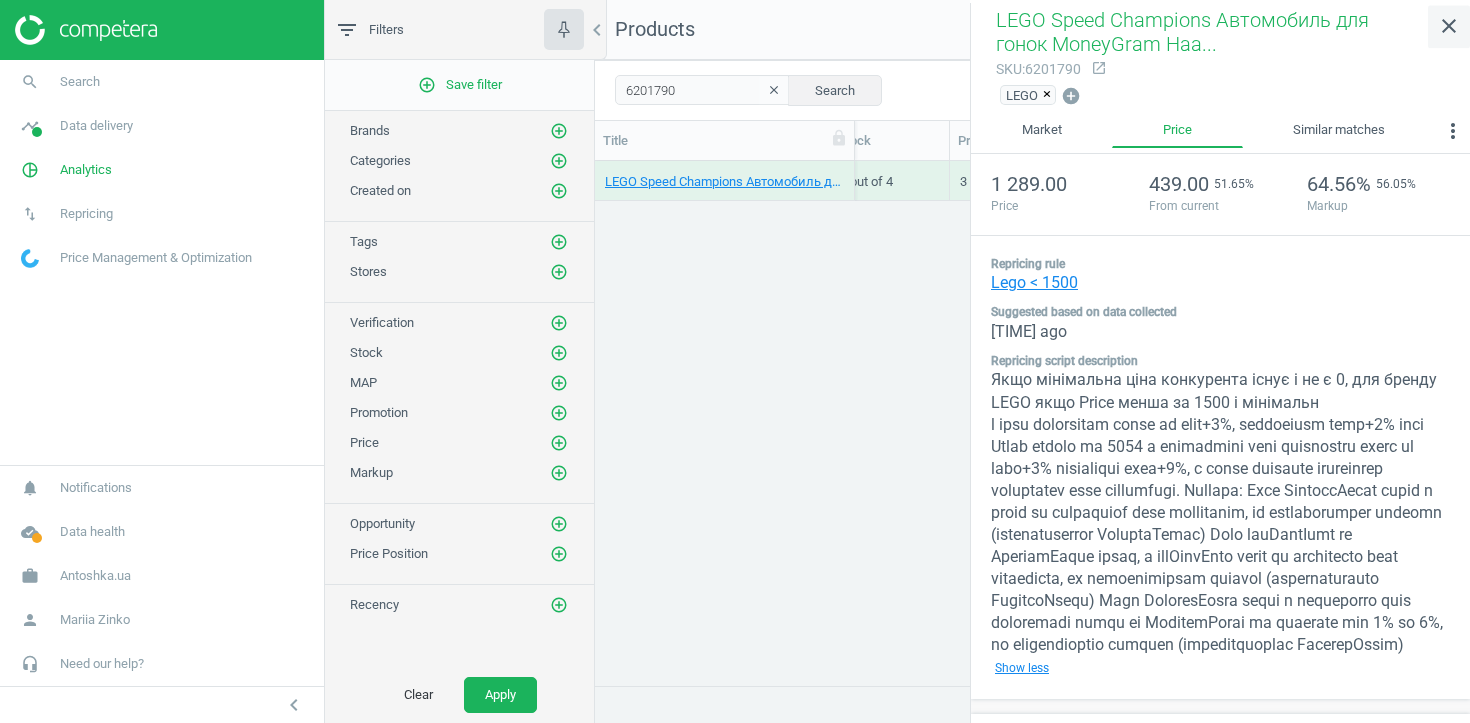 click on "close" at bounding box center (1449, 26) 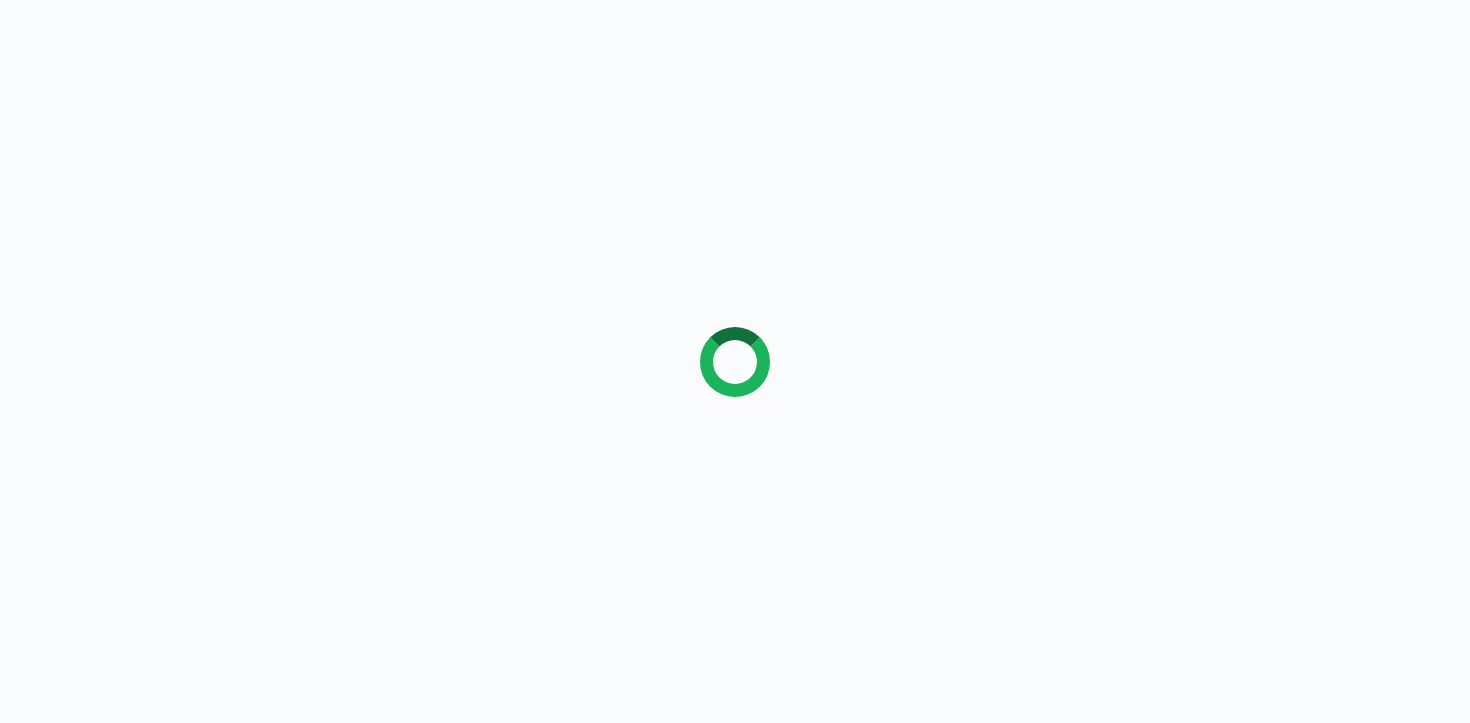 scroll, scrollTop: 0, scrollLeft: 0, axis: both 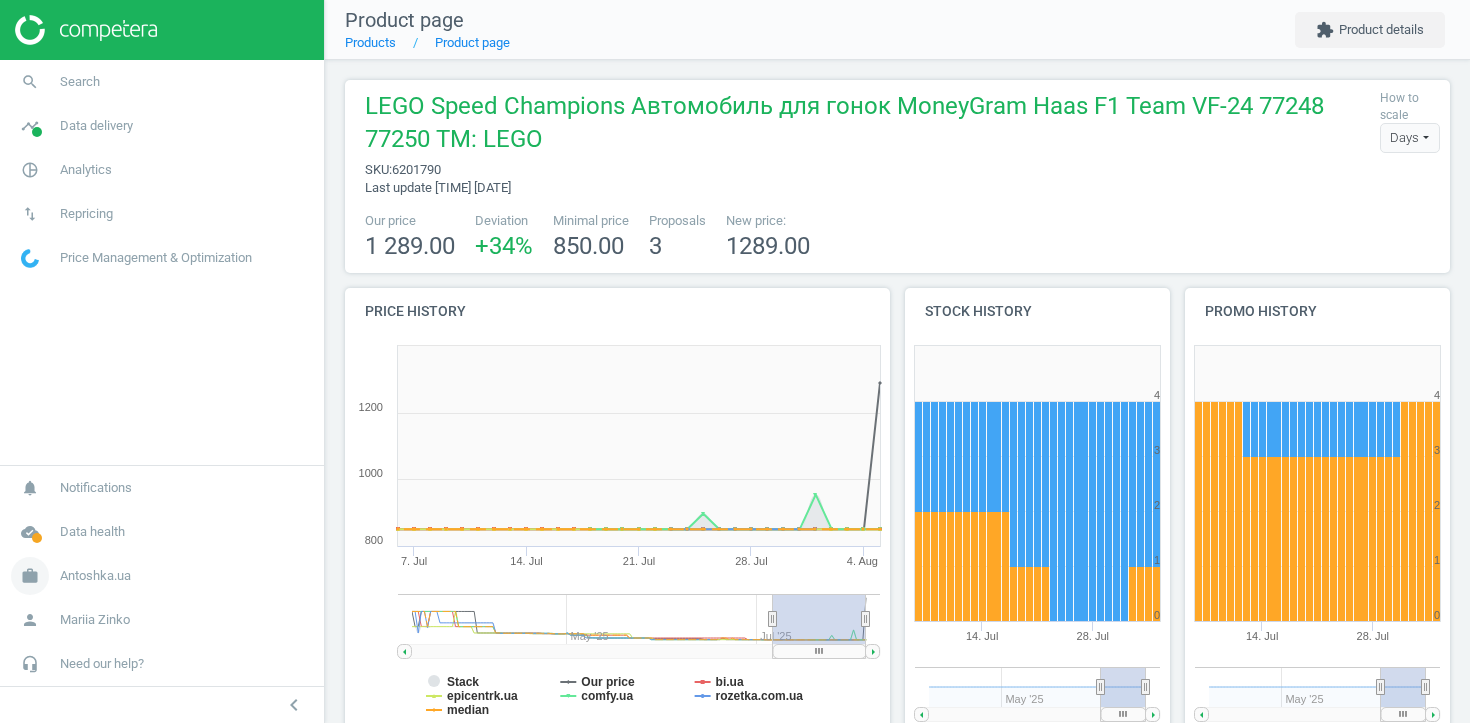click on "work" at bounding box center [30, 576] 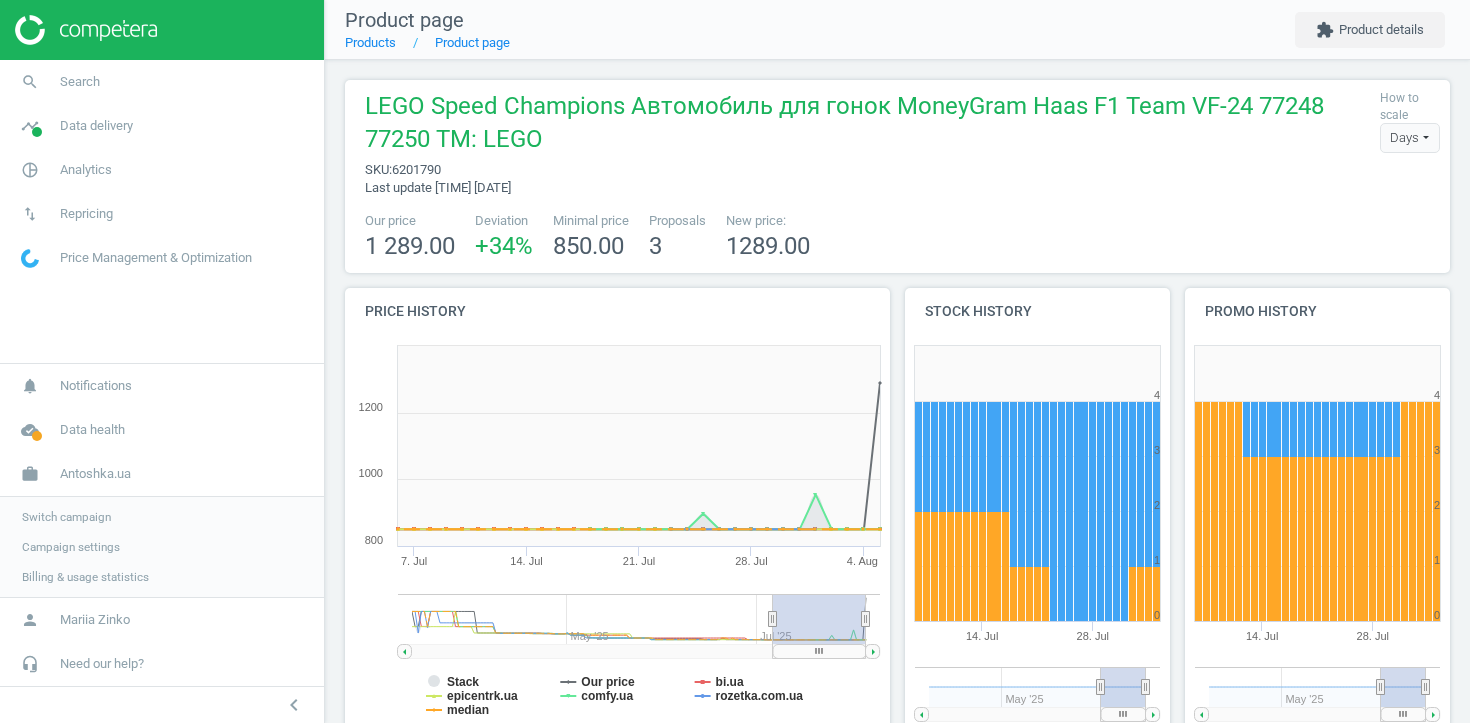 click on "Switch campaign" at bounding box center (66, 517) 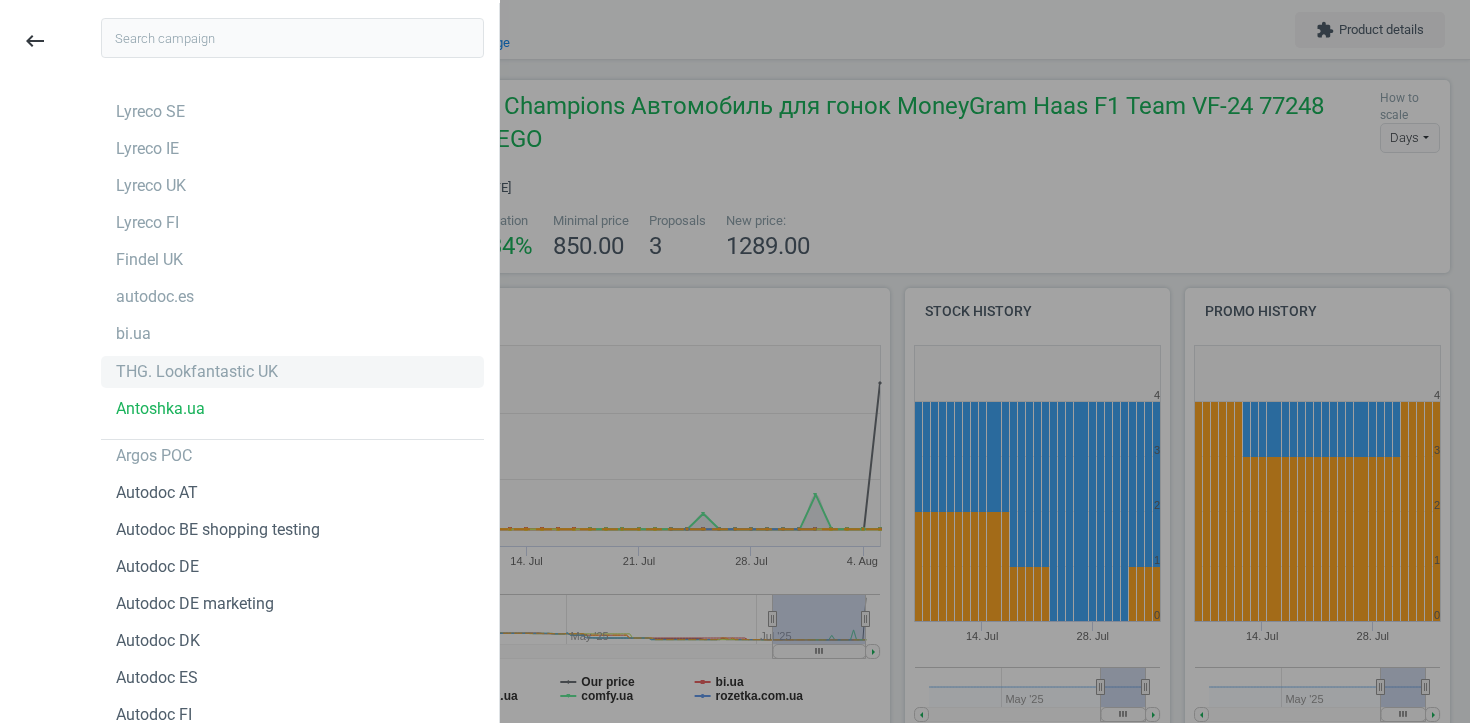 click on "THG. Lookfantastic UK" at bounding box center [197, 372] 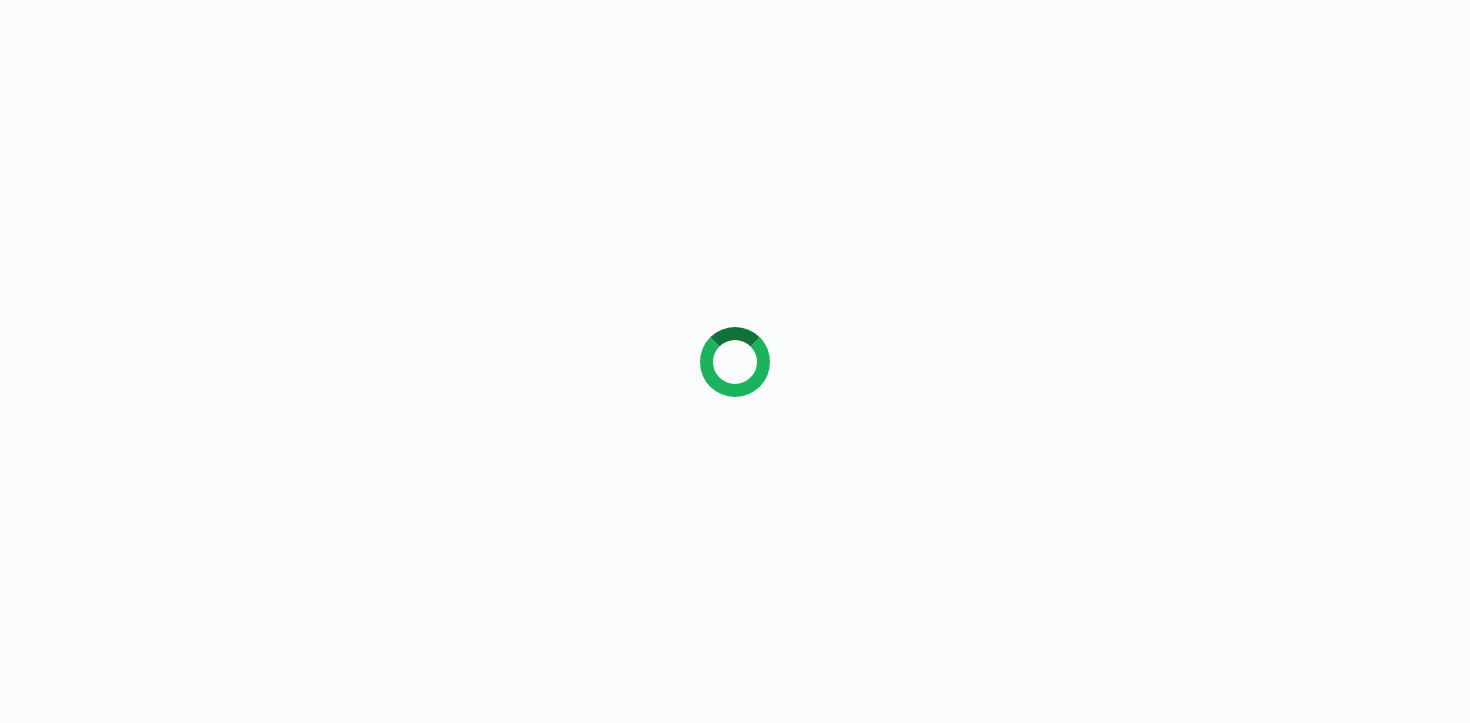 scroll, scrollTop: 0, scrollLeft: 0, axis: both 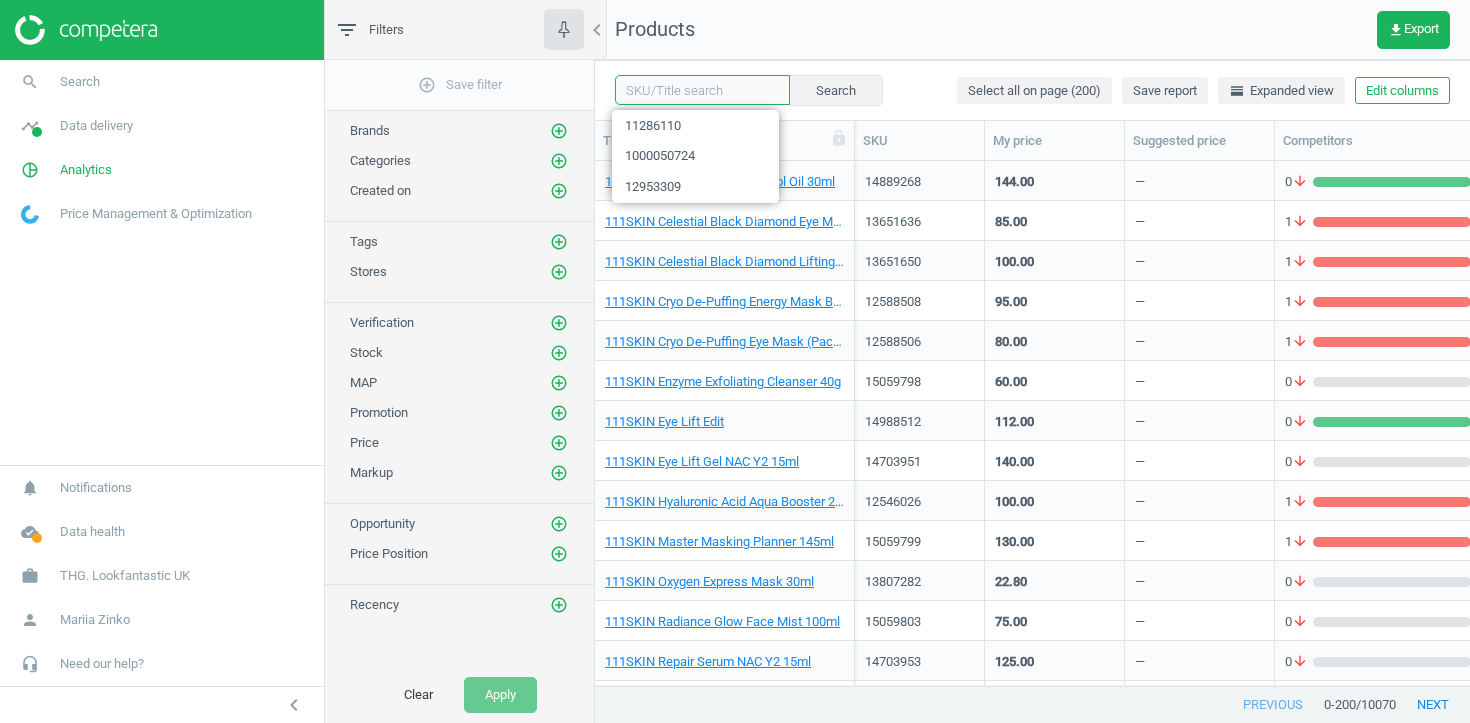 click at bounding box center (702, 90) 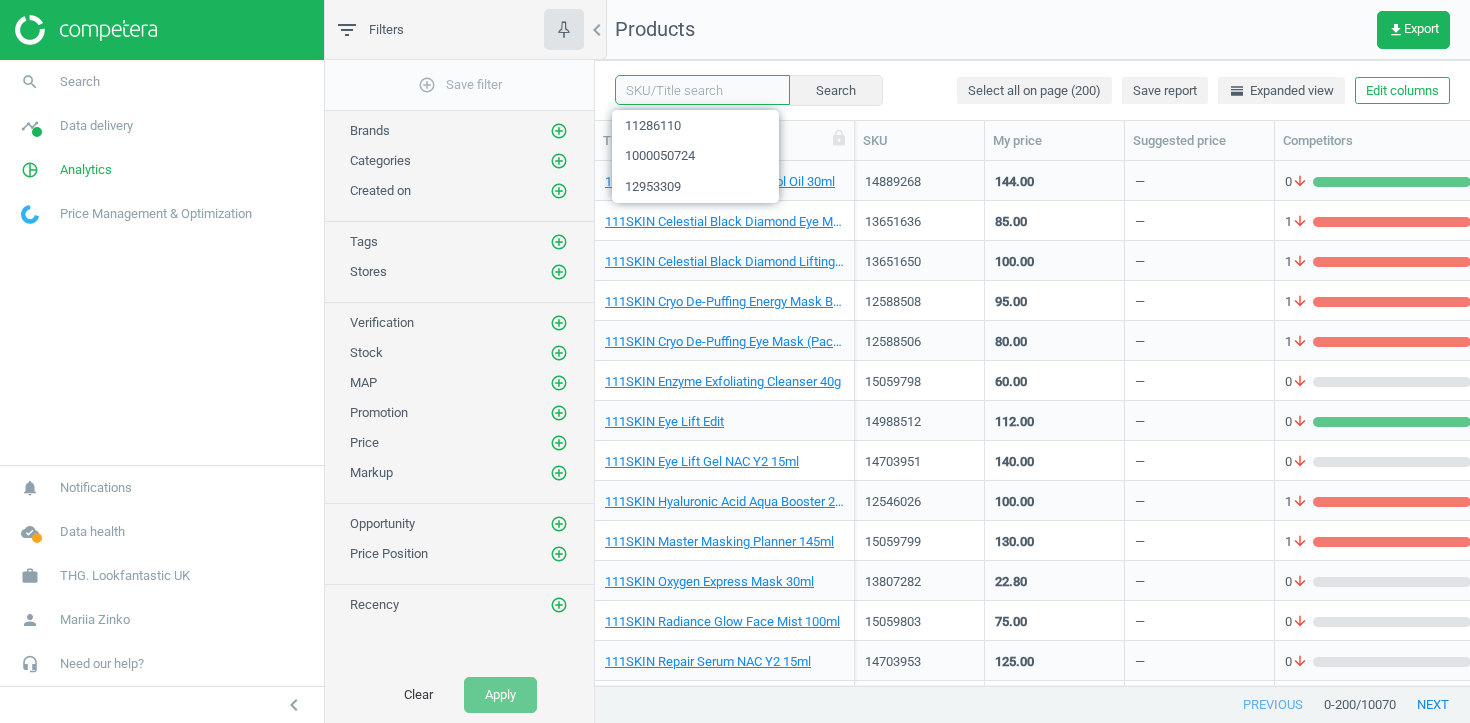 paste on "15802971" 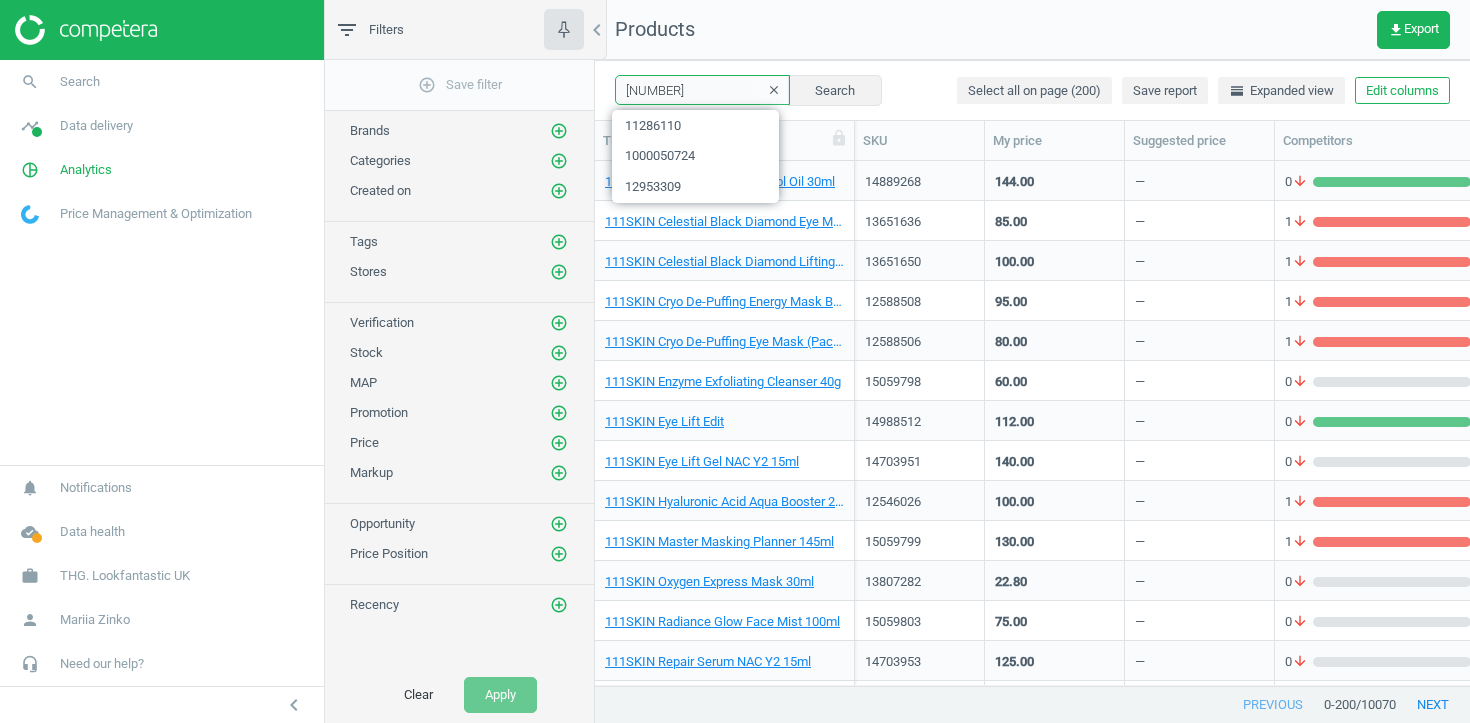 type on "15802971" 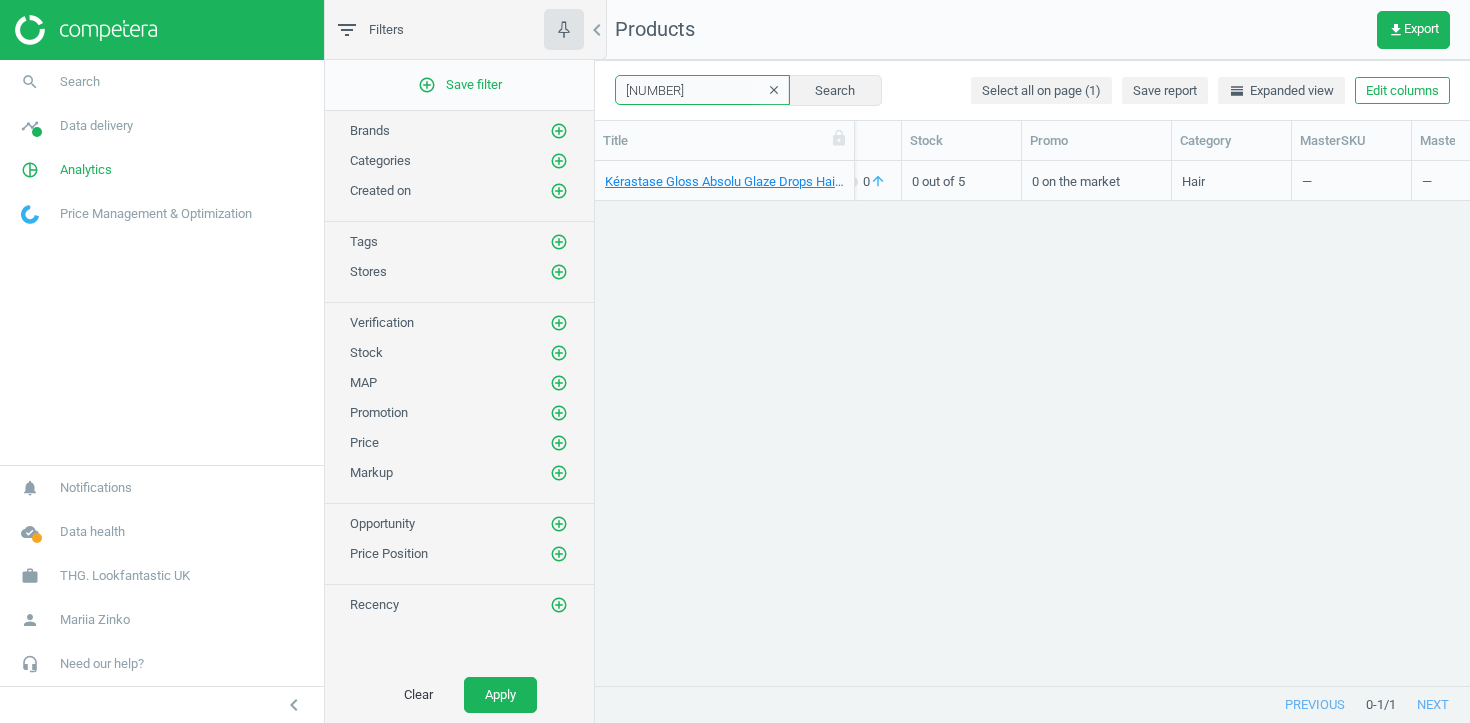 scroll, scrollTop: 0, scrollLeft: 895, axis: horizontal 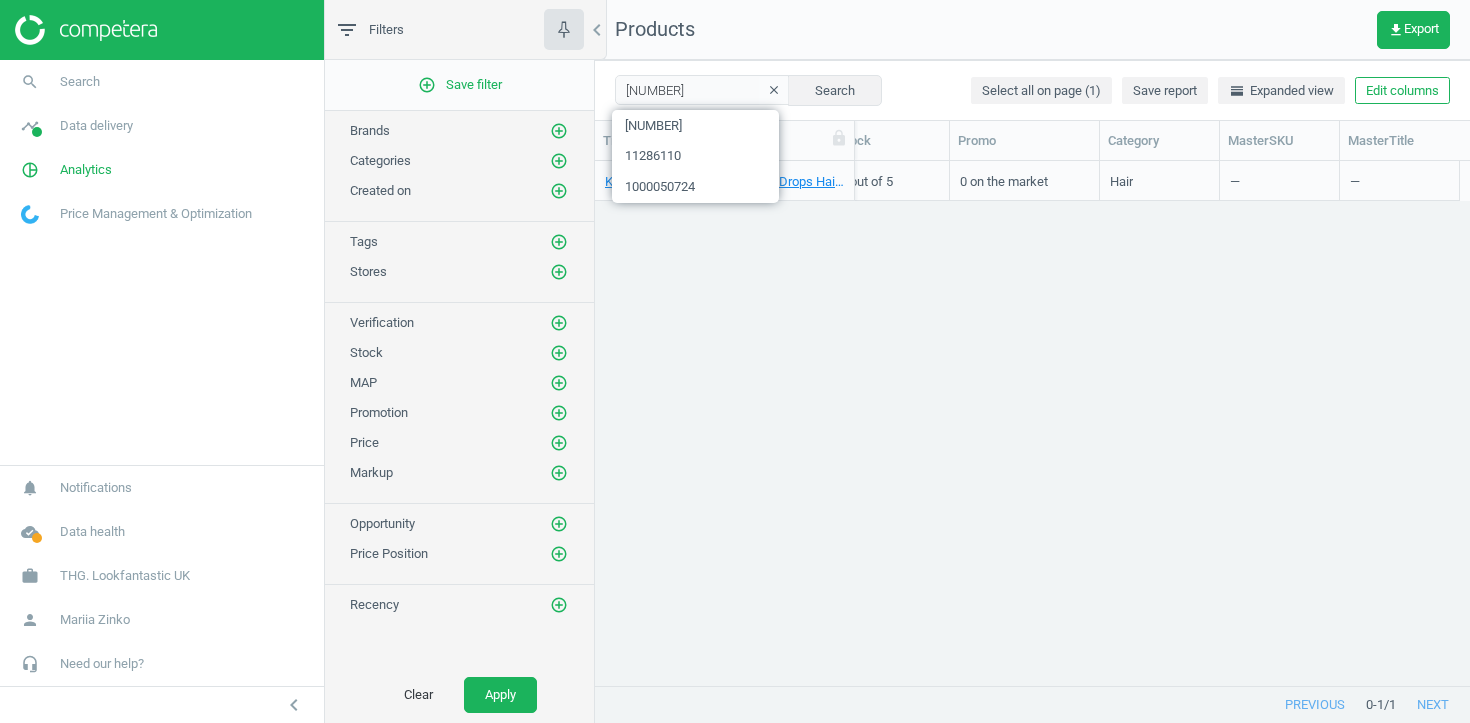 click on "Kérastase Gloss Absolu Glaze Drops Hair Oil with Wild Rose 45ml 15802971 38.80 — 0 arrow_downward 0 arrow_upward 0 arrow_downward 0 arrow_upward 0 out of 5 0 on the market Hair — —" at bounding box center [1032, 423] 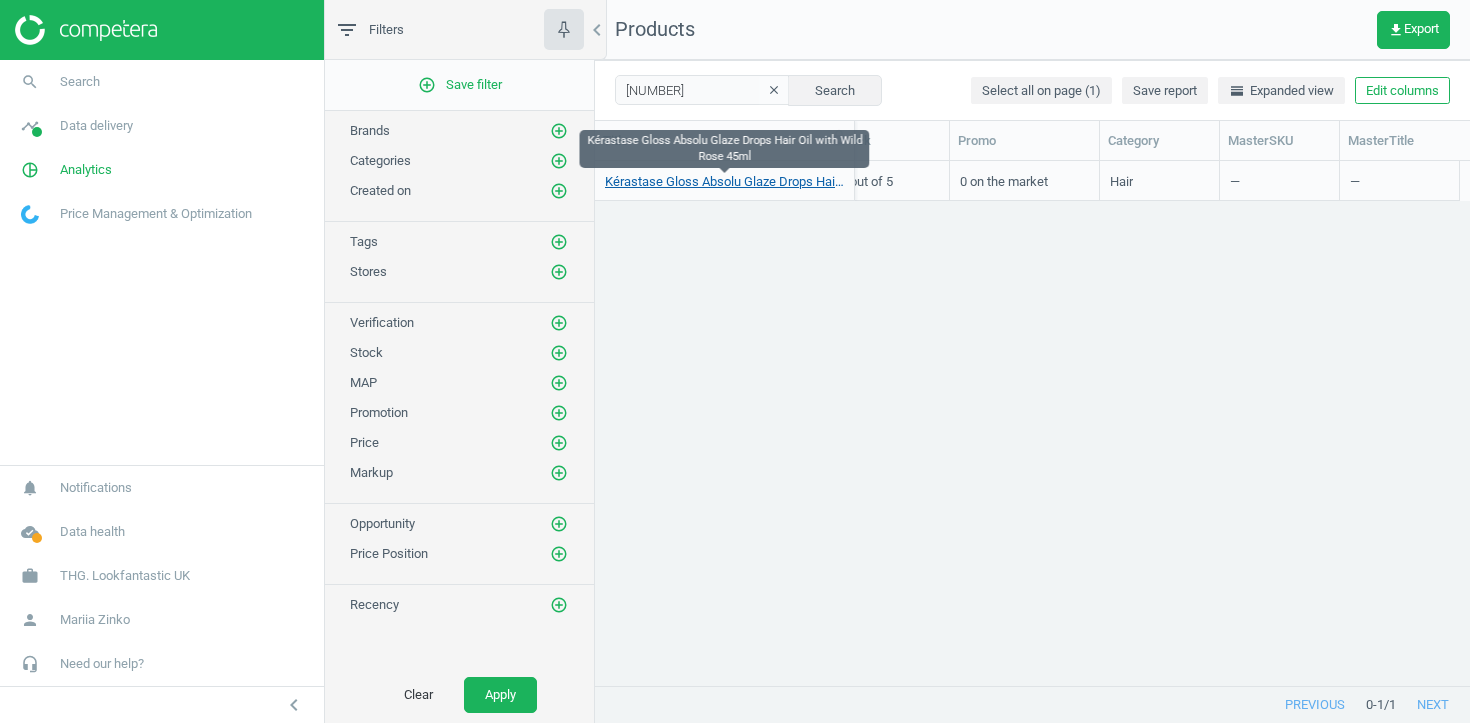 click on "Kérastase Gloss Absolu Glaze Drops Hair Oil with Wild Rose 45ml" at bounding box center (724, 182) 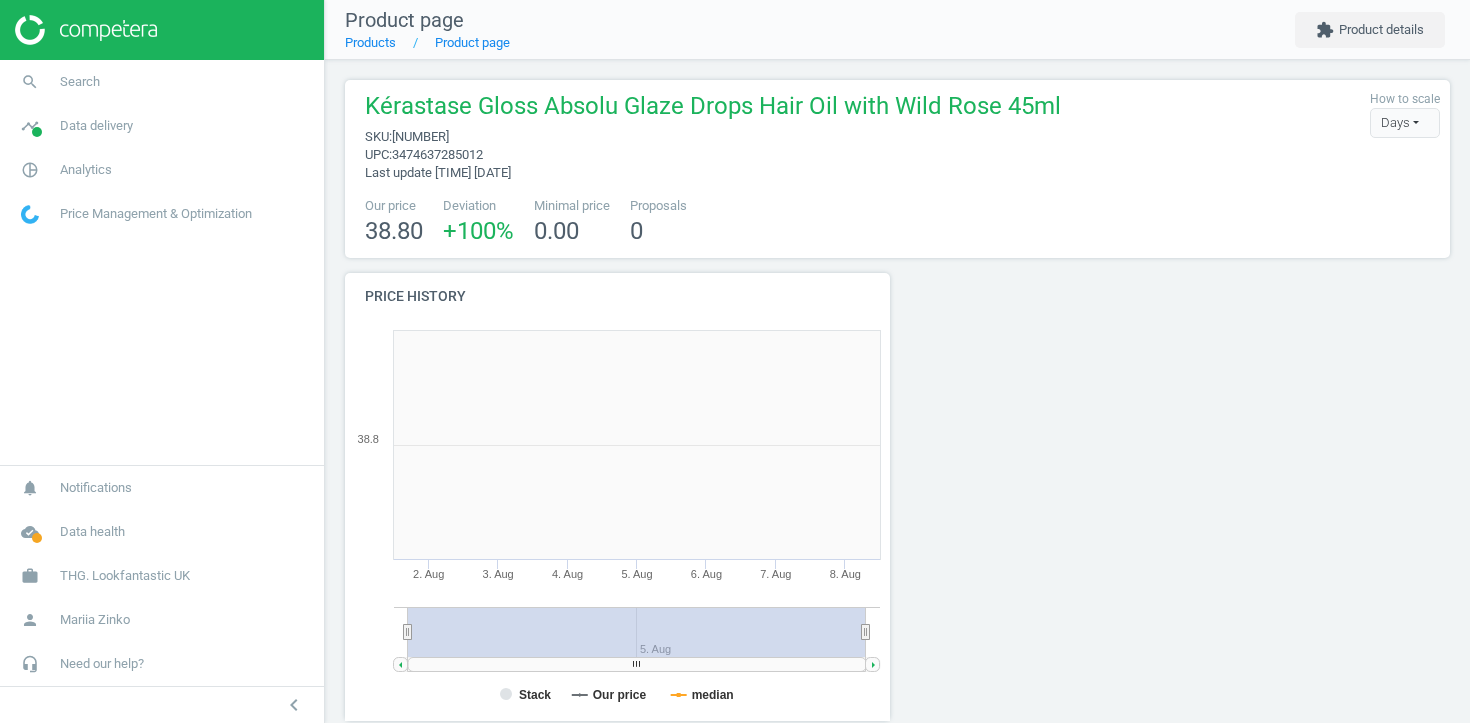 scroll, scrollTop: 10, scrollLeft: 10, axis: both 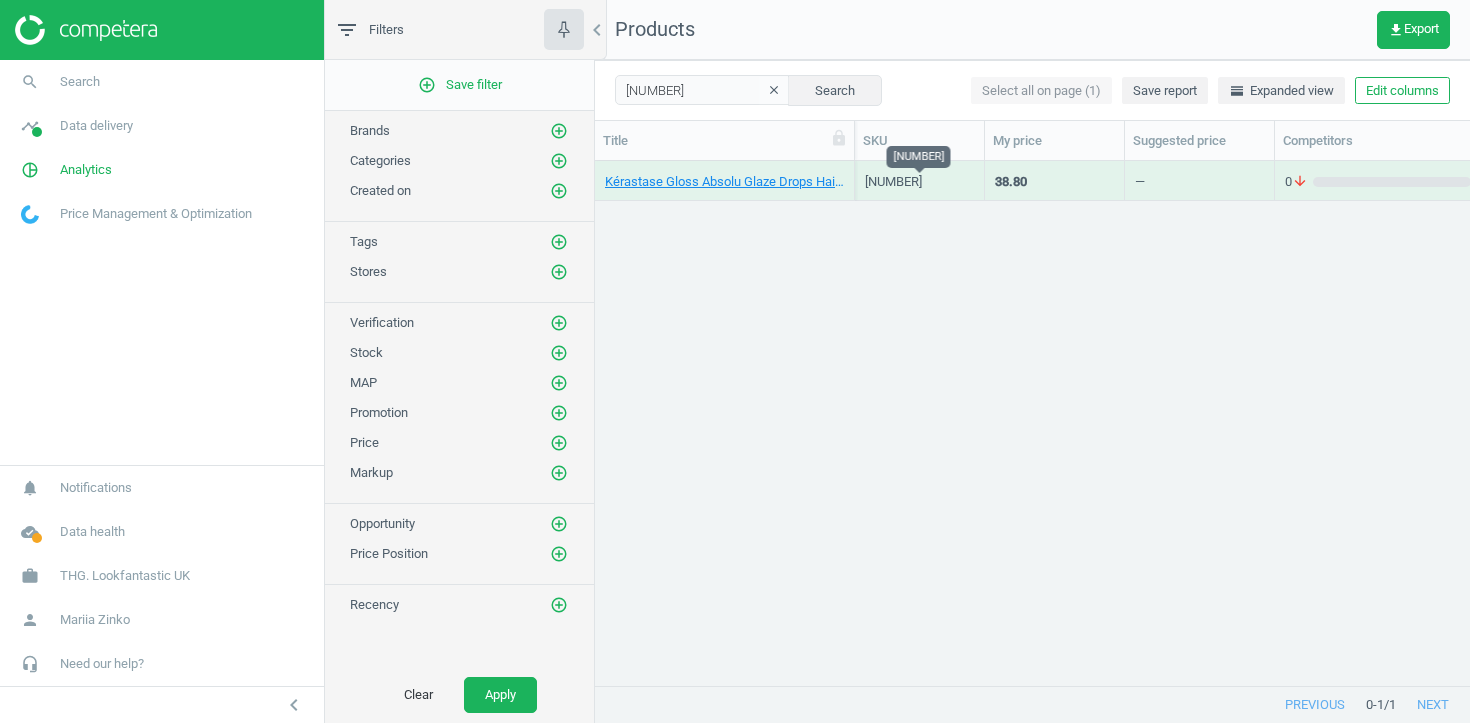 click on "15802971" at bounding box center [919, 182] 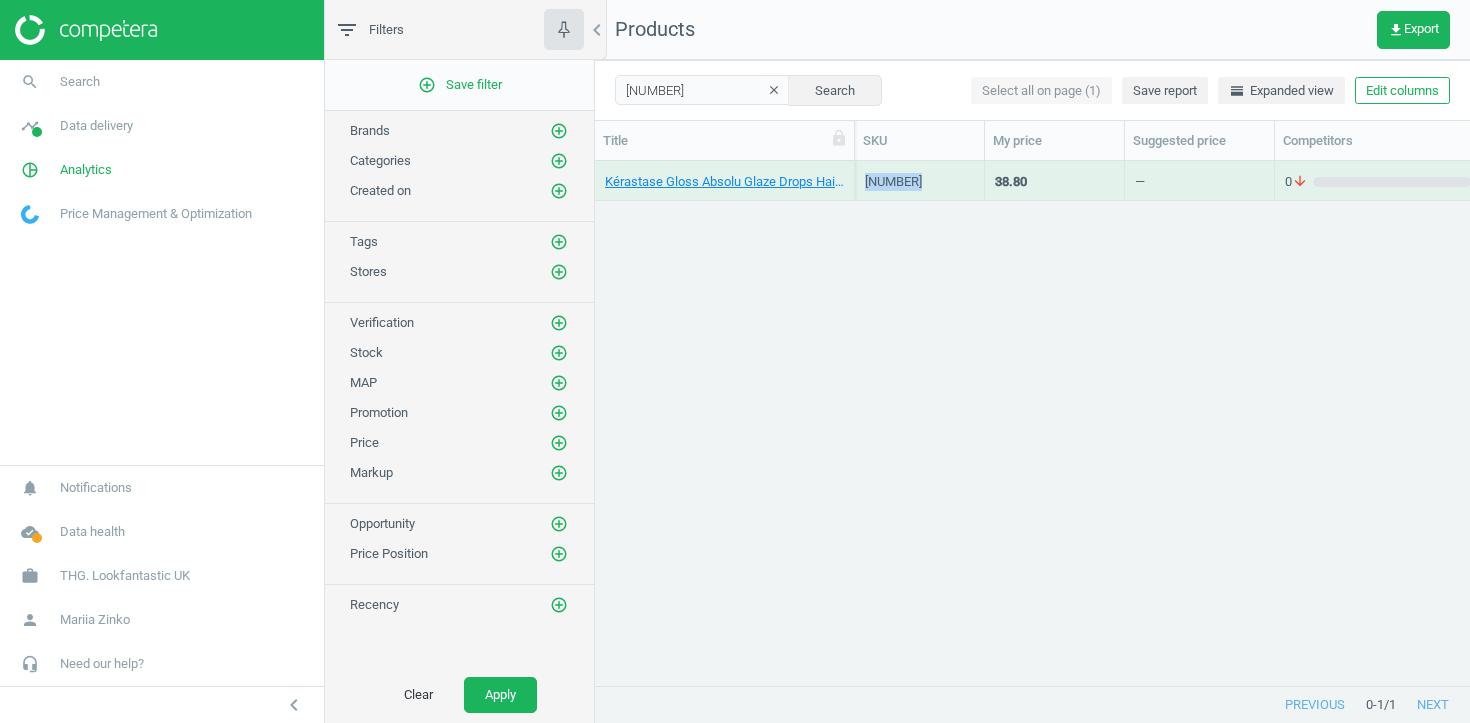 click on "15802971" at bounding box center (919, 182) 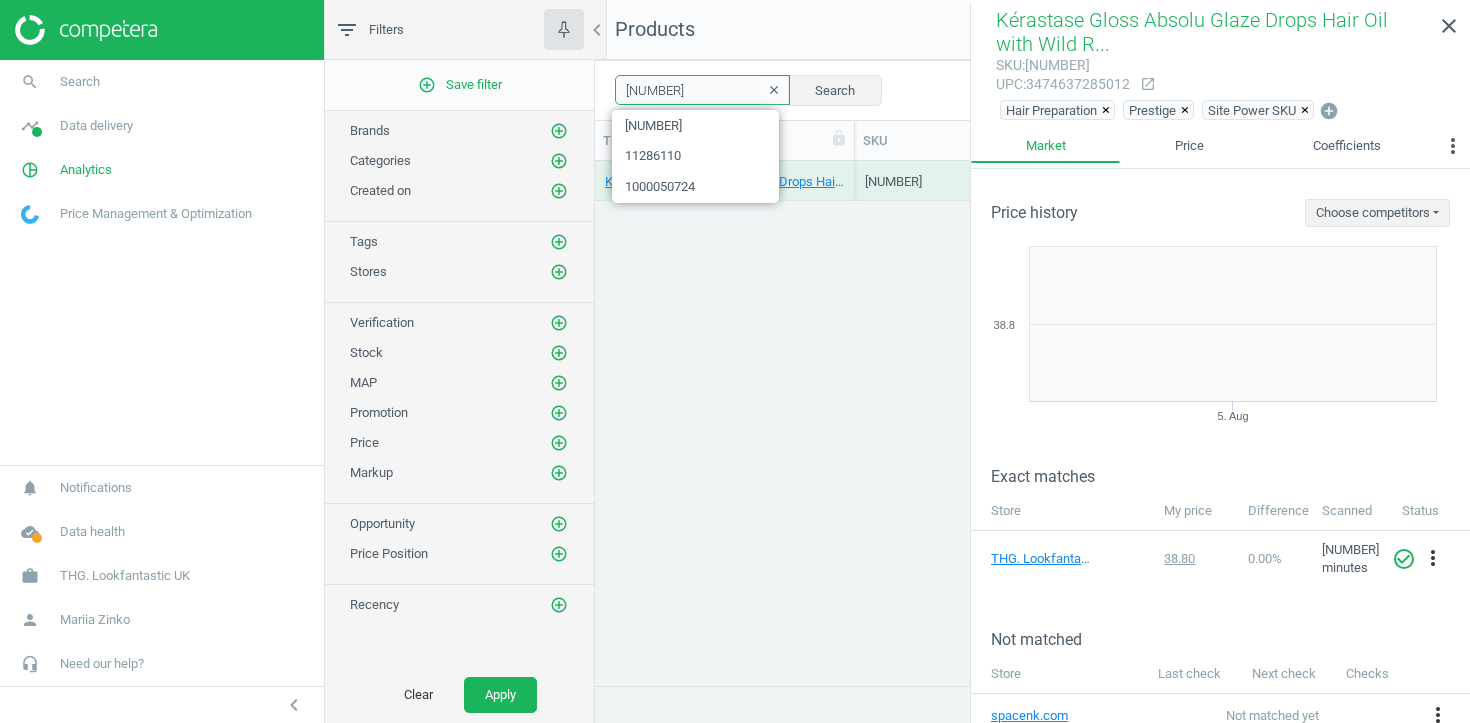 click on "15802971" at bounding box center [702, 90] 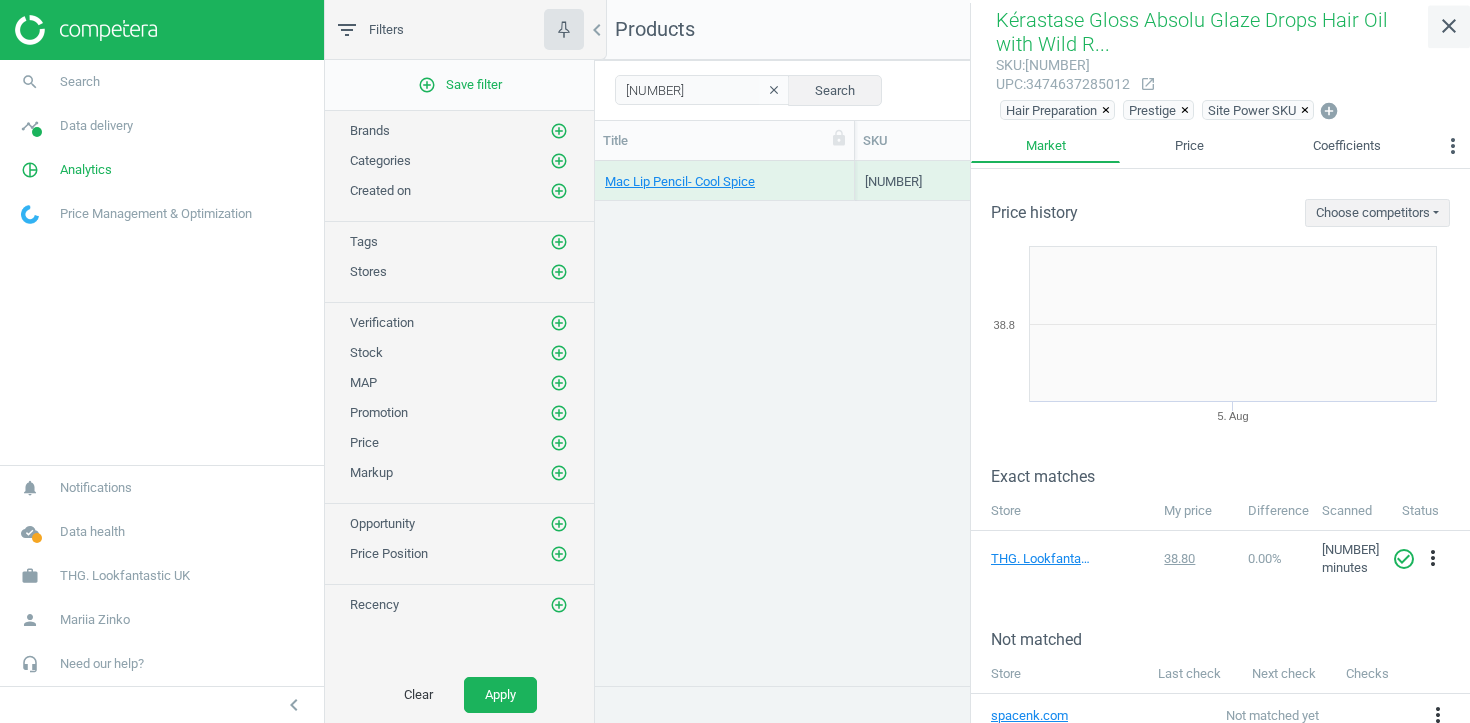 click on "close" at bounding box center (1449, 26) 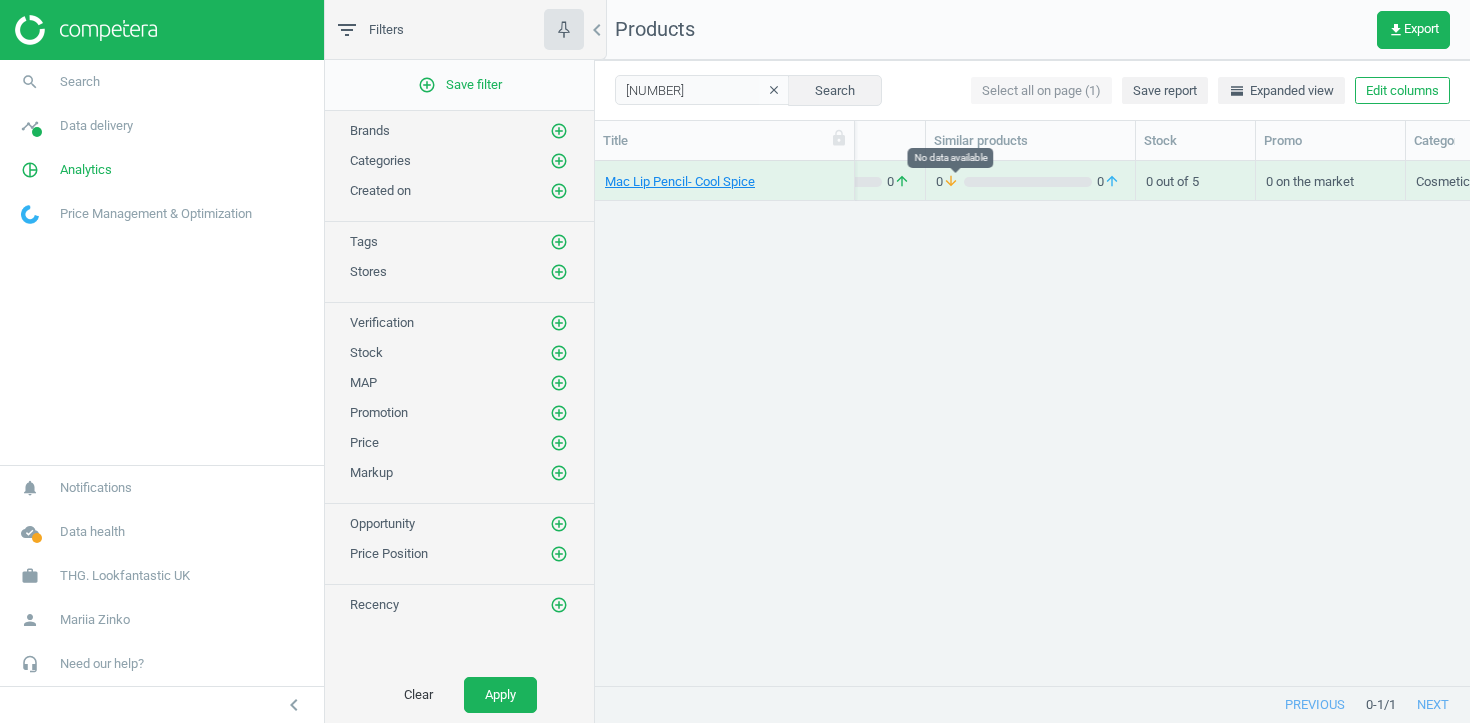 scroll, scrollTop: 0, scrollLeft: 895, axis: horizontal 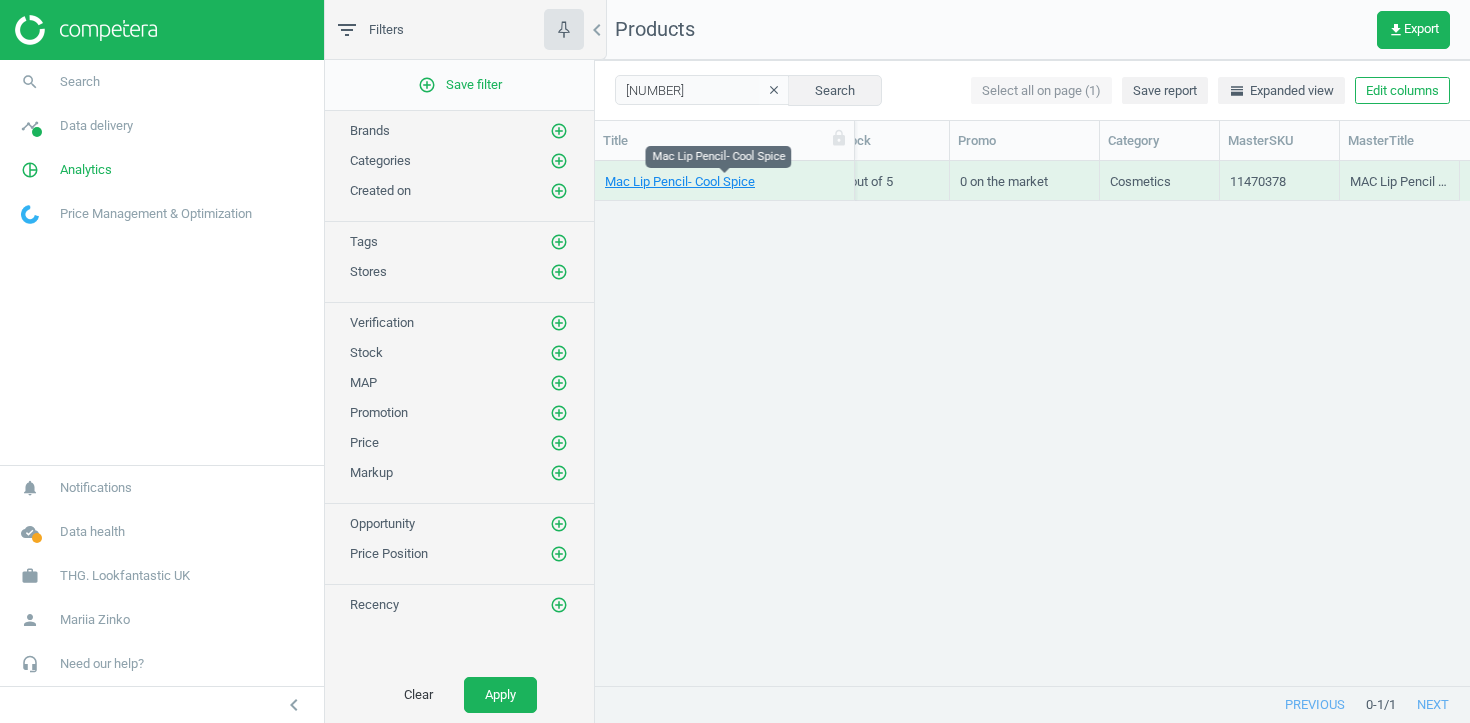 click on "Mac Lip Pencil- Cool Spice" at bounding box center (724, 182) 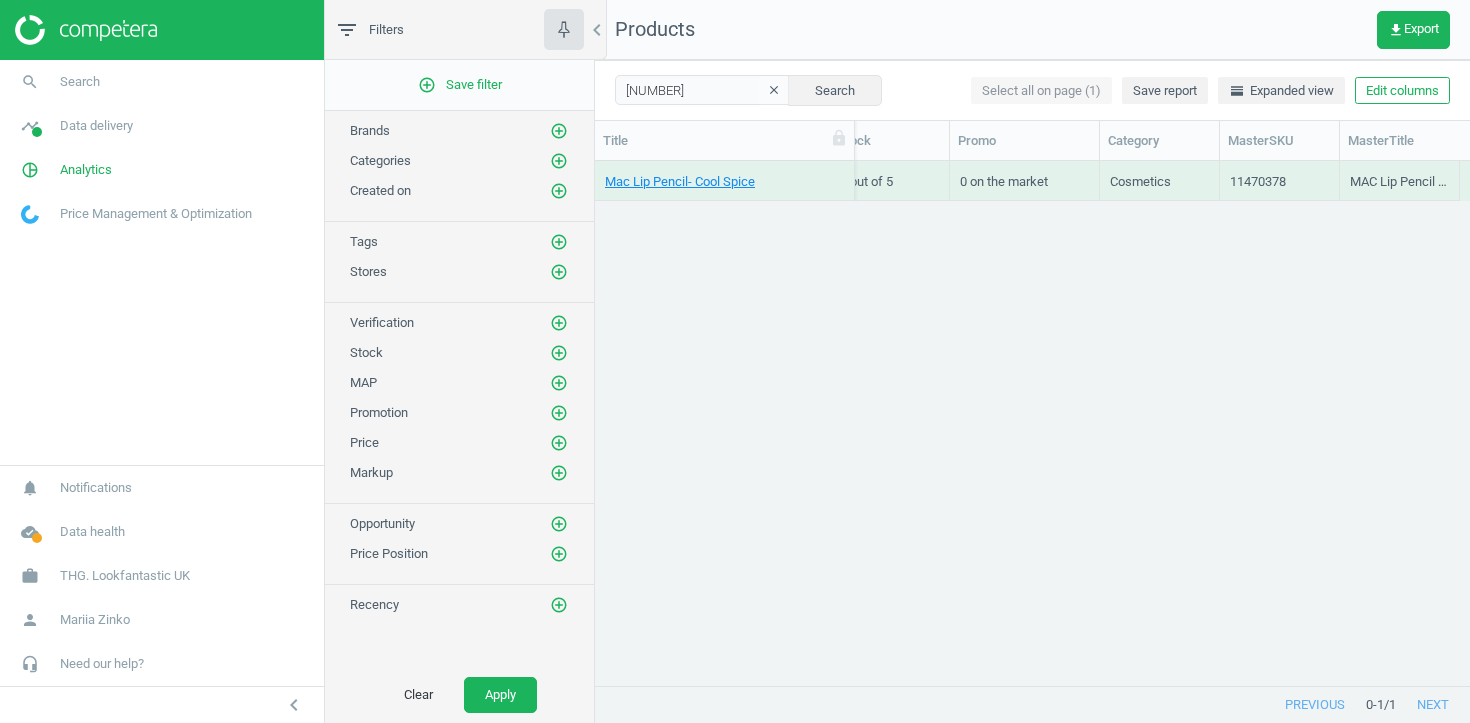 click on "Mac Lip Pencil- Cool Spice" at bounding box center (724, 182) 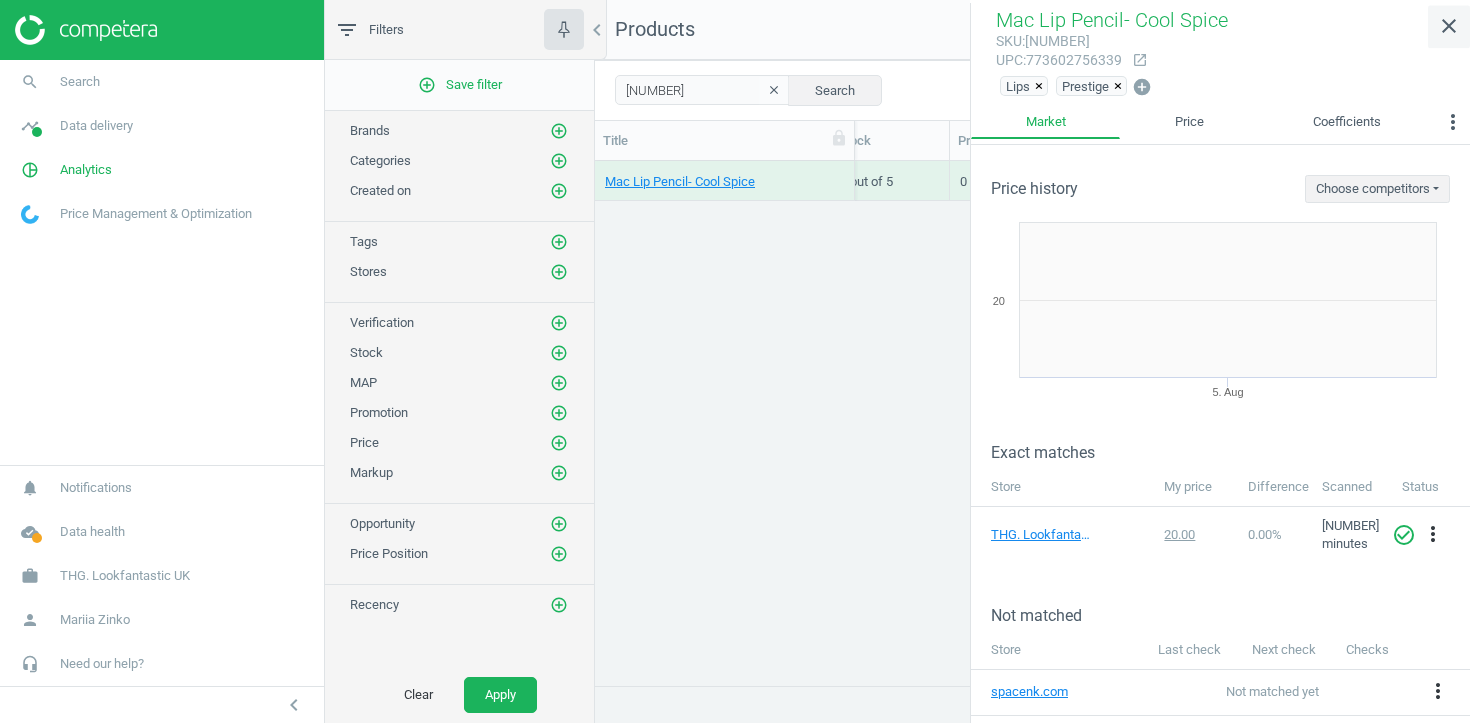 click on "close" at bounding box center [1449, 26] 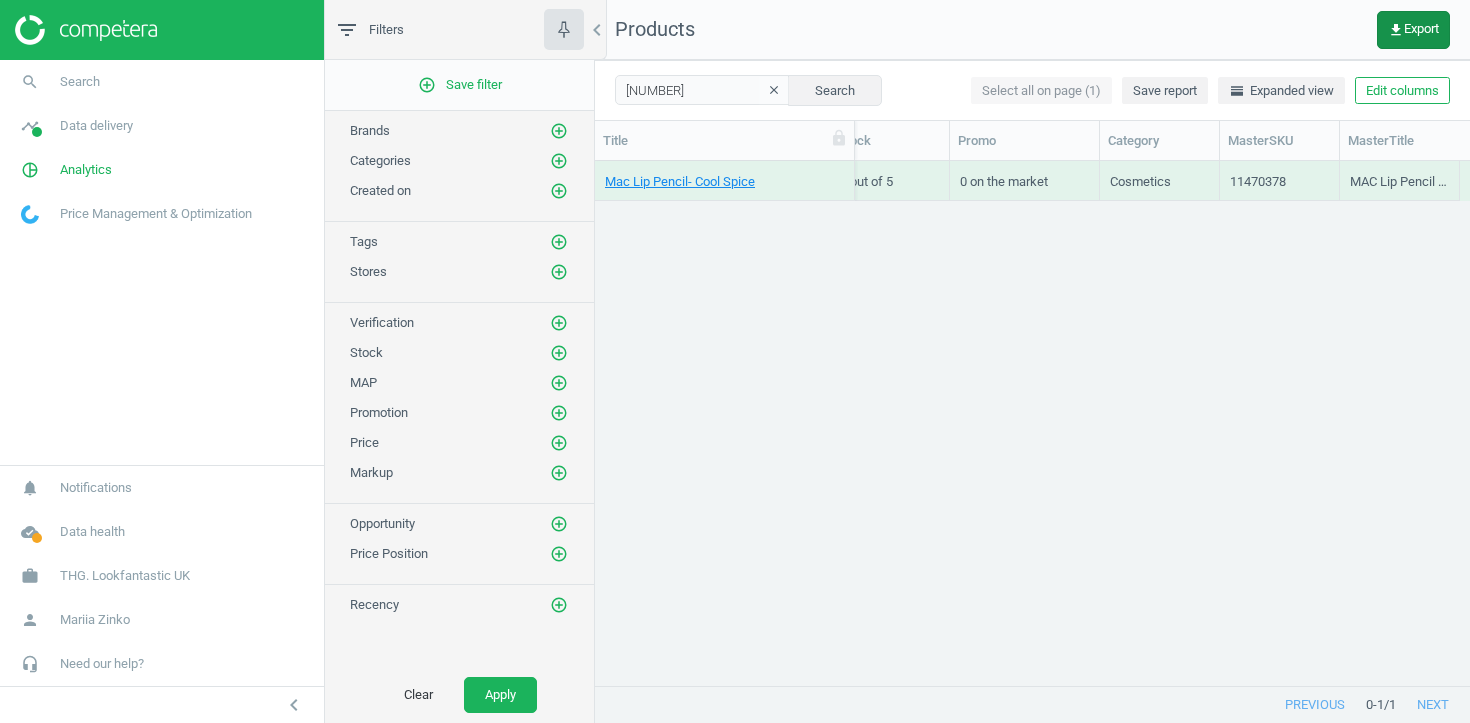 click on "get_app Export" at bounding box center (1413, 30) 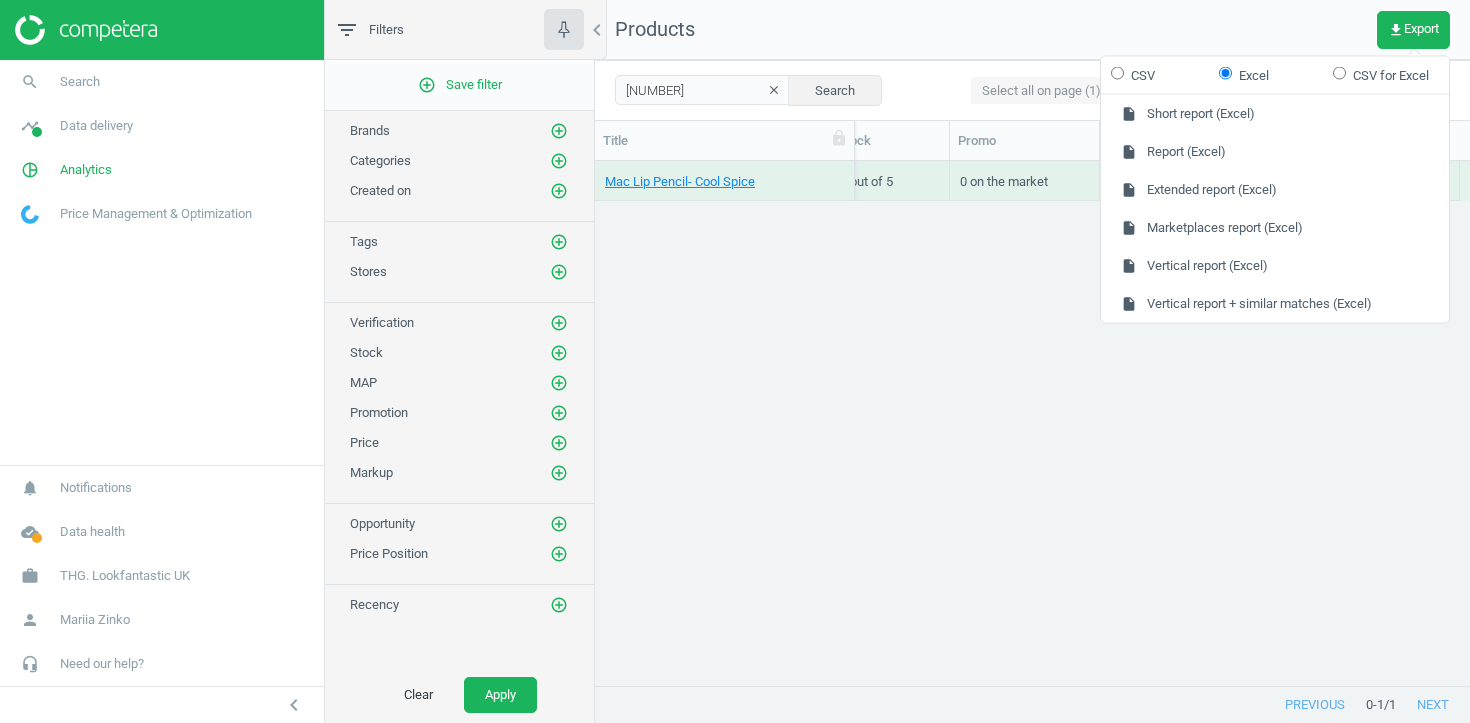 click on "clear" at bounding box center (774, 90) 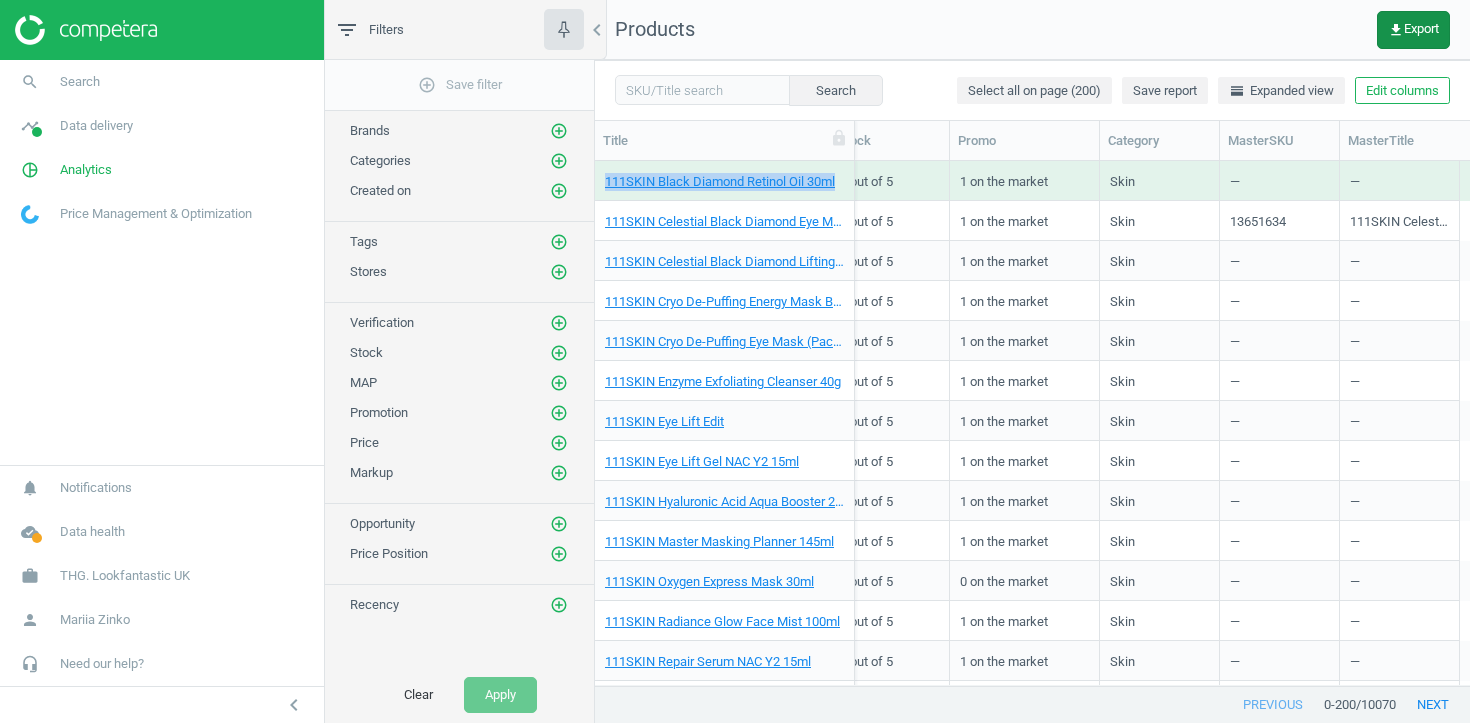 click on "get_app Export" at bounding box center [1413, 30] 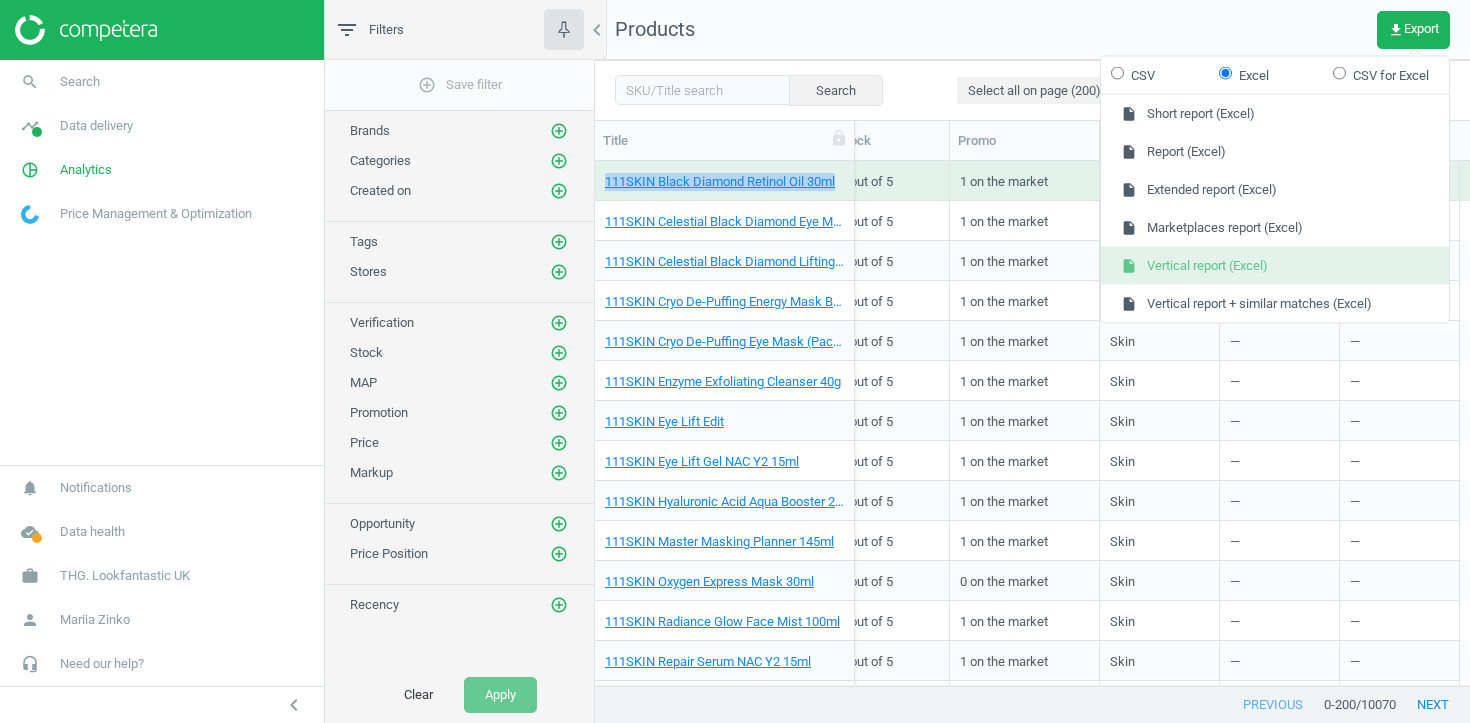 click on "insert_drive_file Vertical report (Excel)" at bounding box center (1275, 266) 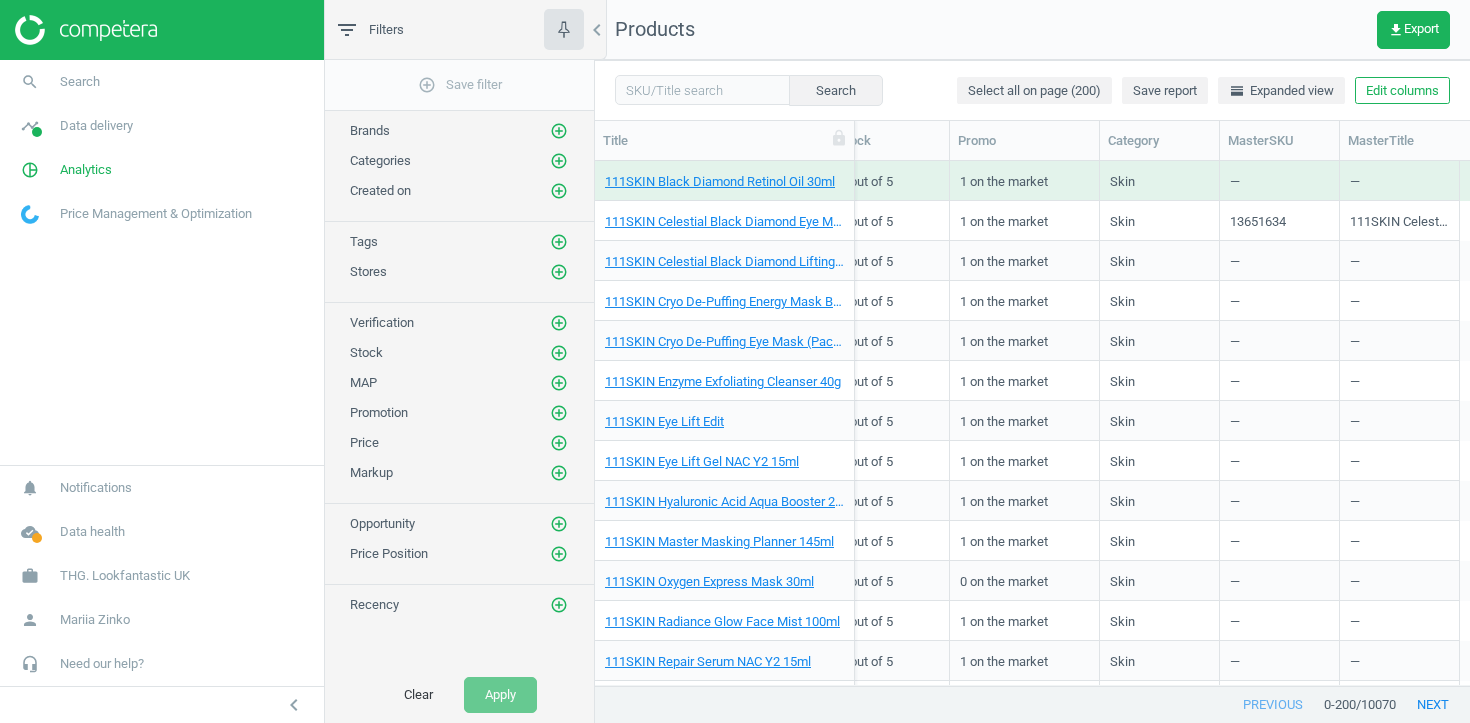click on "Products get_app Export" at bounding box center (1032, 30) 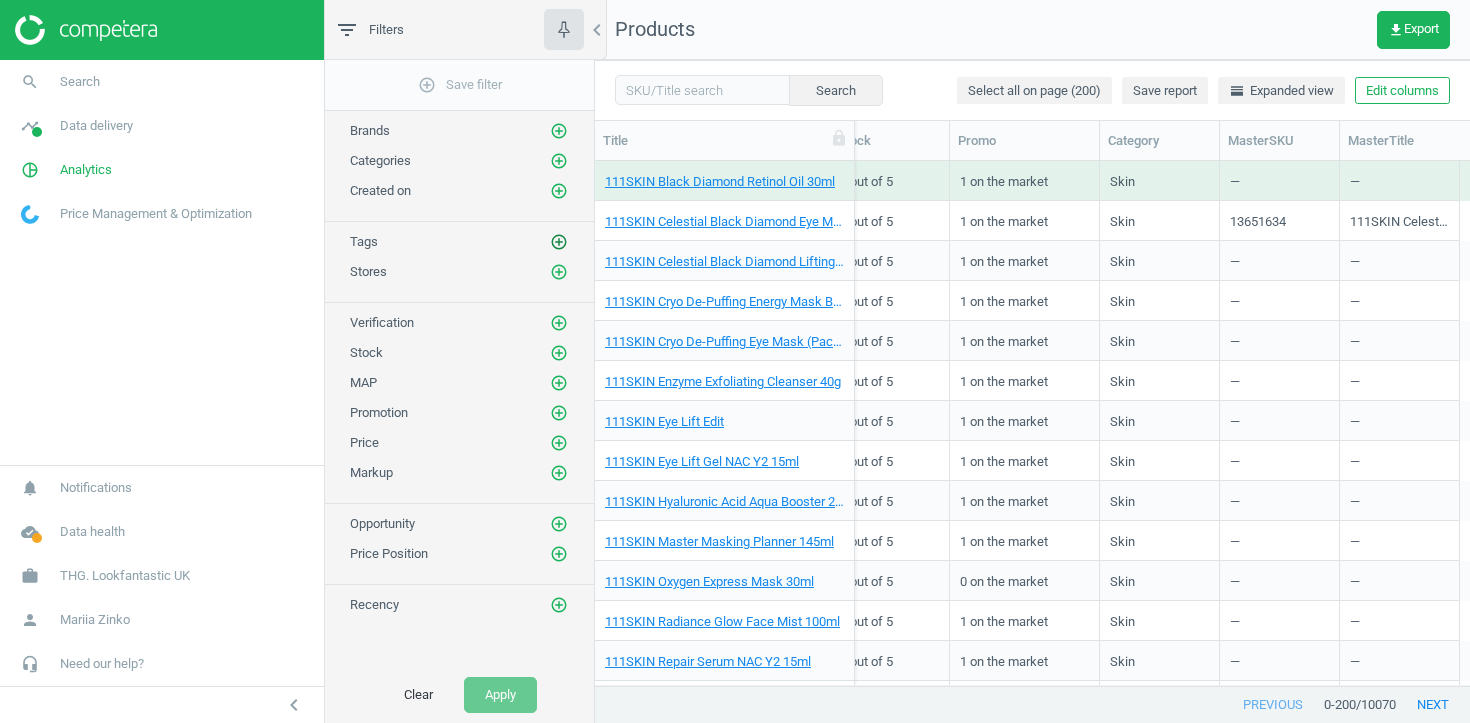 click on "add_circle_outline" at bounding box center (559, 242) 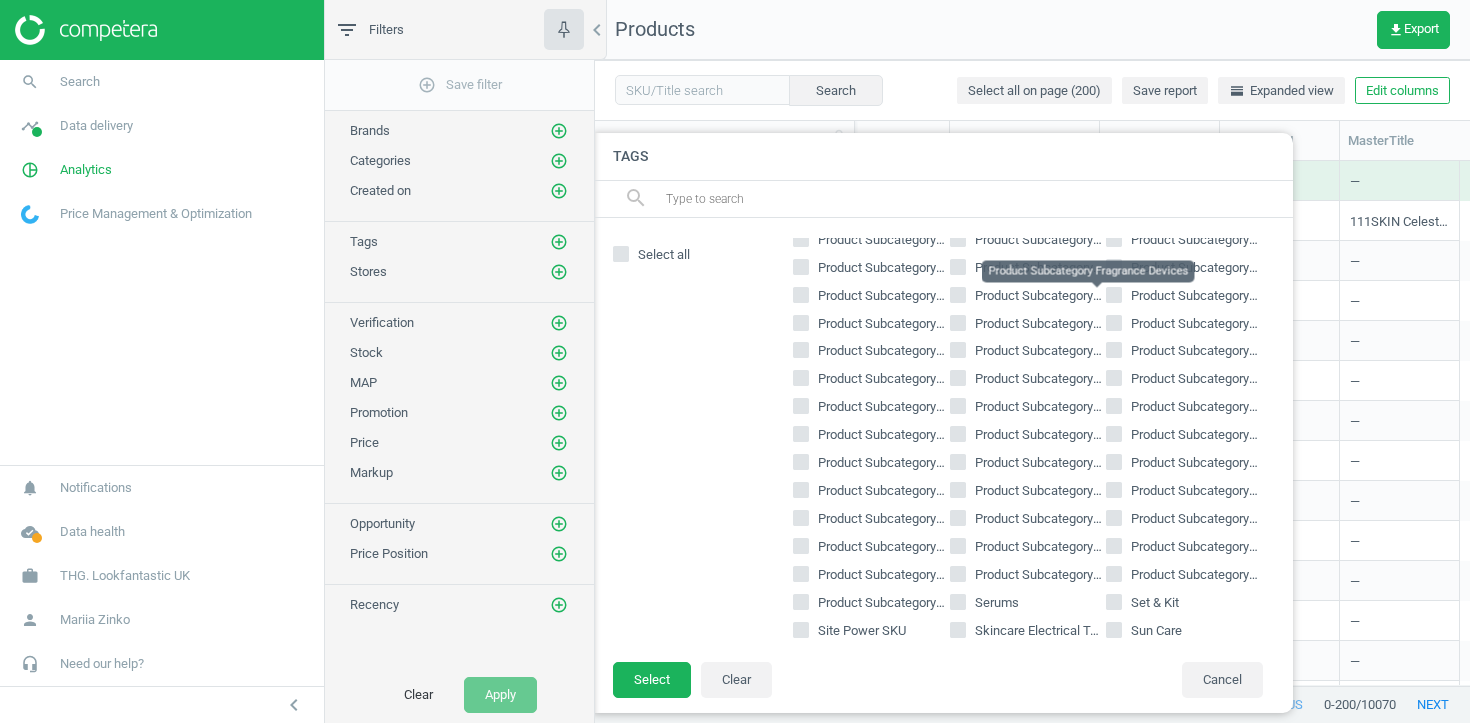 scroll, scrollTop: 534, scrollLeft: 0, axis: vertical 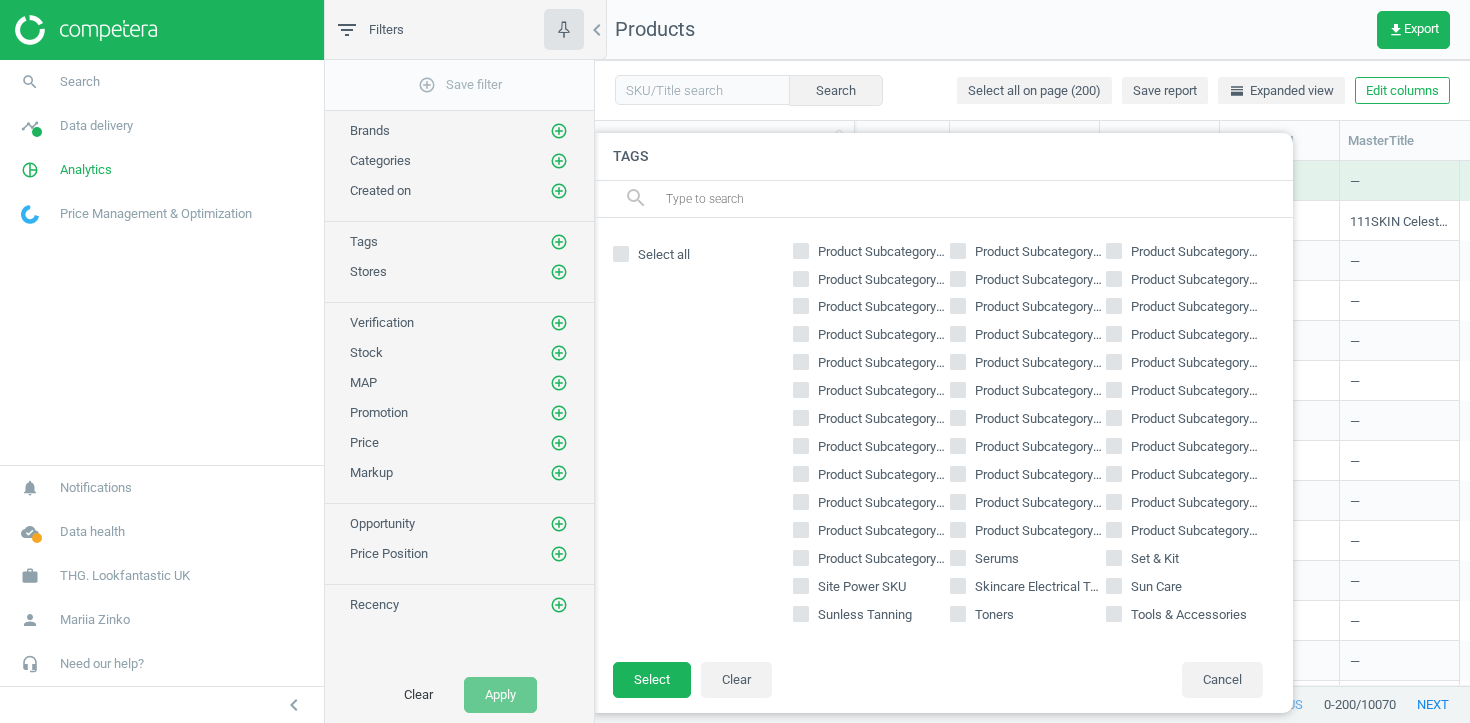 click on "Site Power SKU" at bounding box center (862, 587) 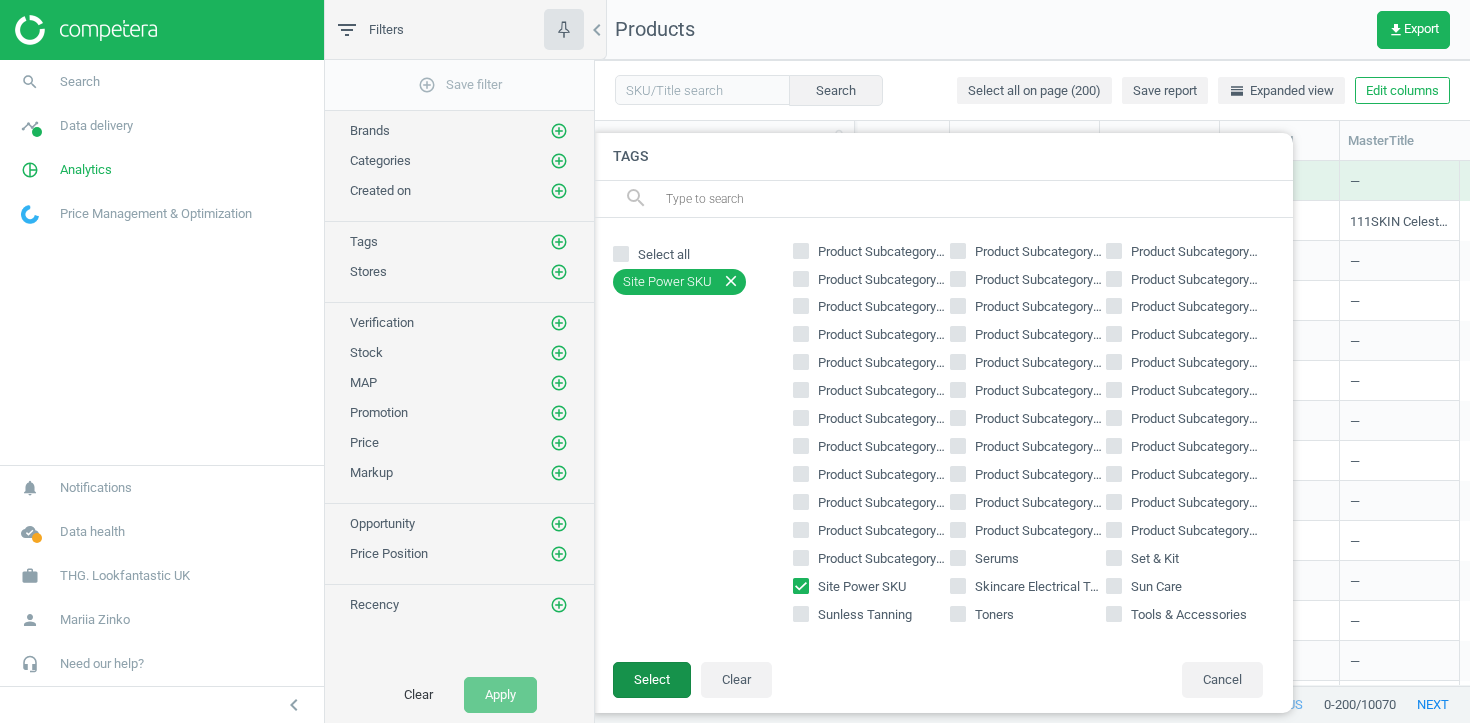 click on "Select" at bounding box center (652, 680) 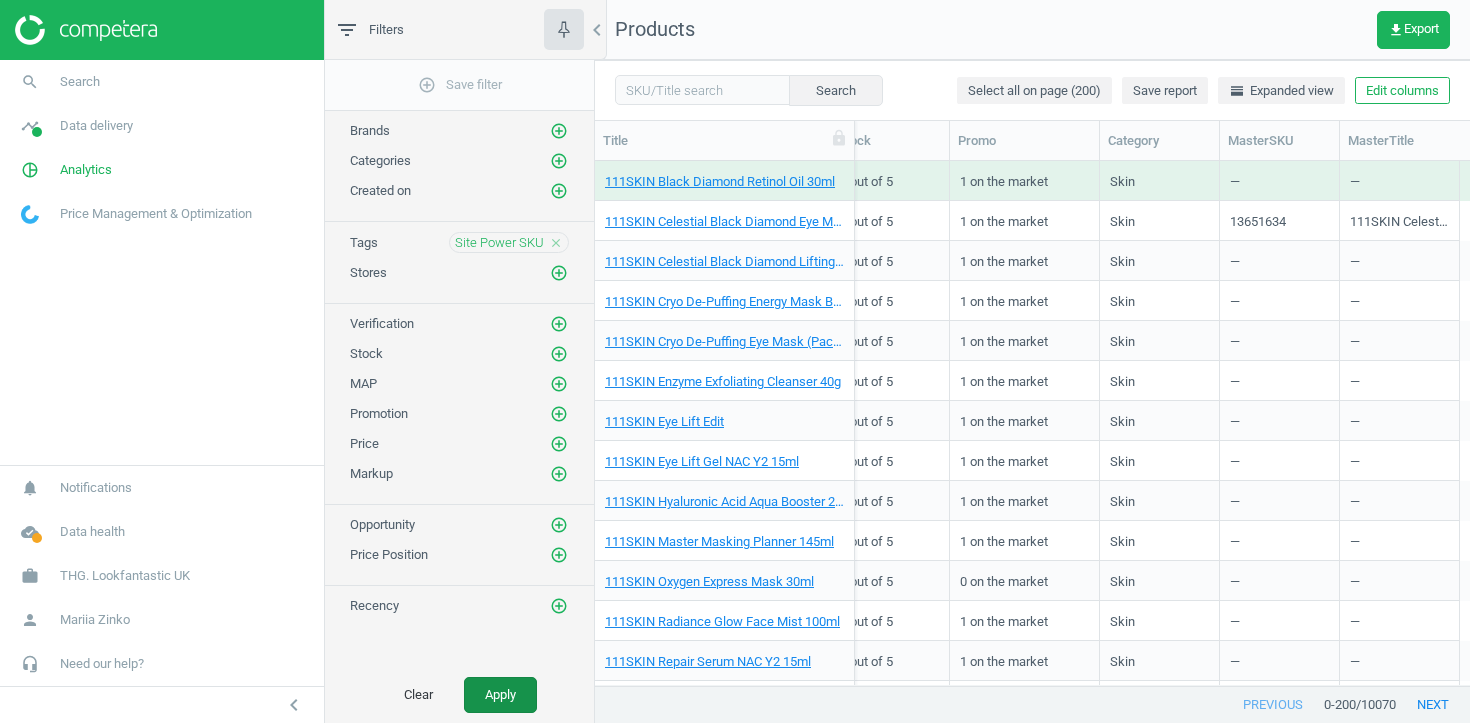 click on "Apply" at bounding box center [500, 695] 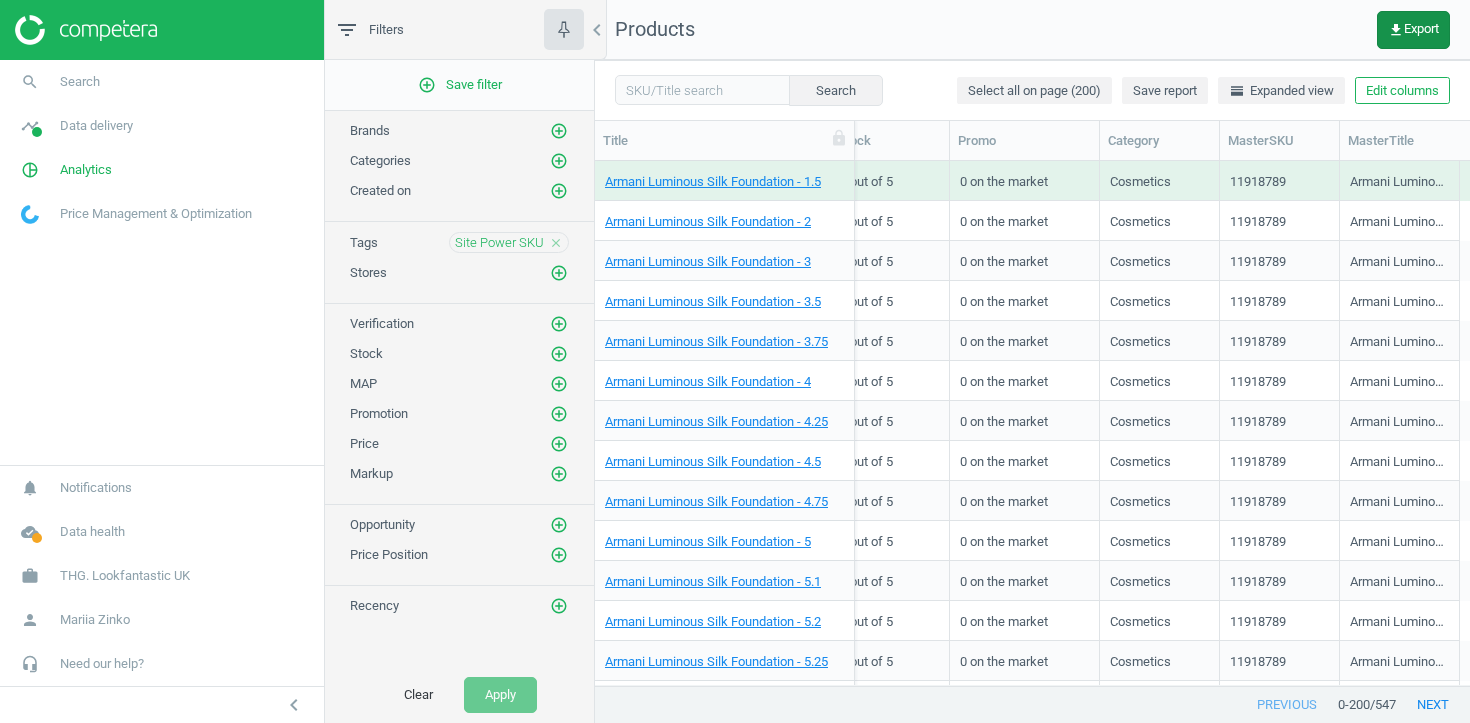 click on "get_app Export" at bounding box center (1413, 30) 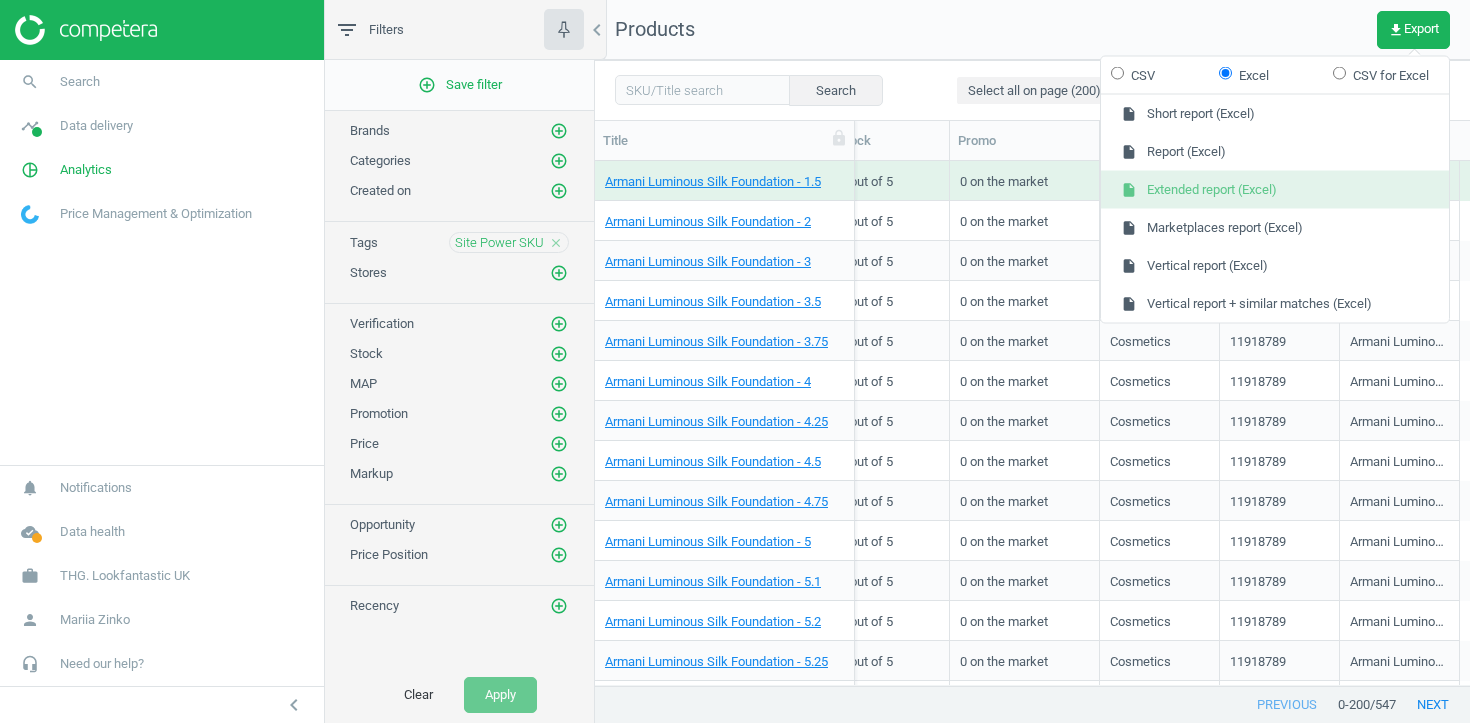 click on "insert_drive_file Extended report (Excel)" at bounding box center (1275, 190) 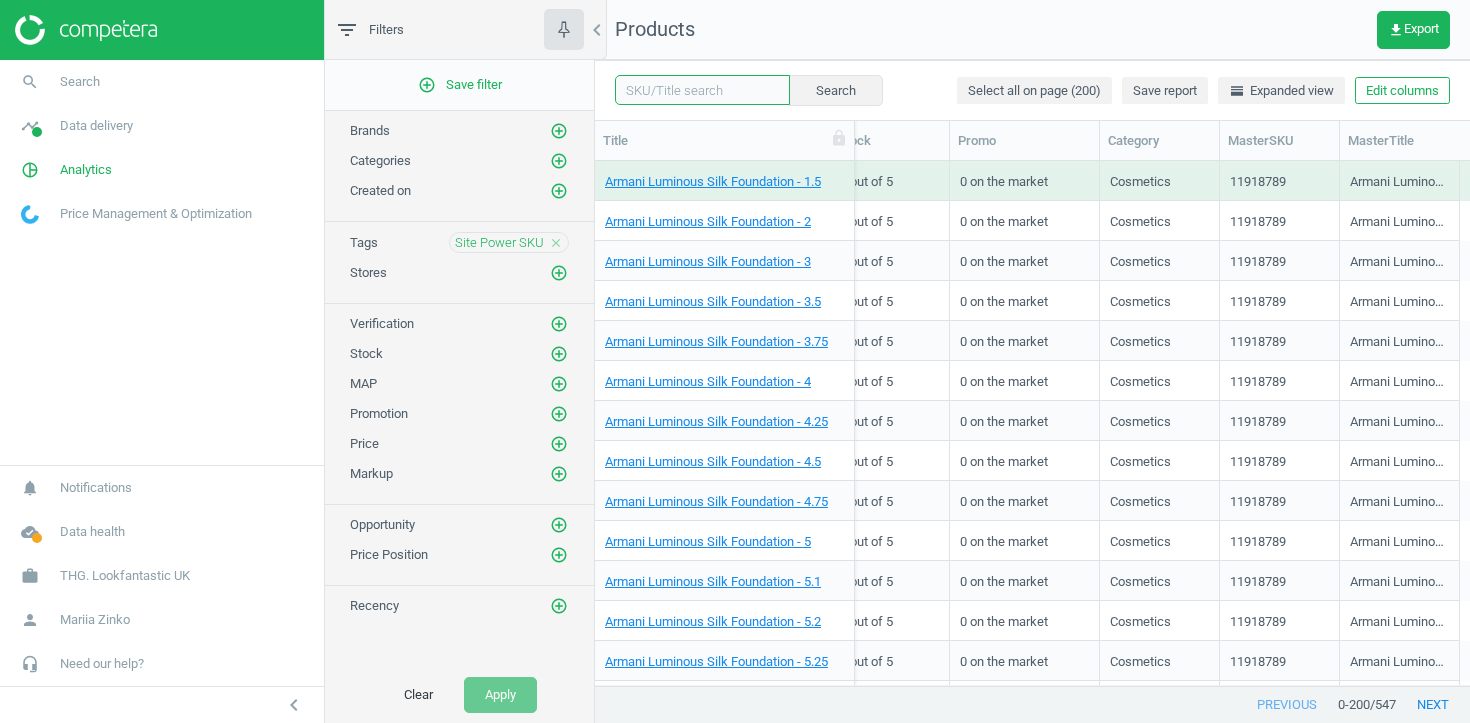 click at bounding box center [702, 90] 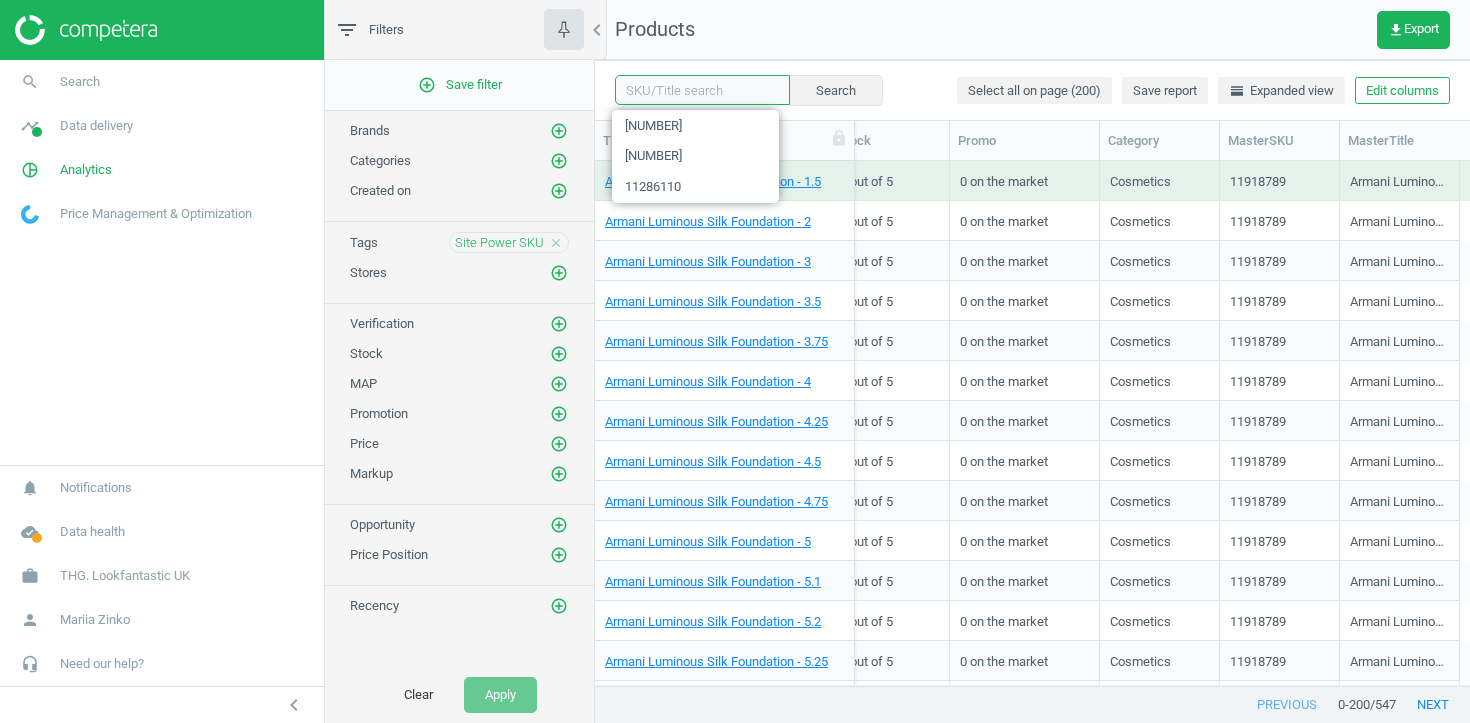 paste on "12488181" 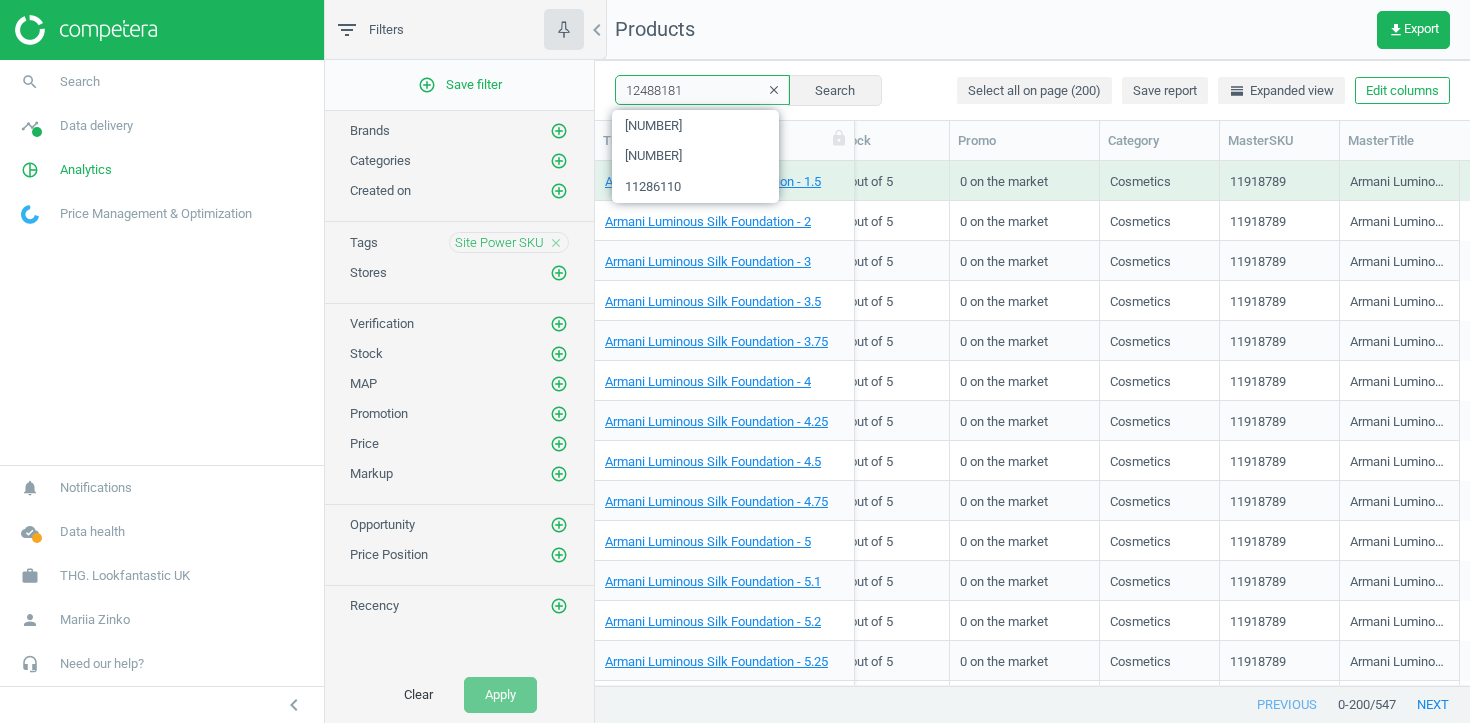 type on "12488181" 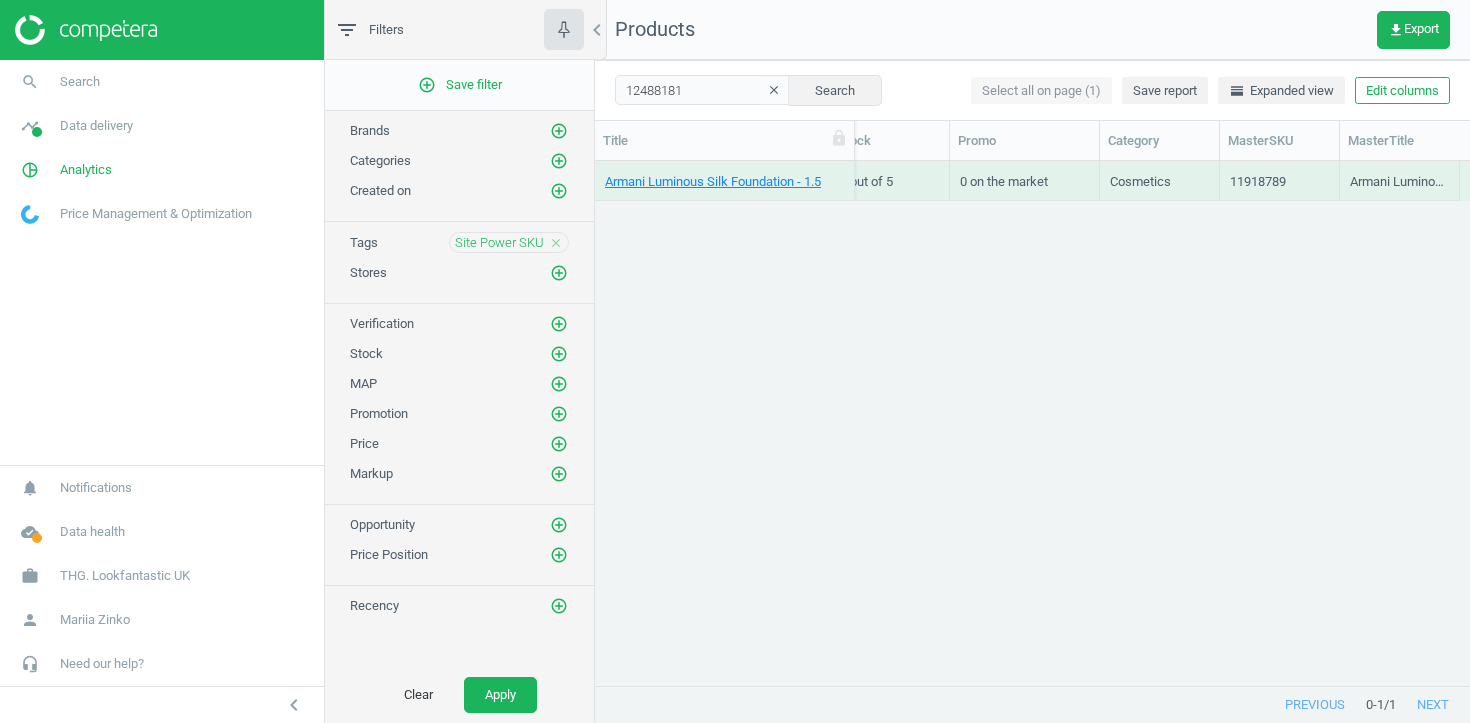 click on "Armani Luminous Silk Foundation - 1.5" at bounding box center [724, 180] 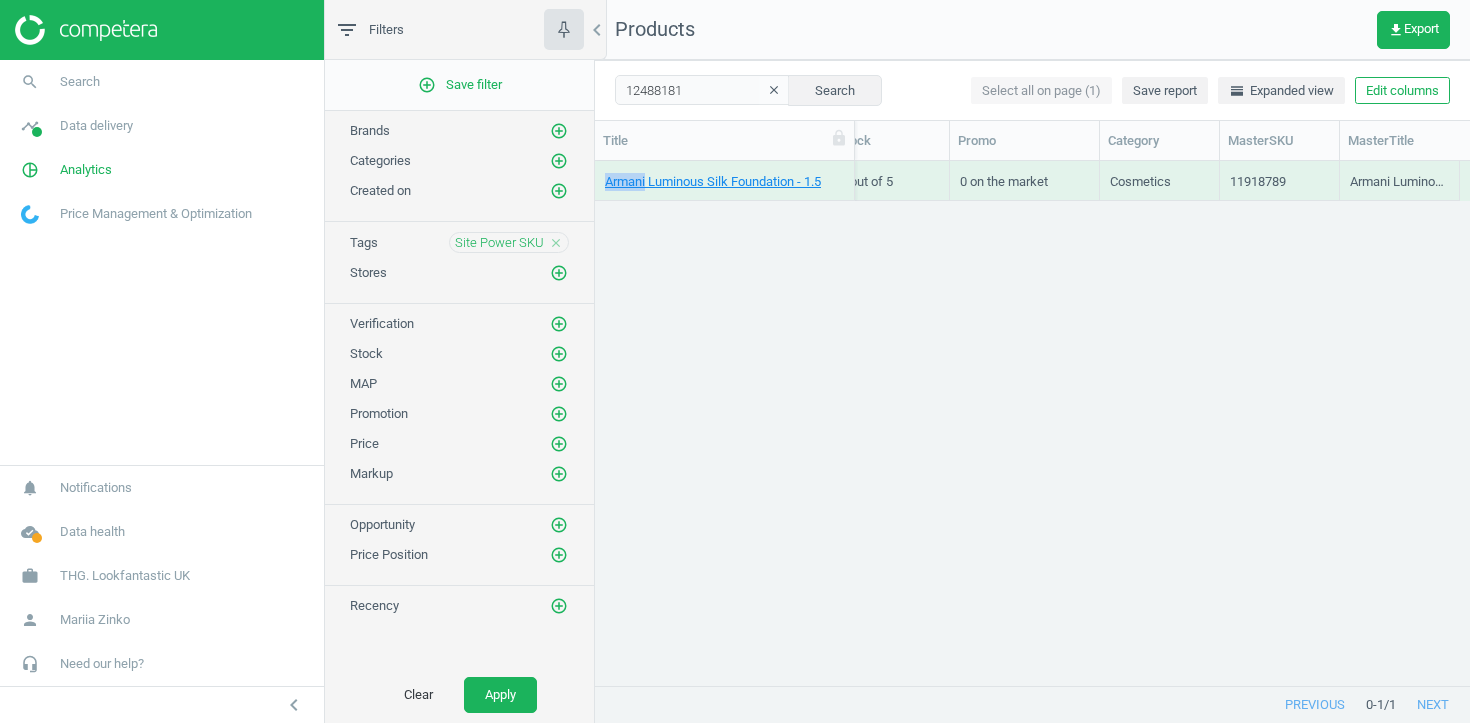 click on "Armani Luminous Silk Foundation - 1.5" at bounding box center [724, 180] 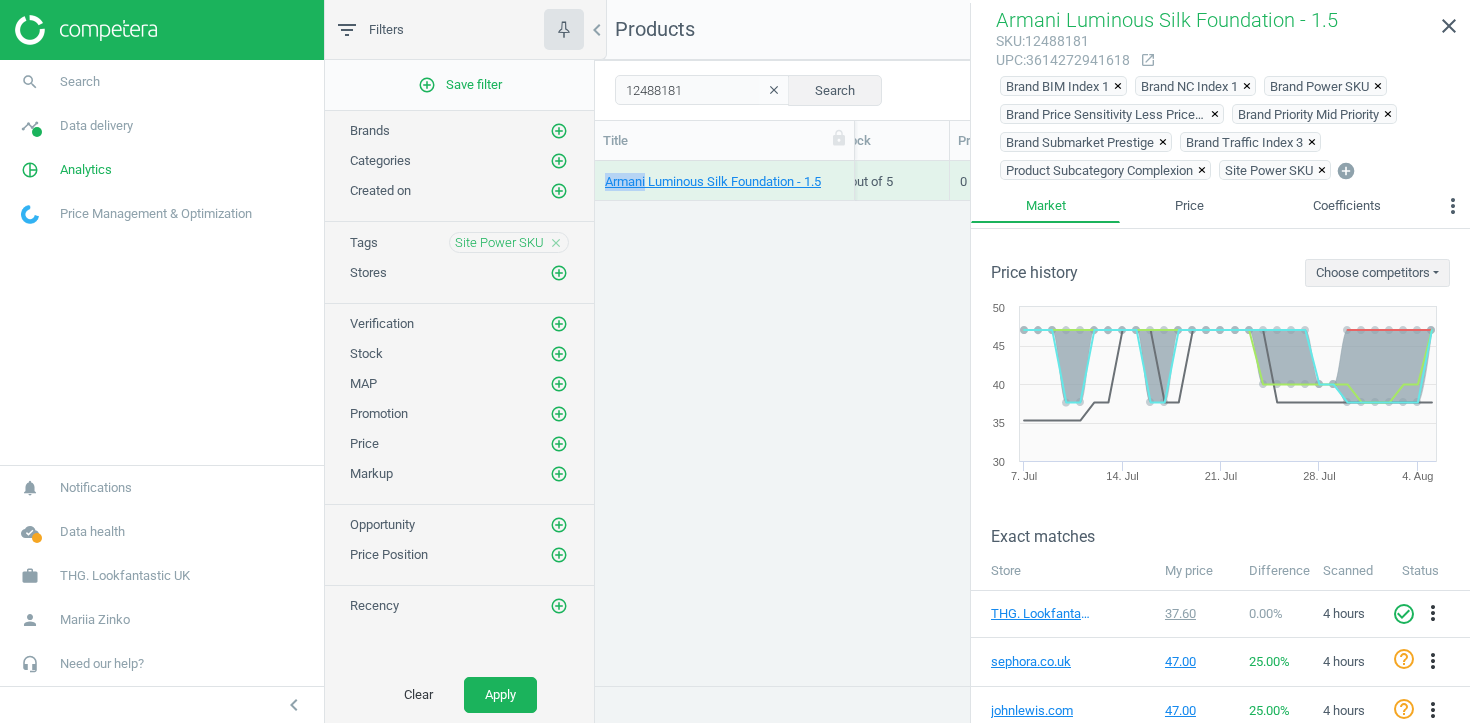 click on "clear" at bounding box center (774, 90) 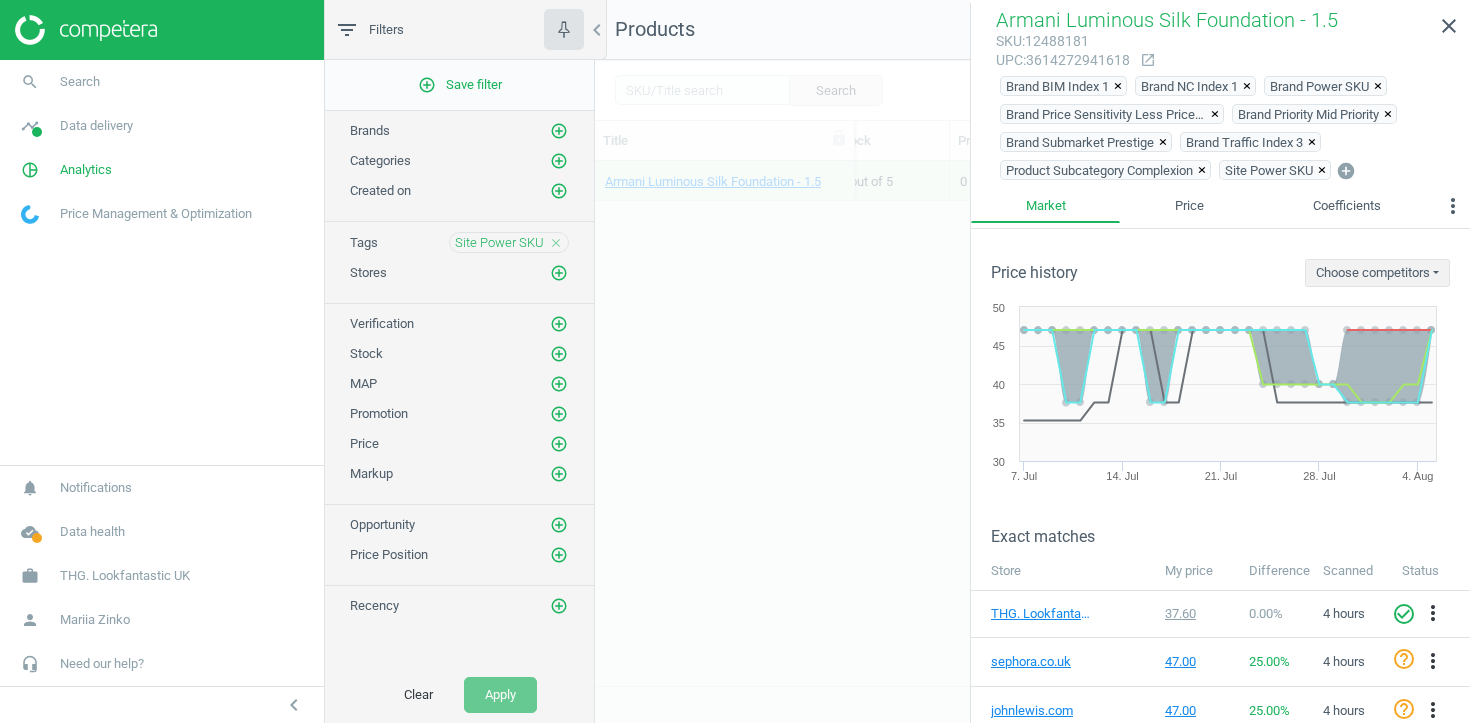 click on "close" at bounding box center [556, 243] 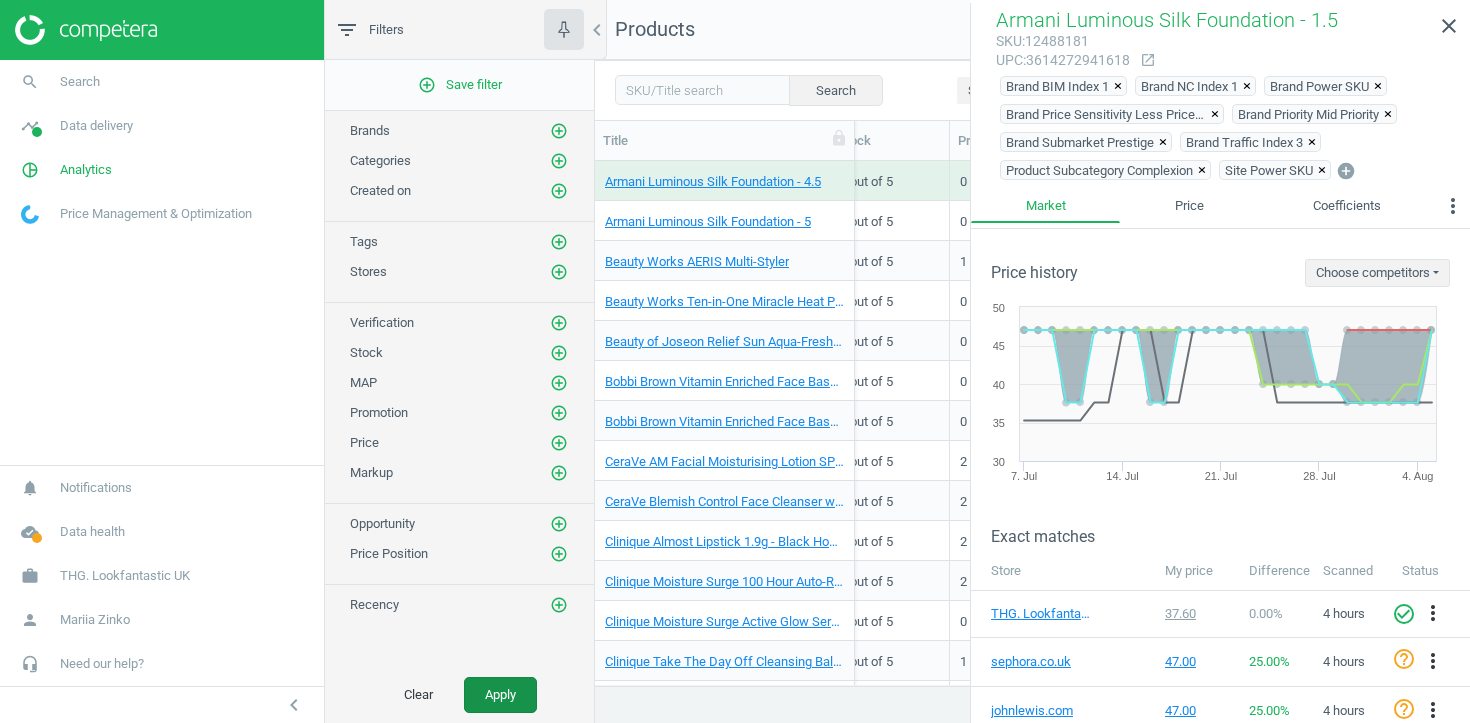 click on "Apply" at bounding box center [500, 695] 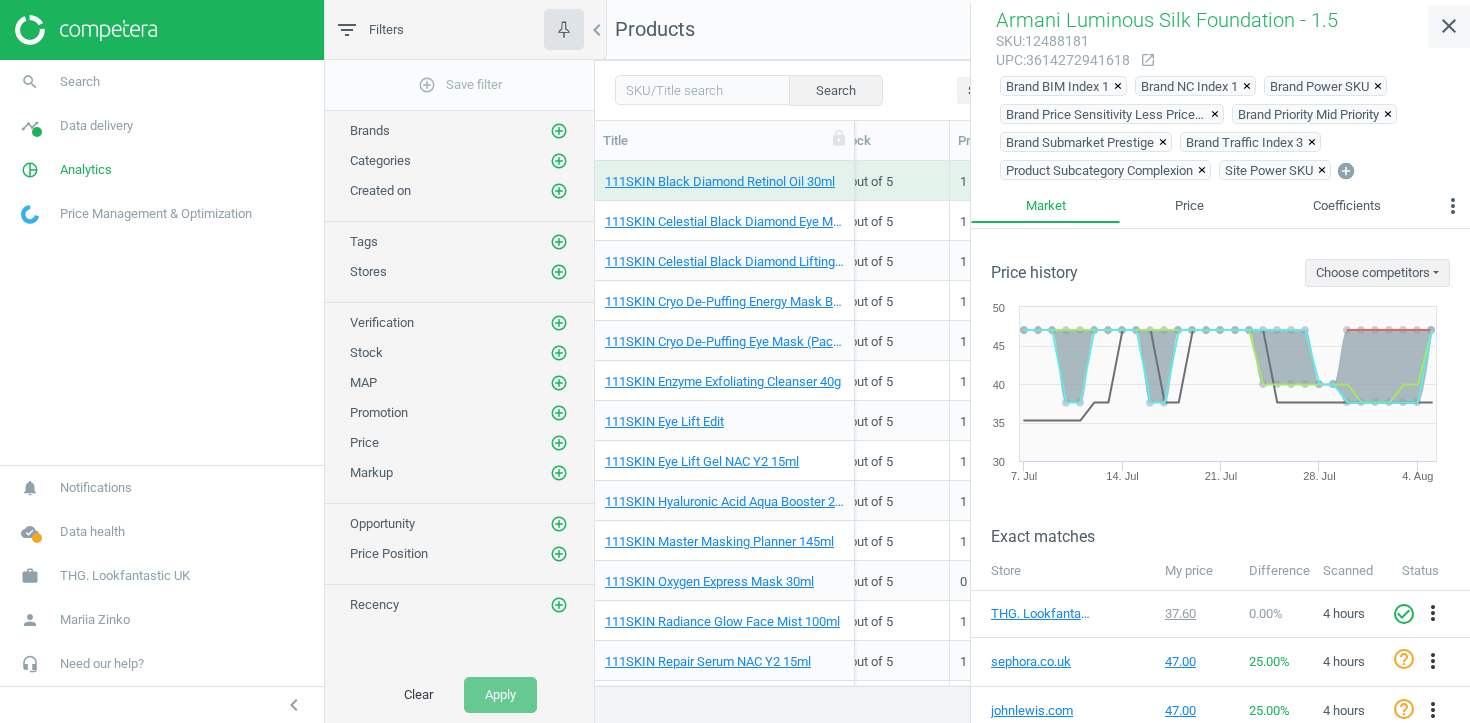 click on "close" at bounding box center (1449, 26) 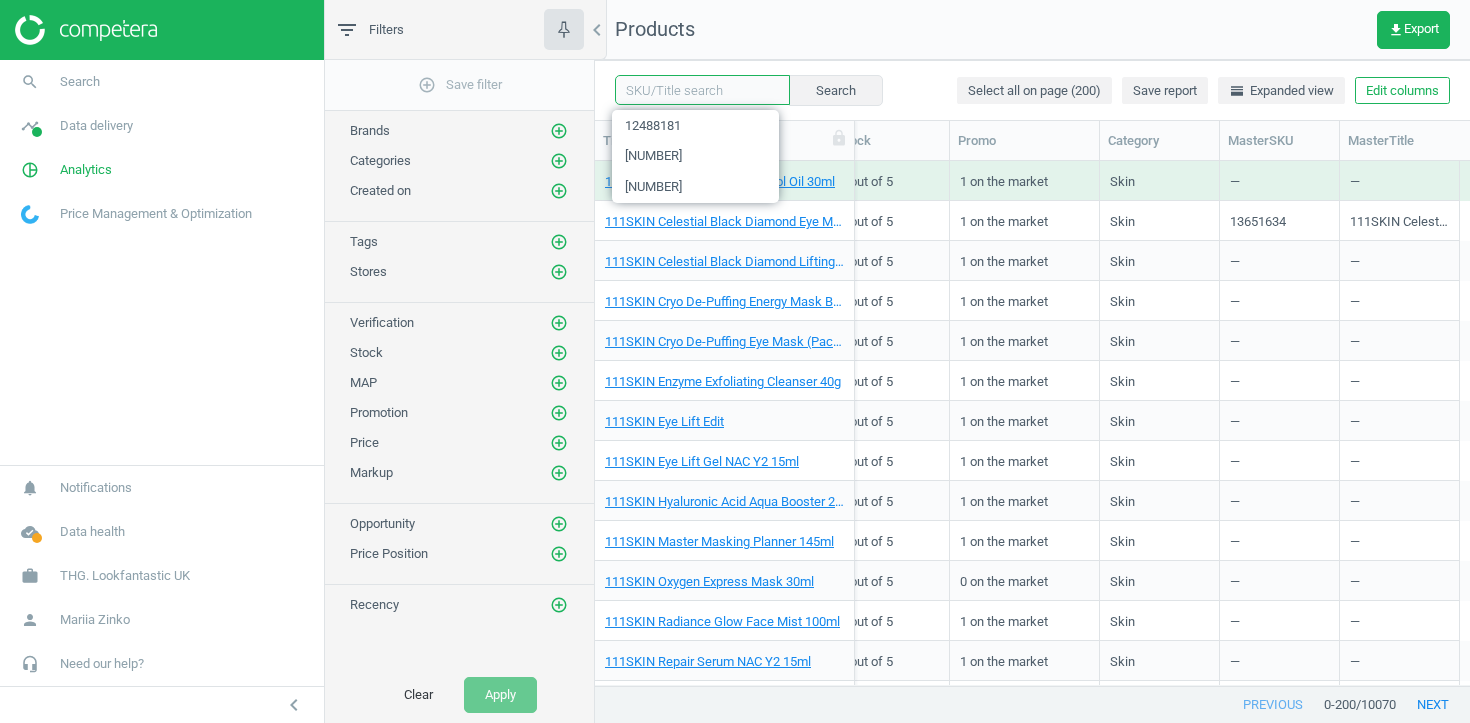 click at bounding box center [702, 90] 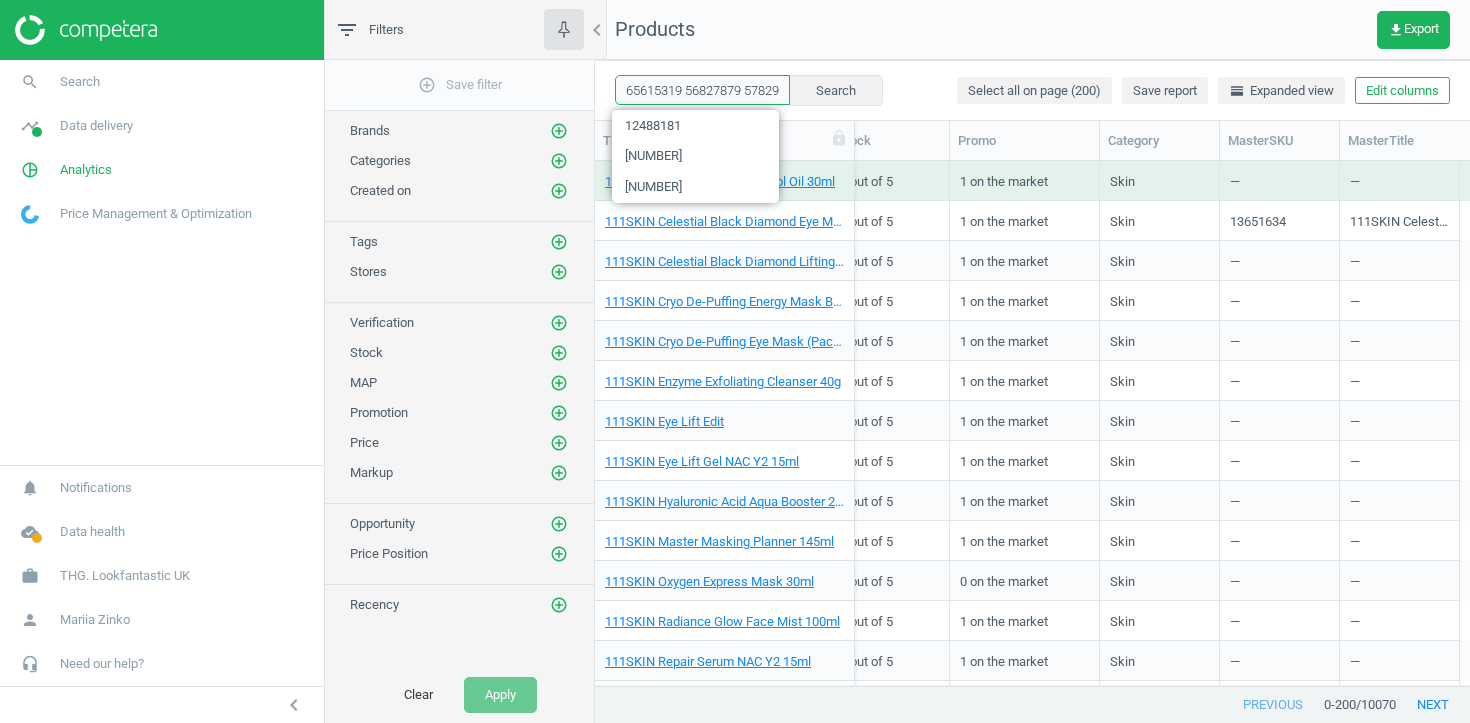 scroll, scrollTop: 0, scrollLeft: 11203, axis: horizontal 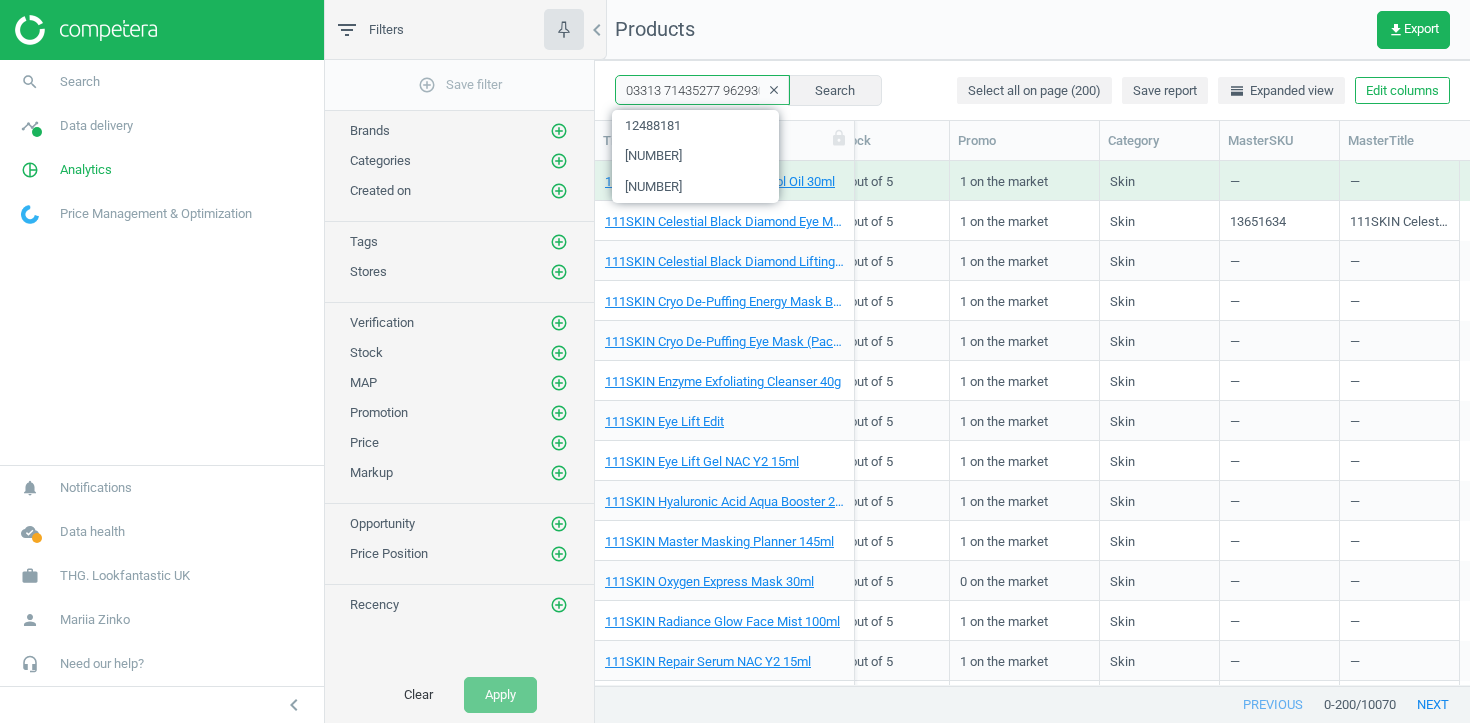 type on "15443553 13836837 16481434 15782497 15387145 14970914 13836838 12098133 15229253 15395601 15229251 14700304 14700306 11134151 15821479 12434150 12137728 15802971 12020417 14887423 12490612 14887416 11091821 11132415 12382711 15209894 13765258 11310091 13900504 13190400 12771907 12528848 12020418 11132416 10305894 11144716 11277232 15231439 12737209 12143474 10555451 10540680 12737211 11994698 12607159 11471880 11144762 12018647 11653879 11833696 13451486 11124912 11833695 12539413 12018693 12737210 14971364 10552666 12594168 12383003 12383003 11833694 12018669 12143468 14234448 11568688 15782494 11907768 12594150 11582278 13457285 11401783 15395611 14241687 11068092 10304260 12703805 11077829 11077830 14872059 13653742 12865576 13297946 13277601 13955266 13313011 14270127 11582277 12143469 10356172 13434913 13695339 12018646 15395618 14872062 14872058 12715748 15406236 11210488 10302904 12611990 14215602 14218401 12143485 15654528 15654524 12709312 11568696 11210489 12147428 14270126 11210490 15782502 1460..." 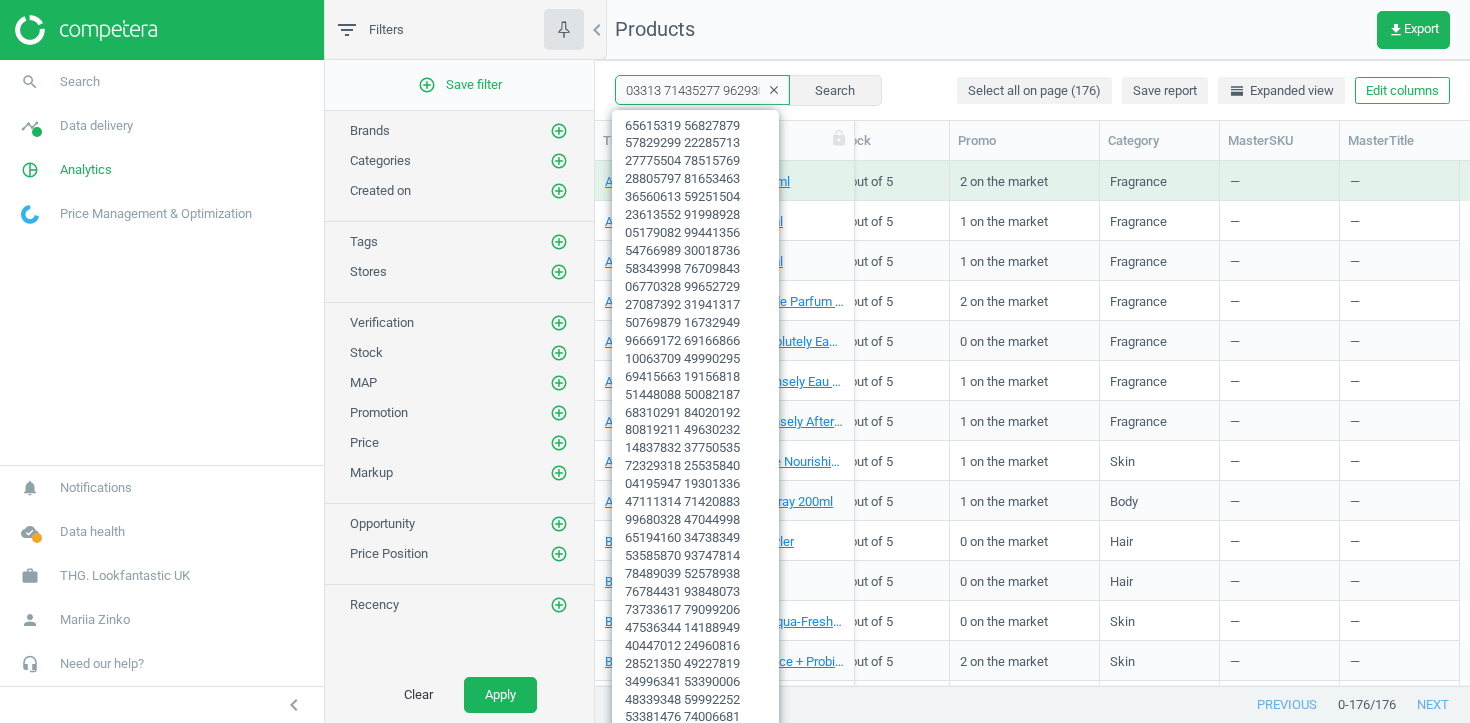 scroll, scrollTop: 0, scrollLeft: 0, axis: both 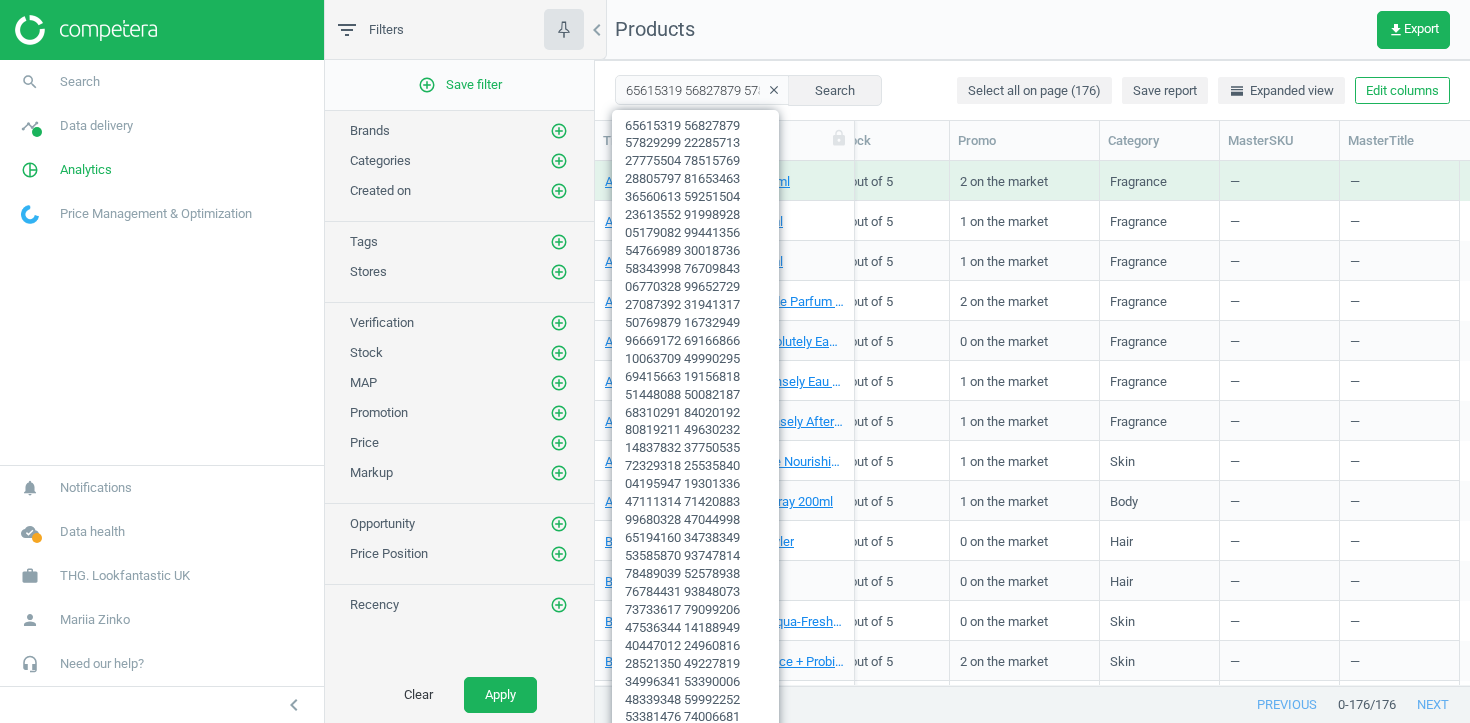 click on "clear" at bounding box center (774, 90) 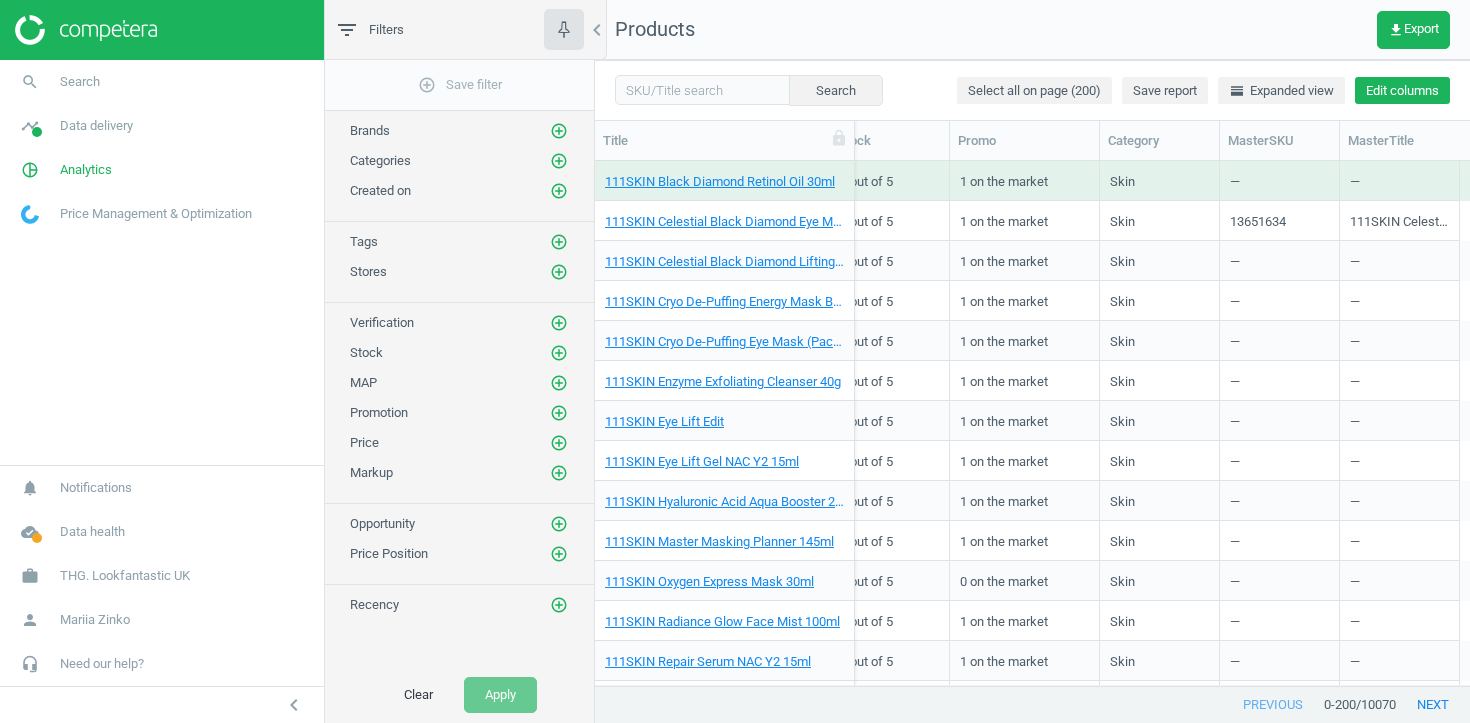 click on "Edit columns" at bounding box center [1402, 91] 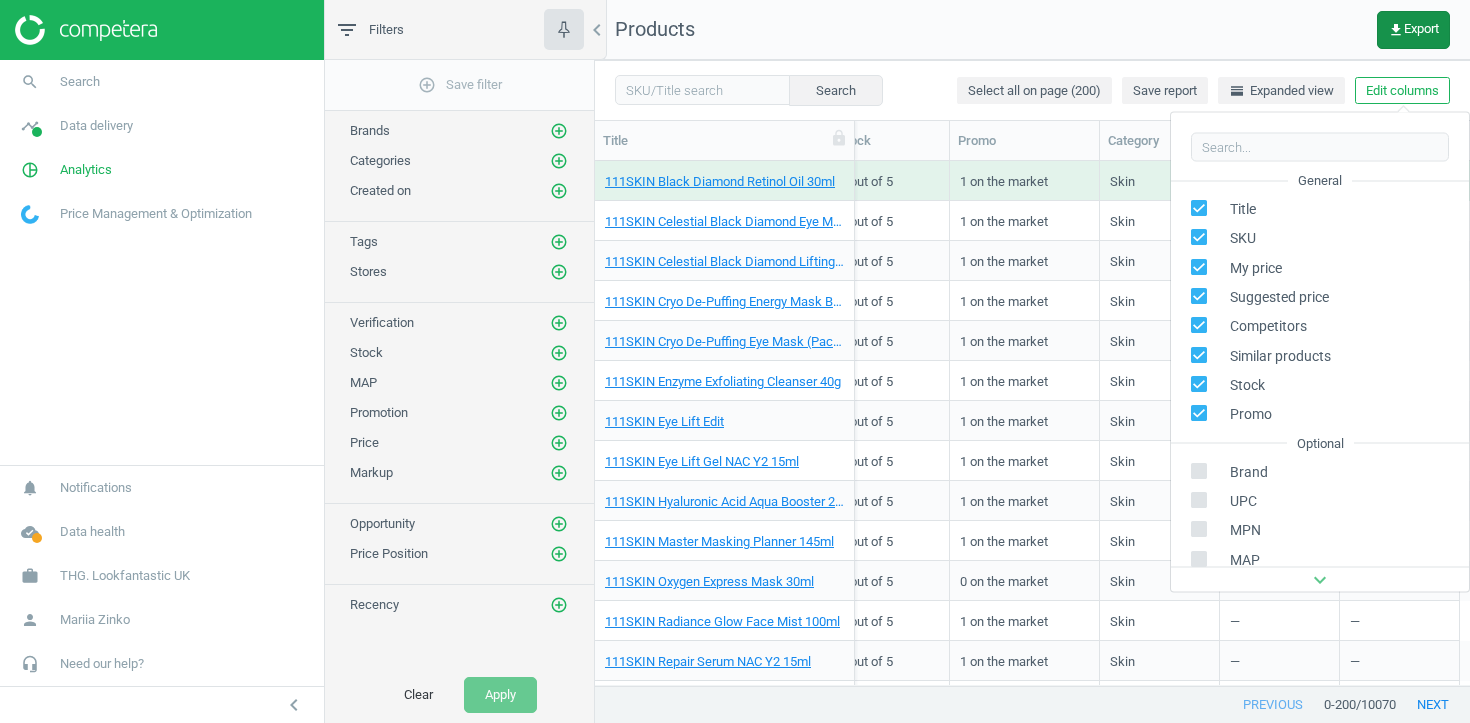 click on "get_app Export" at bounding box center (1413, 30) 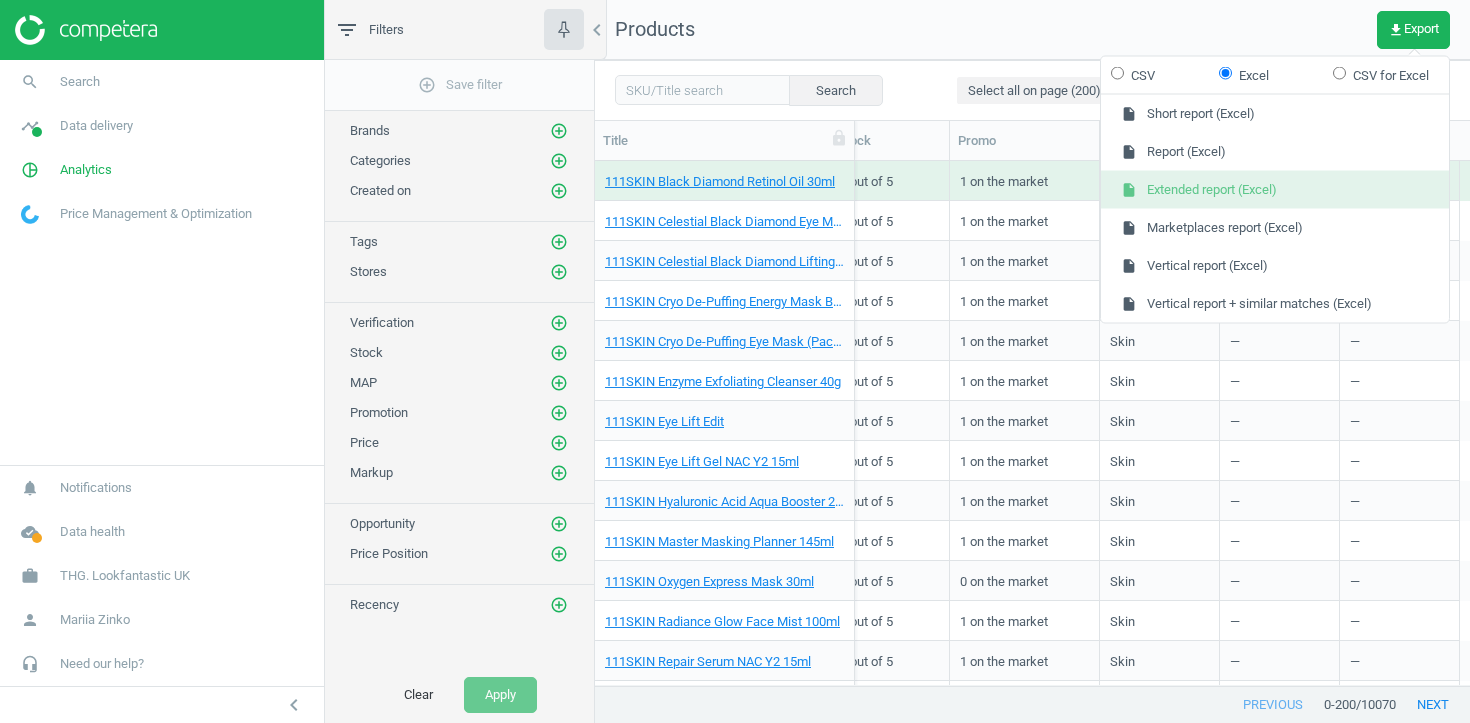 click on "insert_drive_file Extended report (Excel)" at bounding box center (1275, 190) 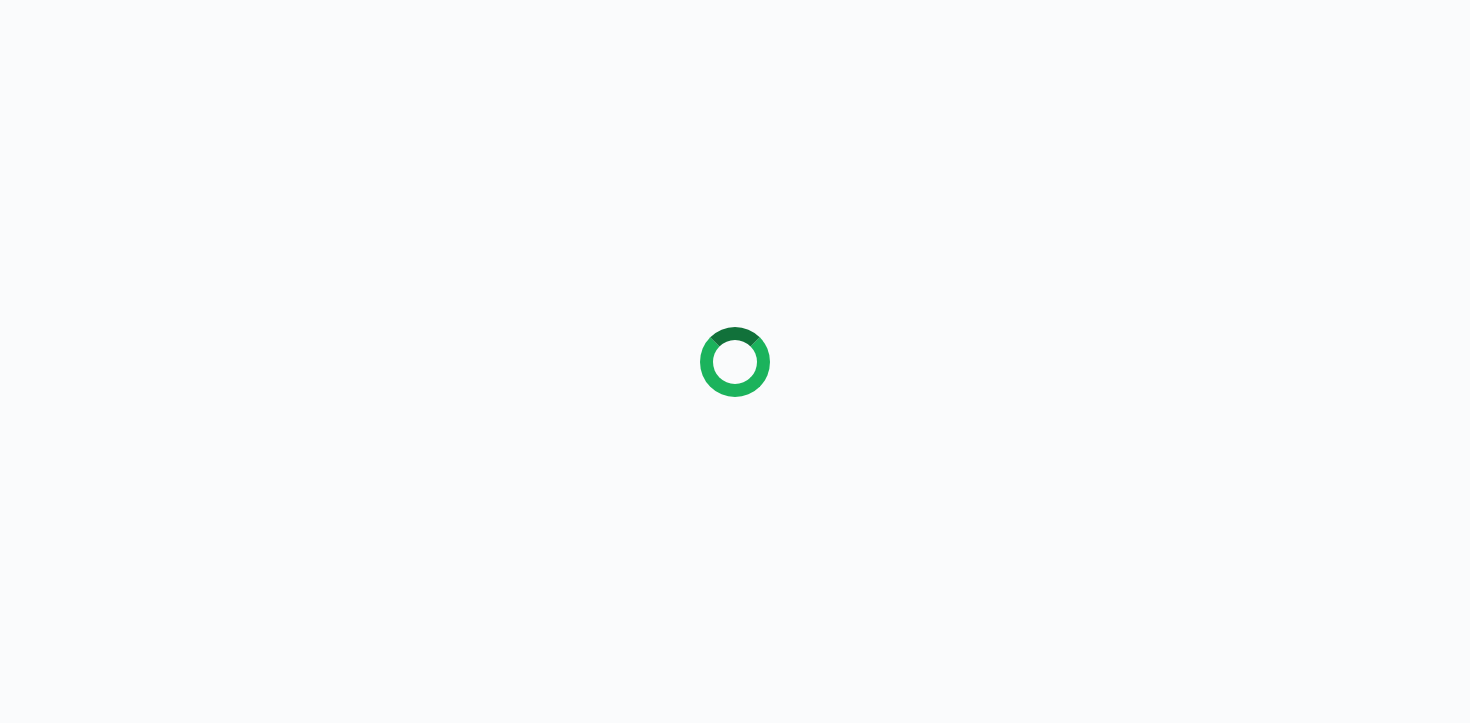 scroll, scrollTop: 0, scrollLeft: 0, axis: both 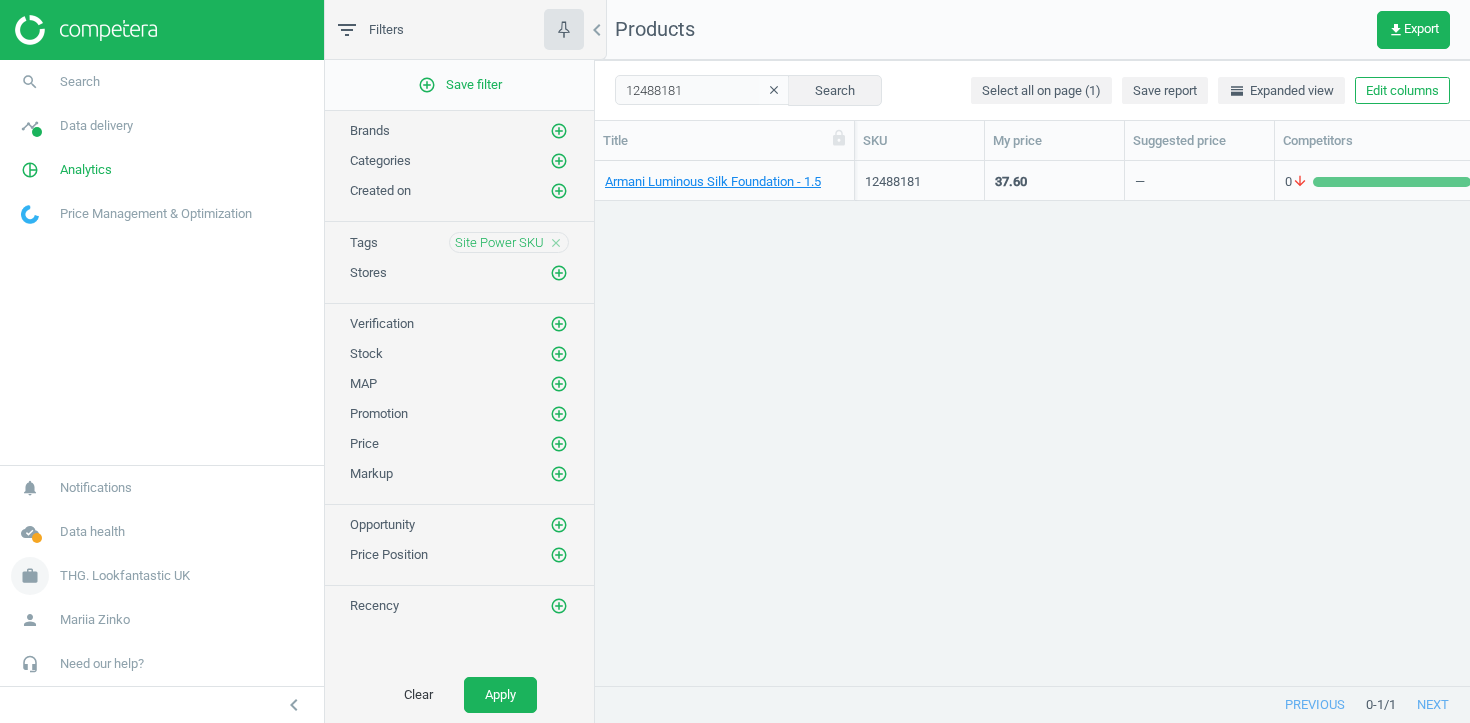 click on "THG. Lookfantastic UK" at bounding box center (125, 576) 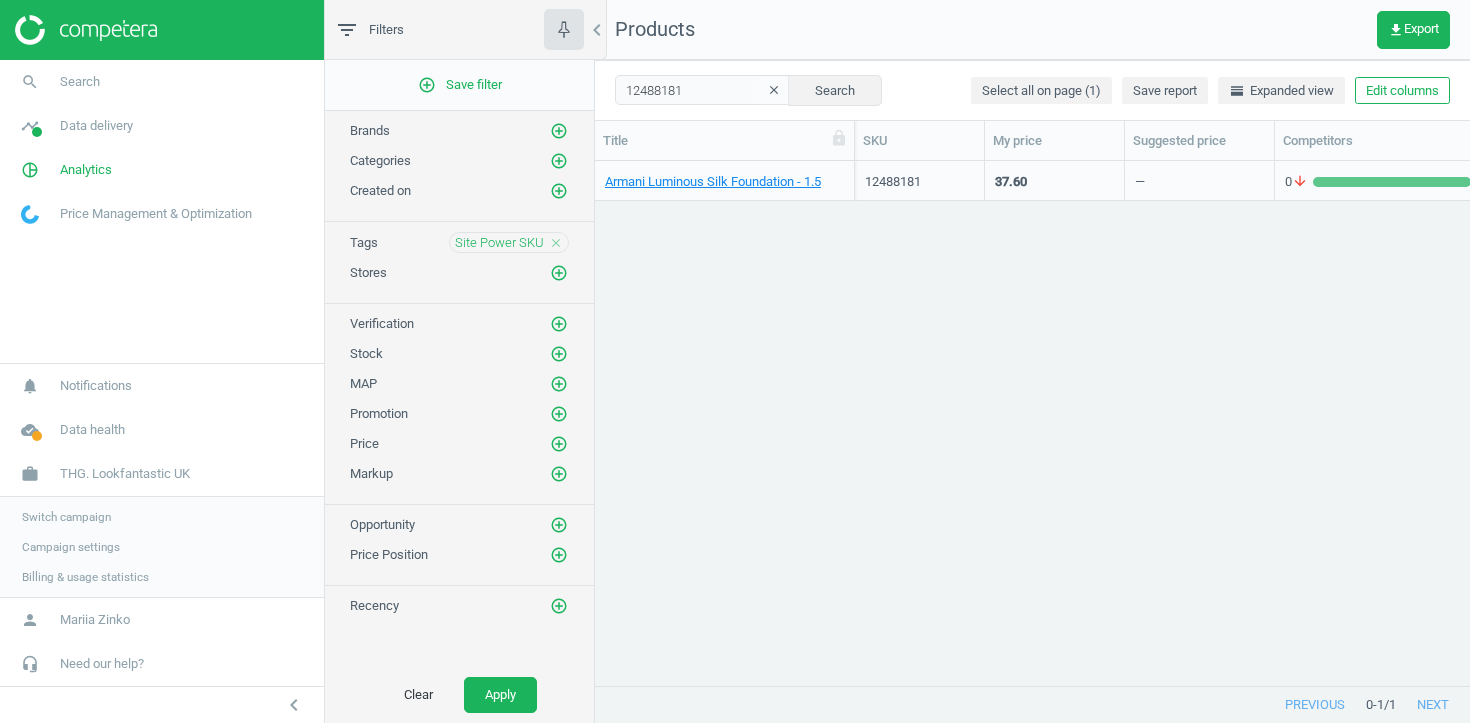 click on "Campaign settings" at bounding box center (71, 547) 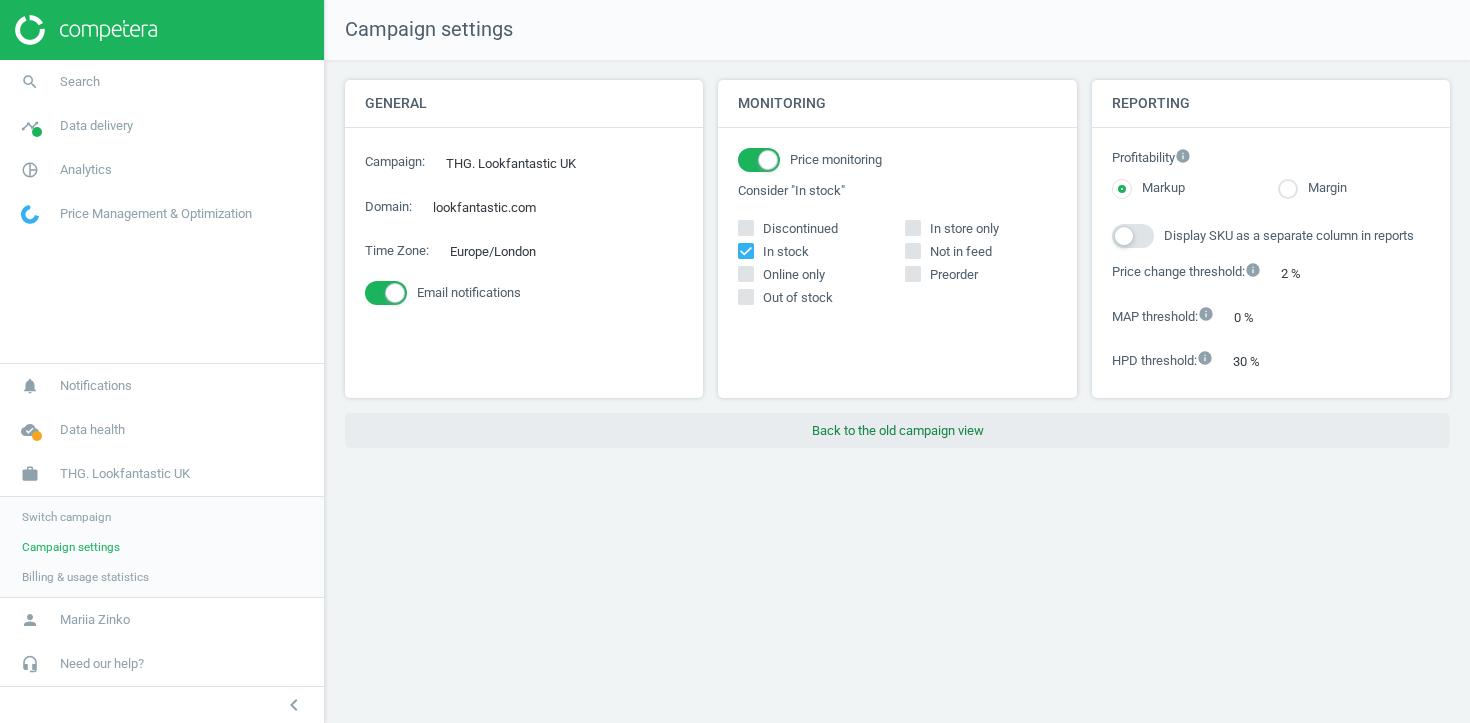 click on "Back to the old campaign view" at bounding box center (897, 431) 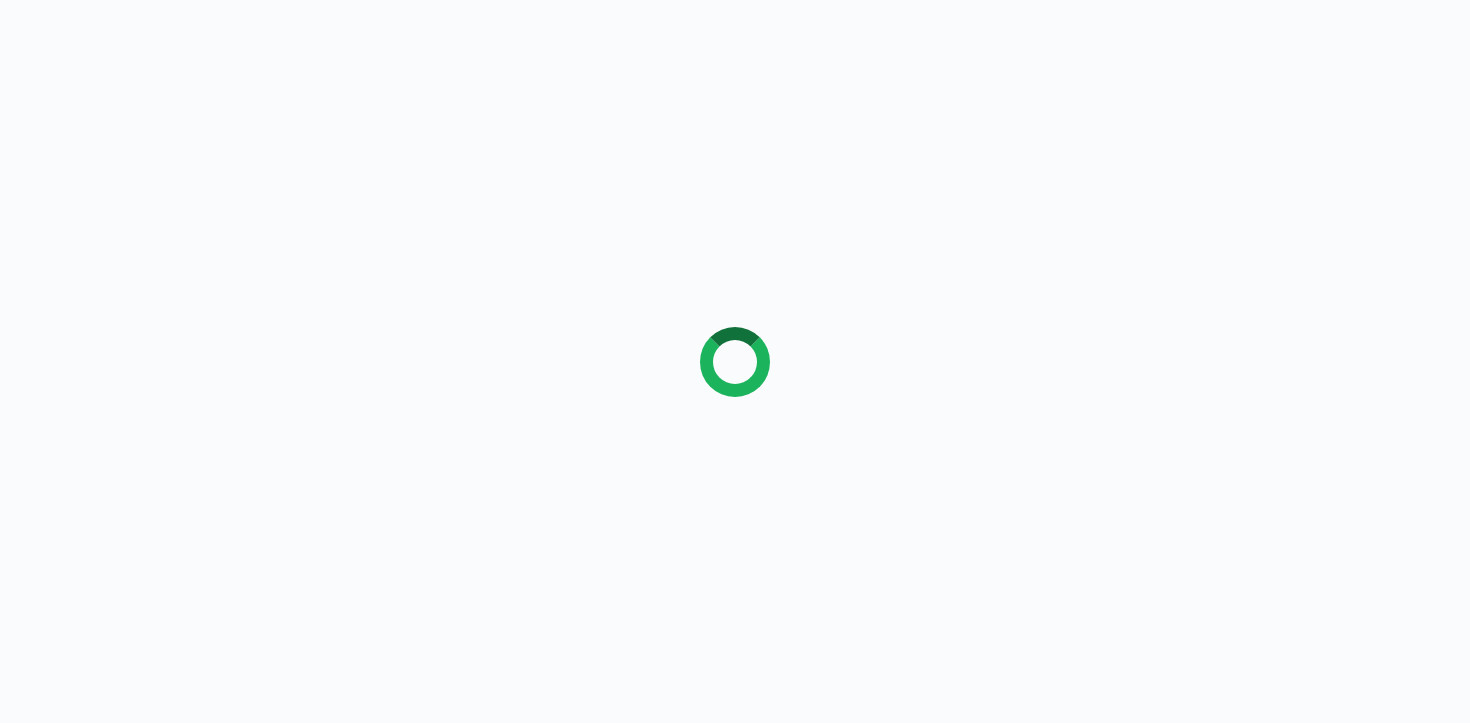 scroll, scrollTop: 0, scrollLeft: 0, axis: both 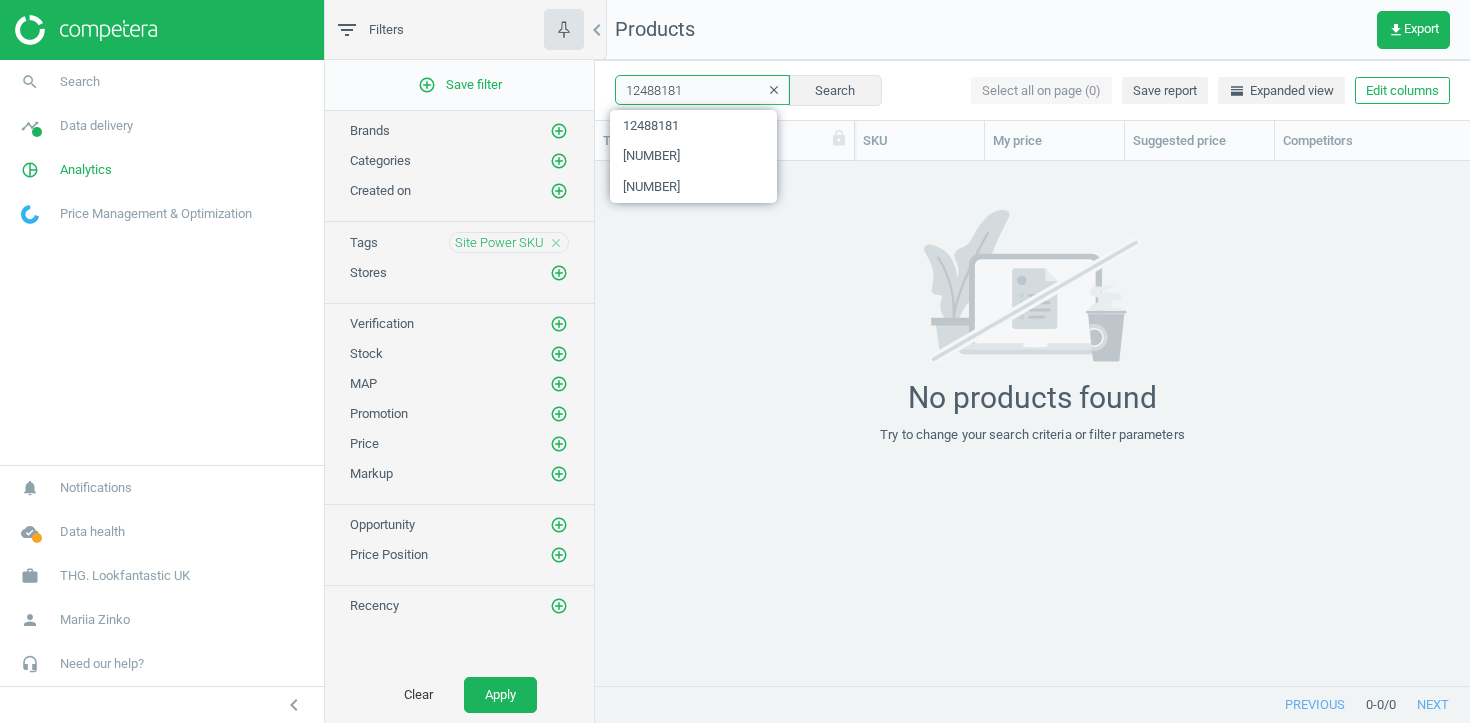 click on "12488181" at bounding box center [702, 90] 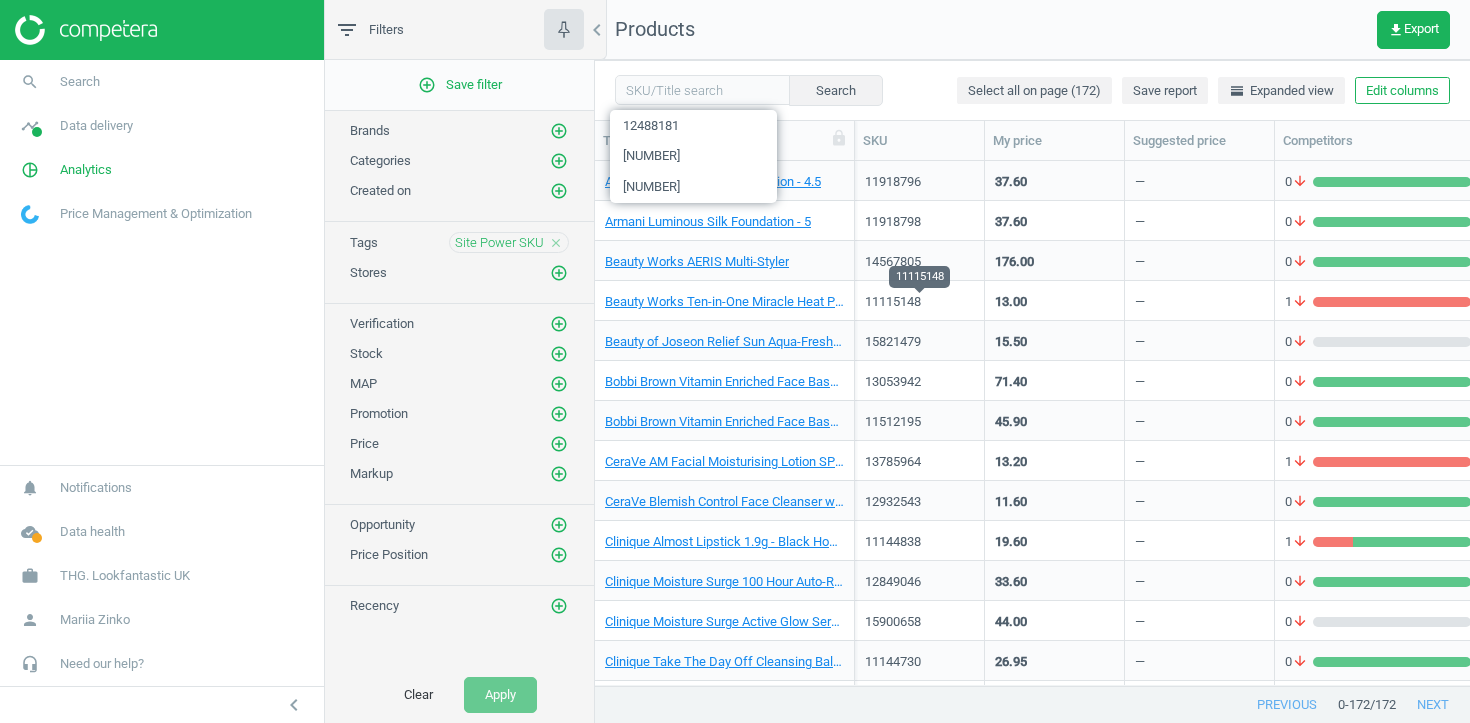 click on "11115148" at bounding box center (919, 302) 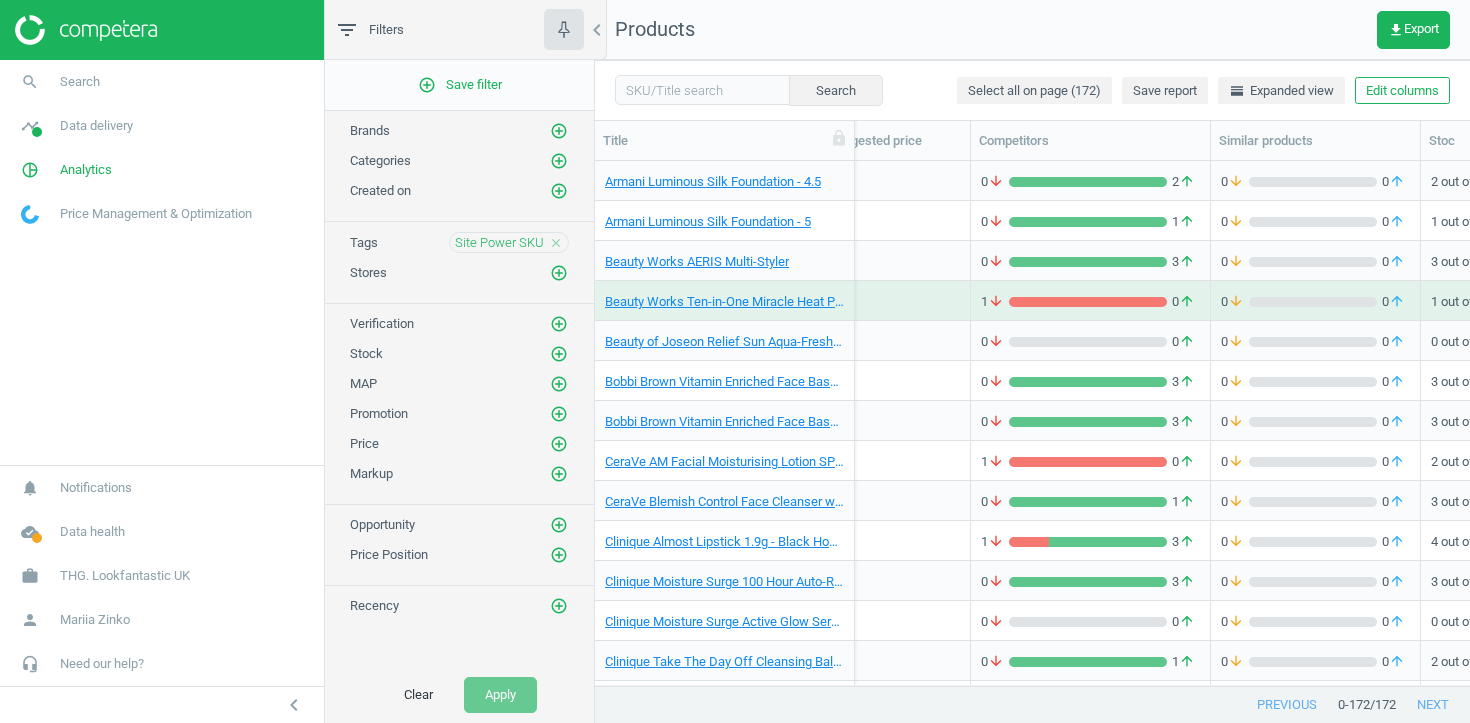 scroll, scrollTop: 0, scrollLeft: 895, axis: horizontal 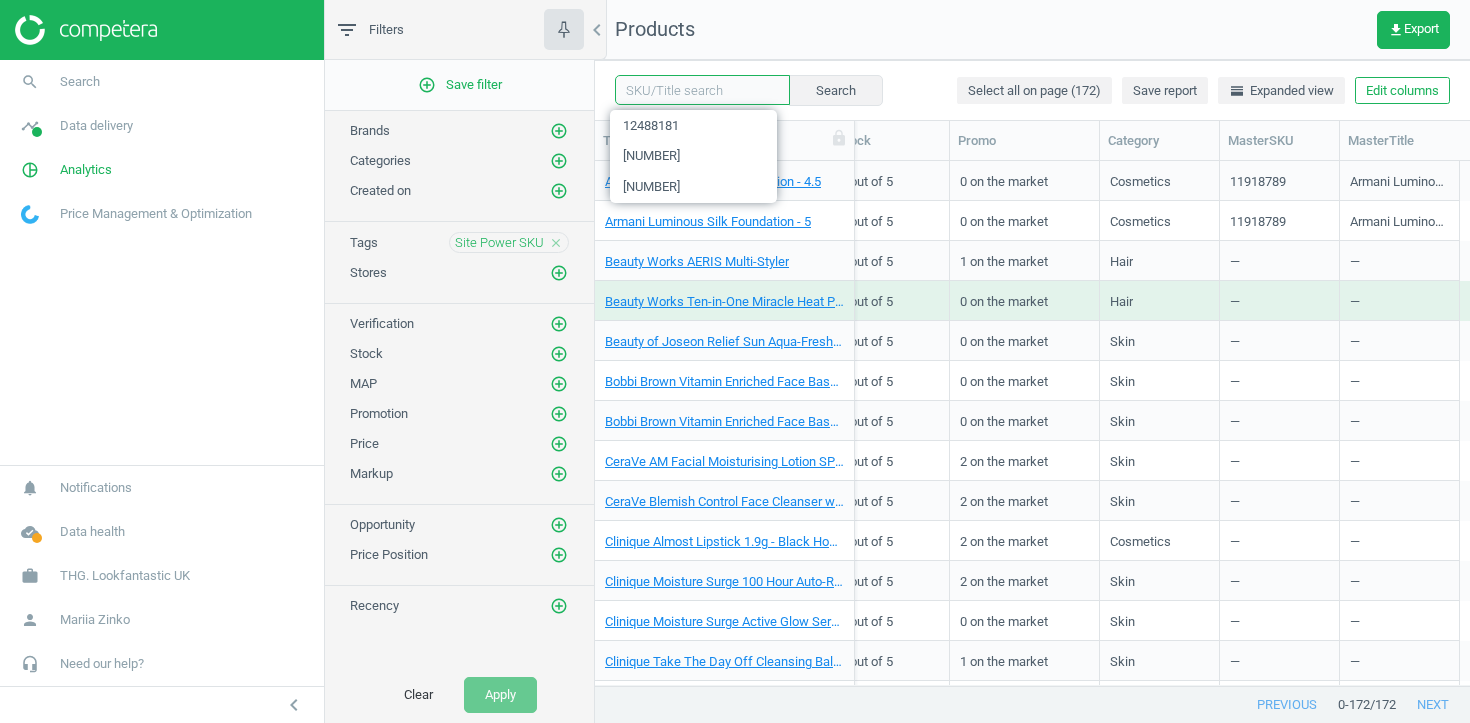 click at bounding box center (702, 90) 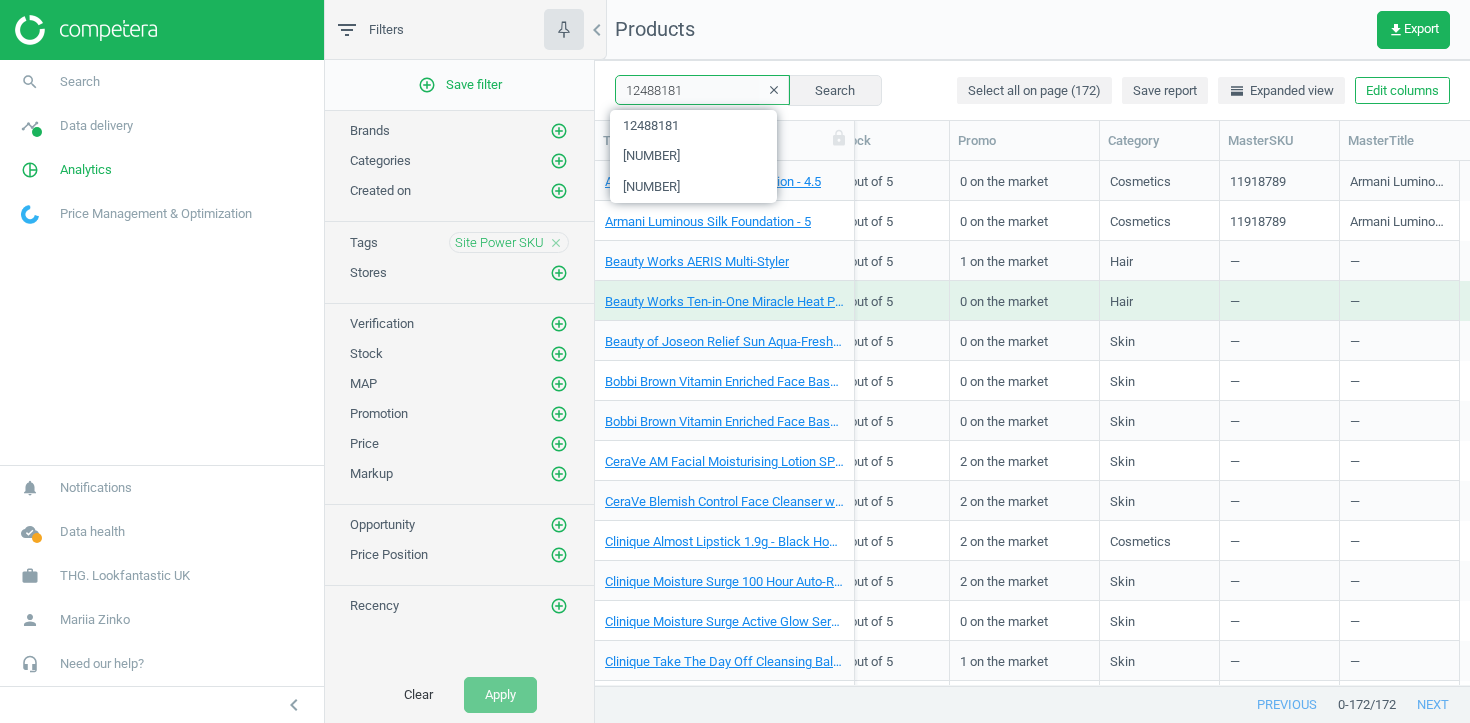 type on "12488181" 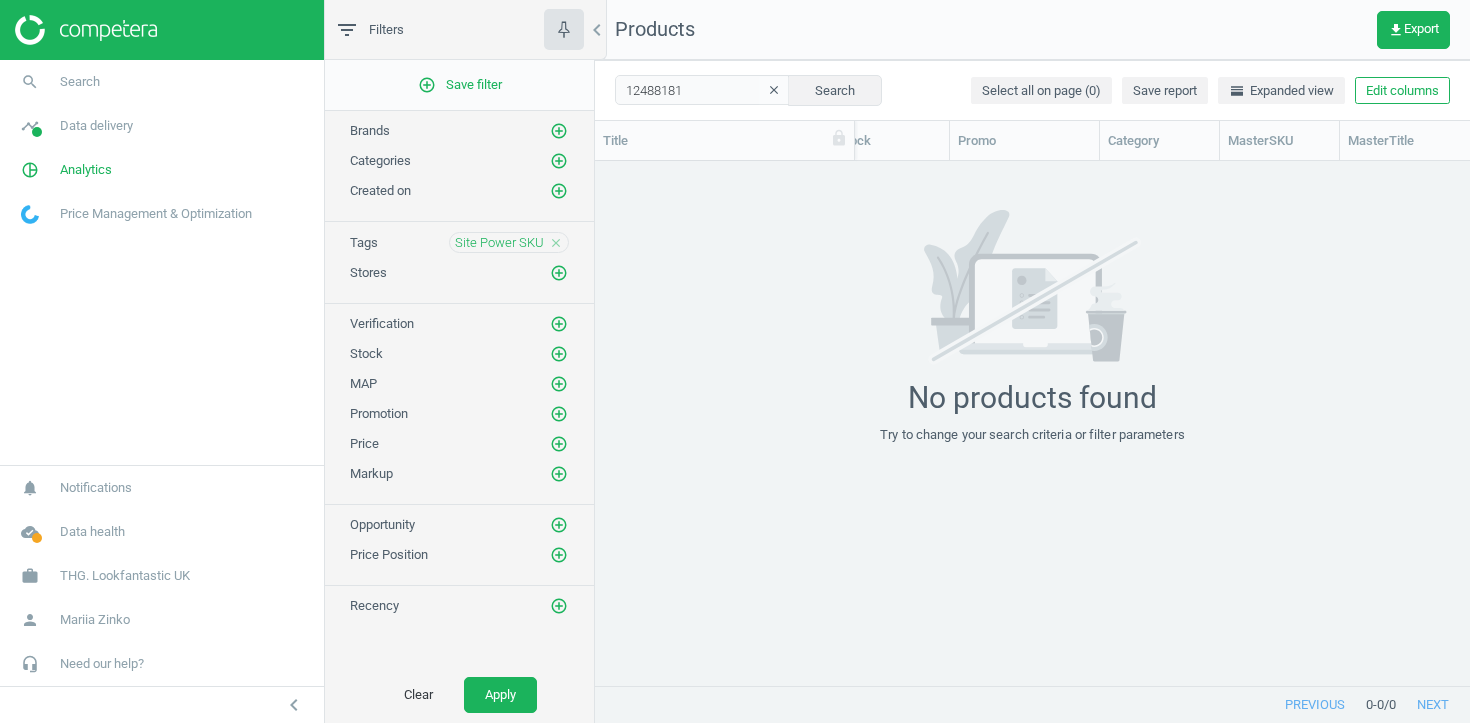 click on "close" at bounding box center [556, 243] 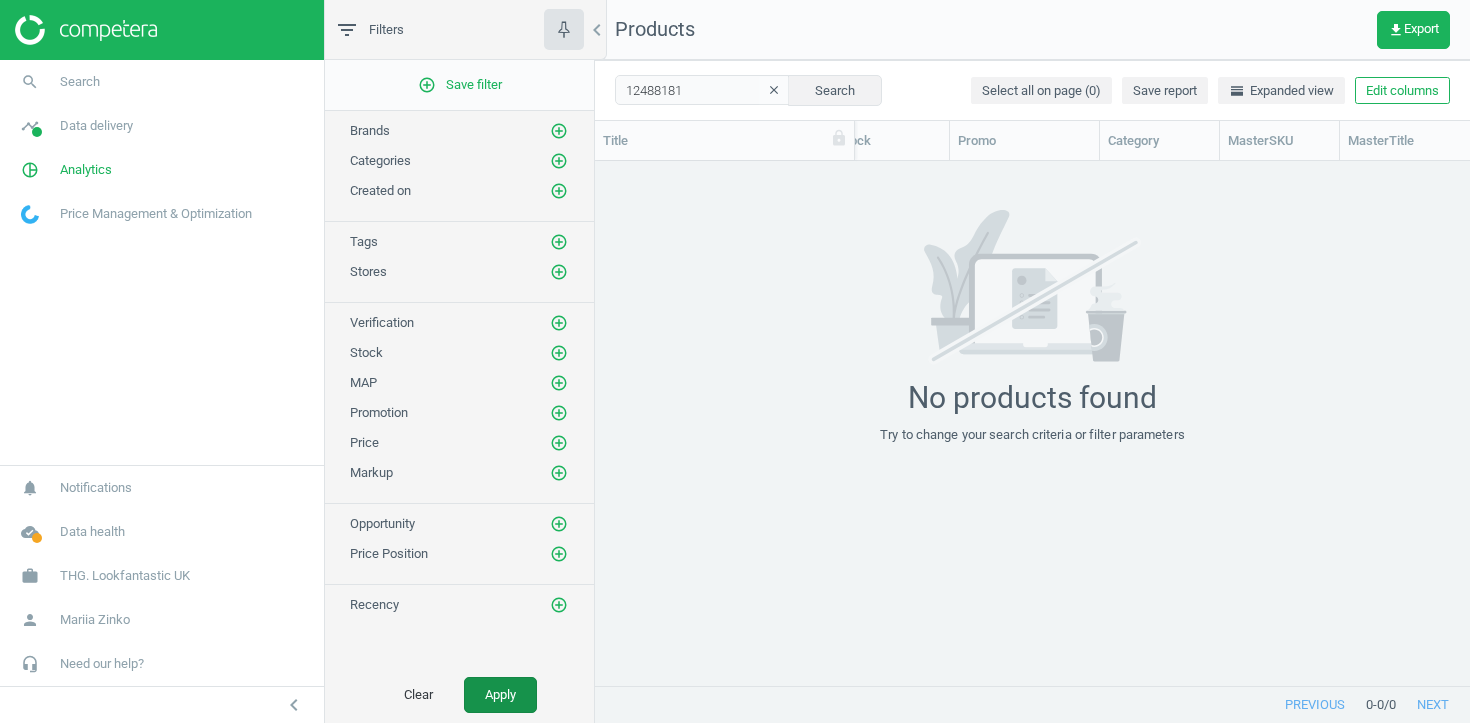 click on "Apply" at bounding box center (500, 695) 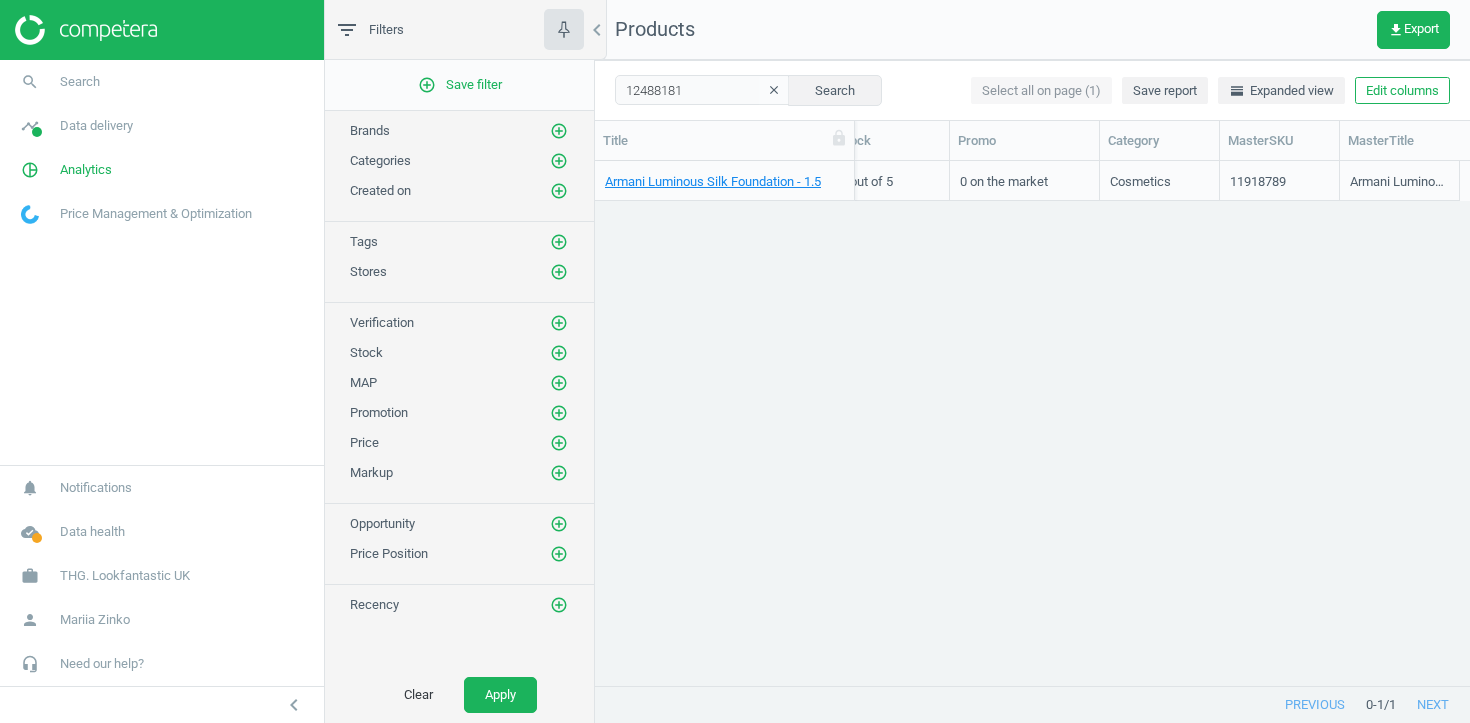 click on "3 out of 5" at bounding box center [889, 180] 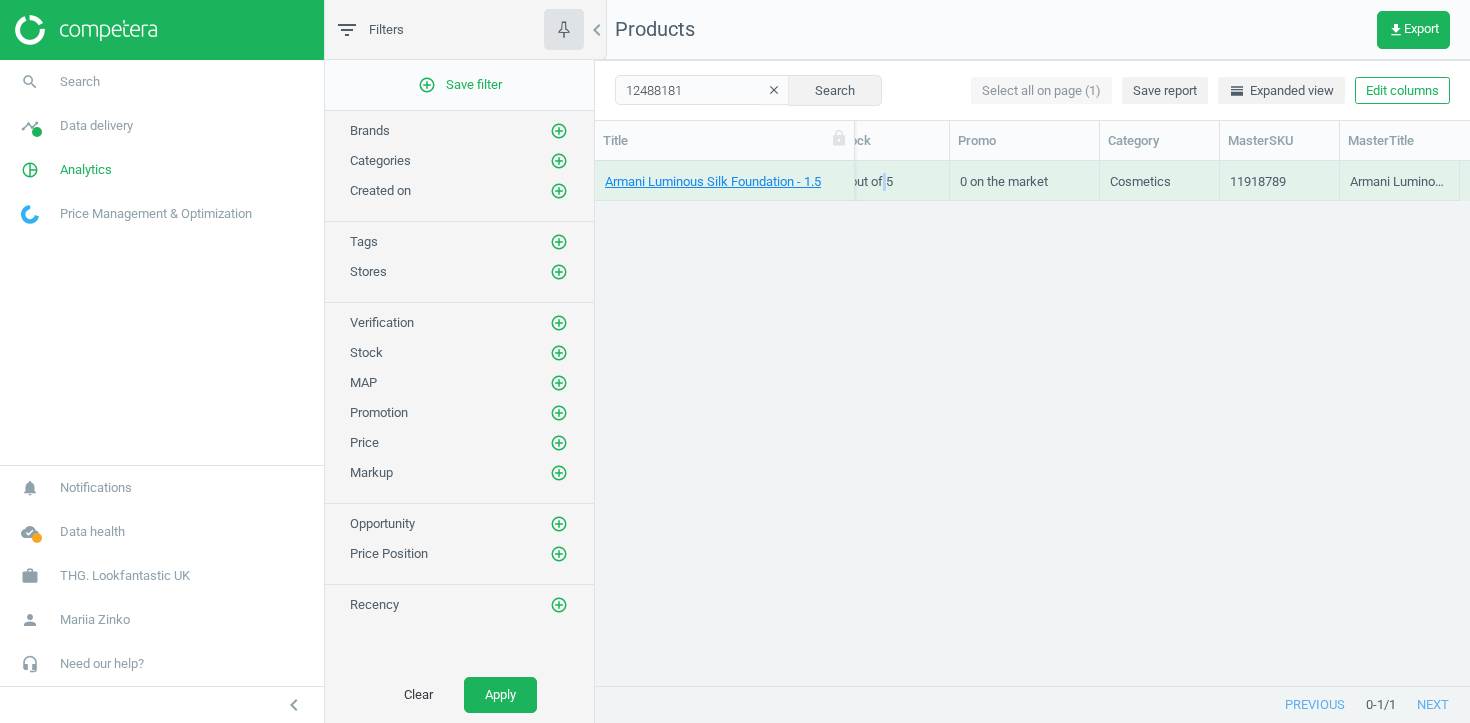 click on "3 out of 5" at bounding box center (889, 180) 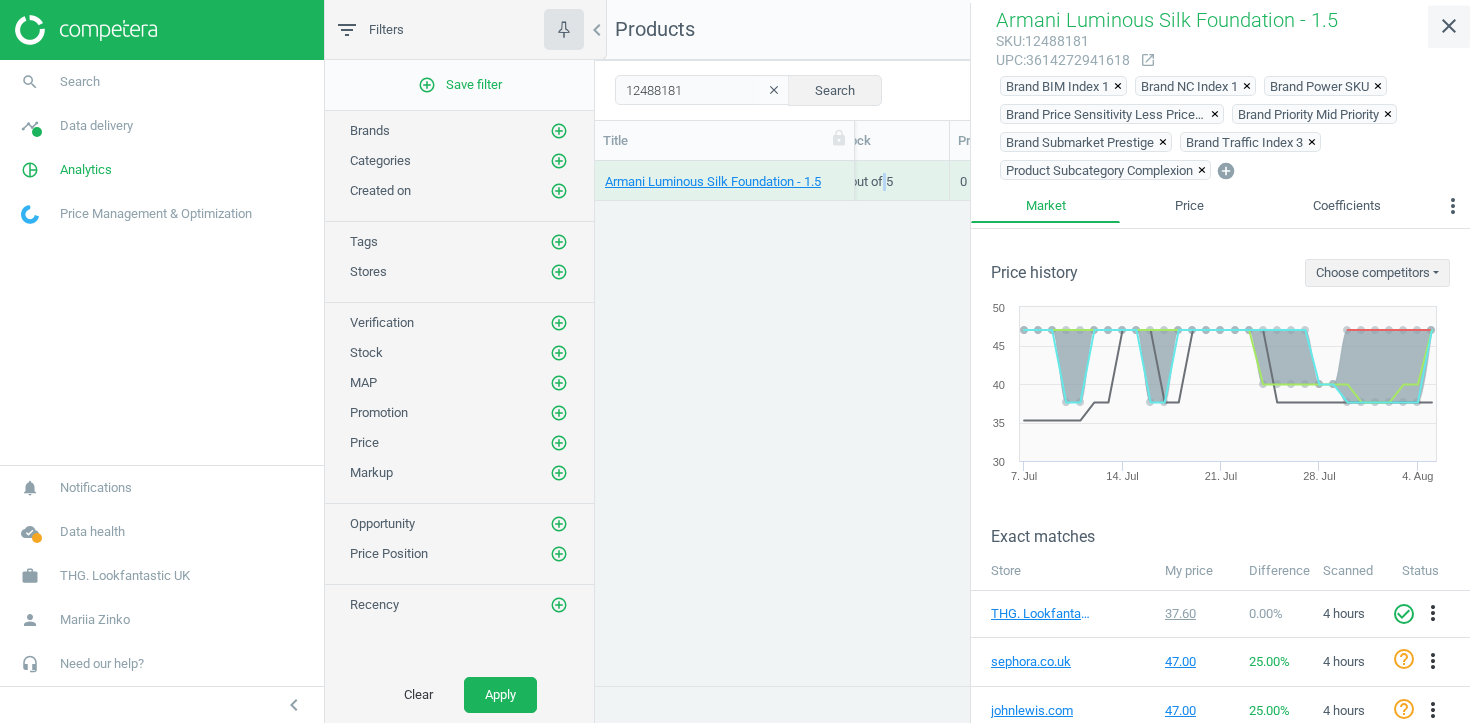 click on "close" at bounding box center [1449, 26] 